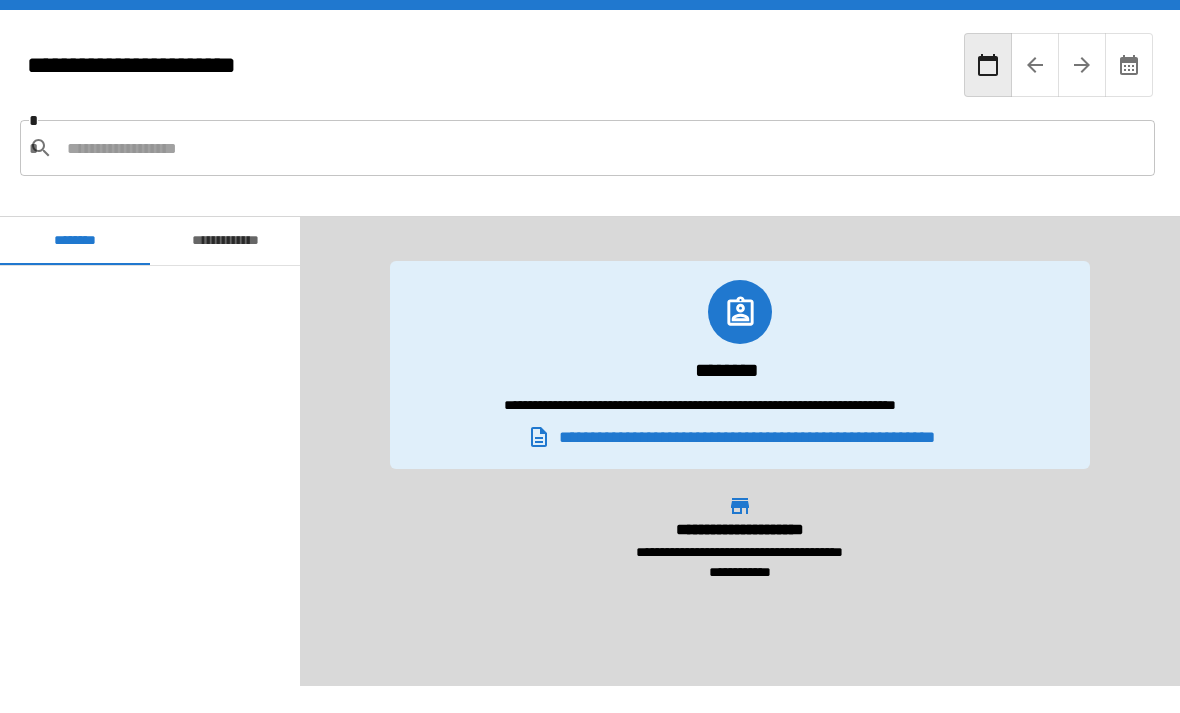 scroll, scrollTop: 64, scrollLeft: 0, axis: vertical 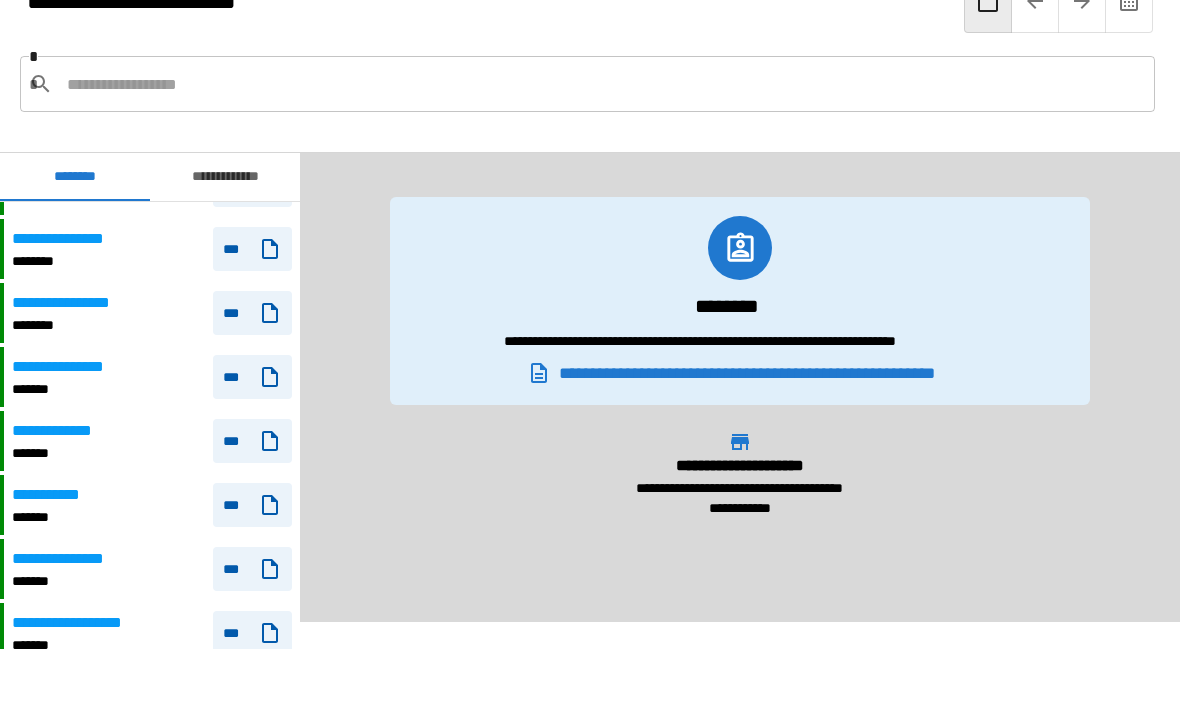 click on "**********" at bounding box center [152, 505] 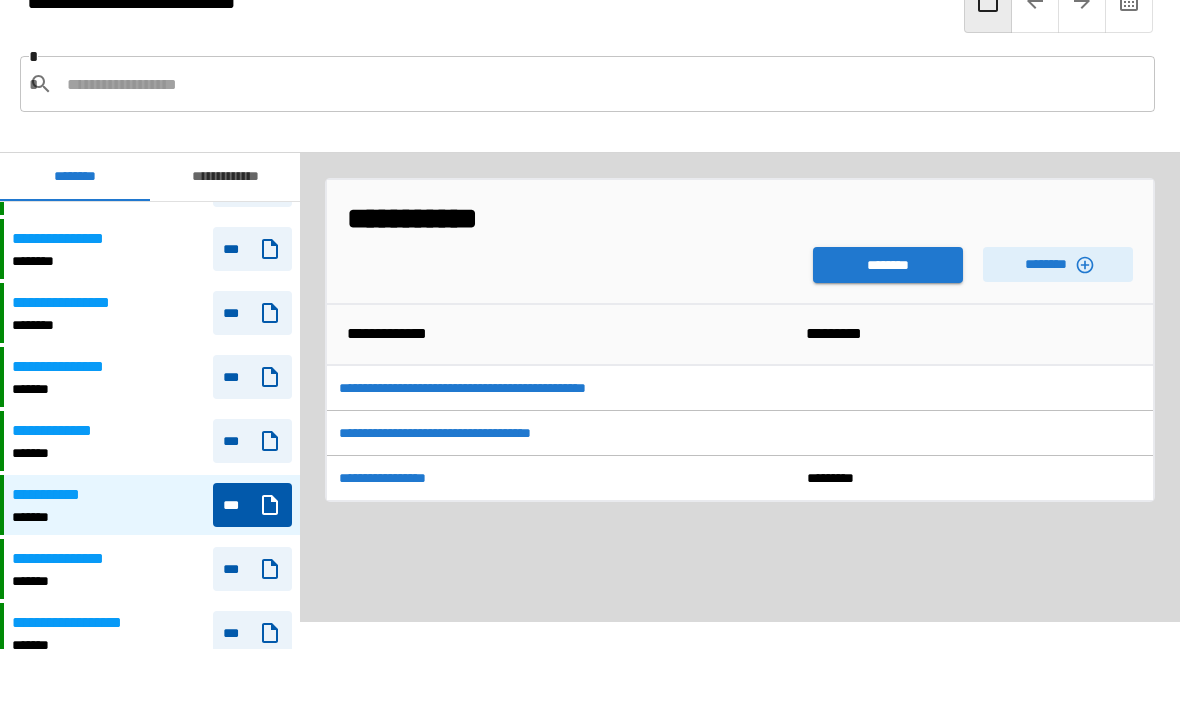 click on "********" at bounding box center [888, 265] 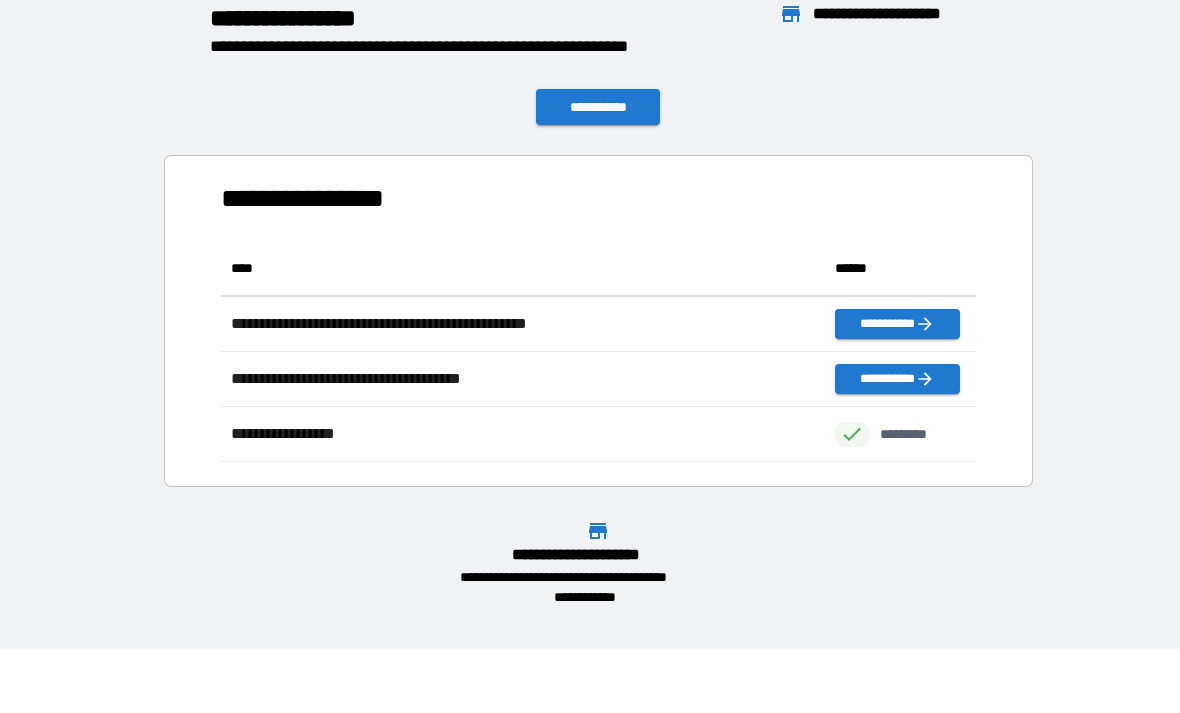 scroll, scrollTop: 1, scrollLeft: 1, axis: both 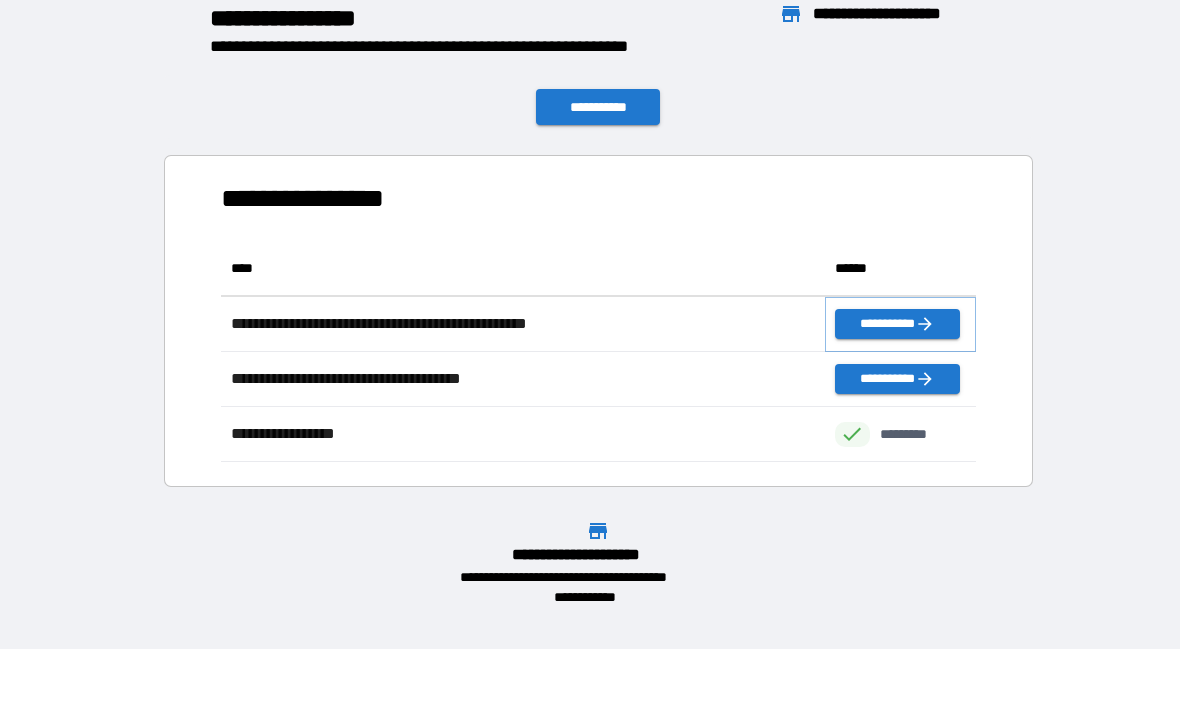 click on "**********" at bounding box center [897, 324] 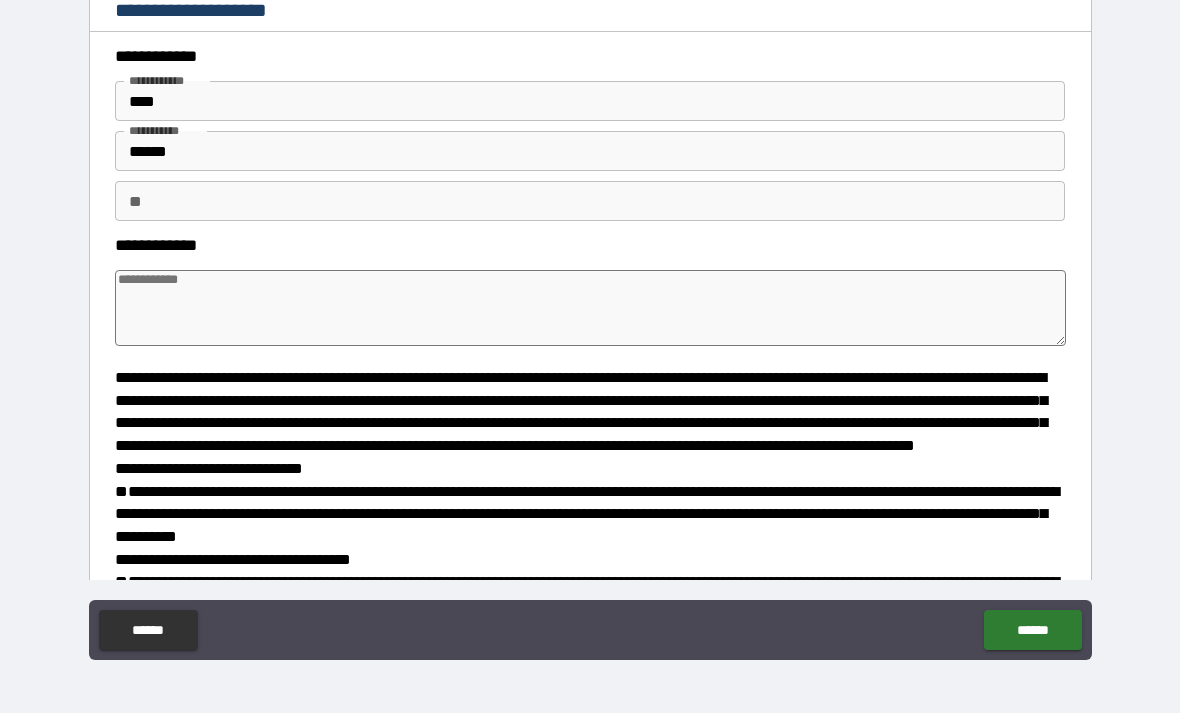 click at bounding box center (591, 308) 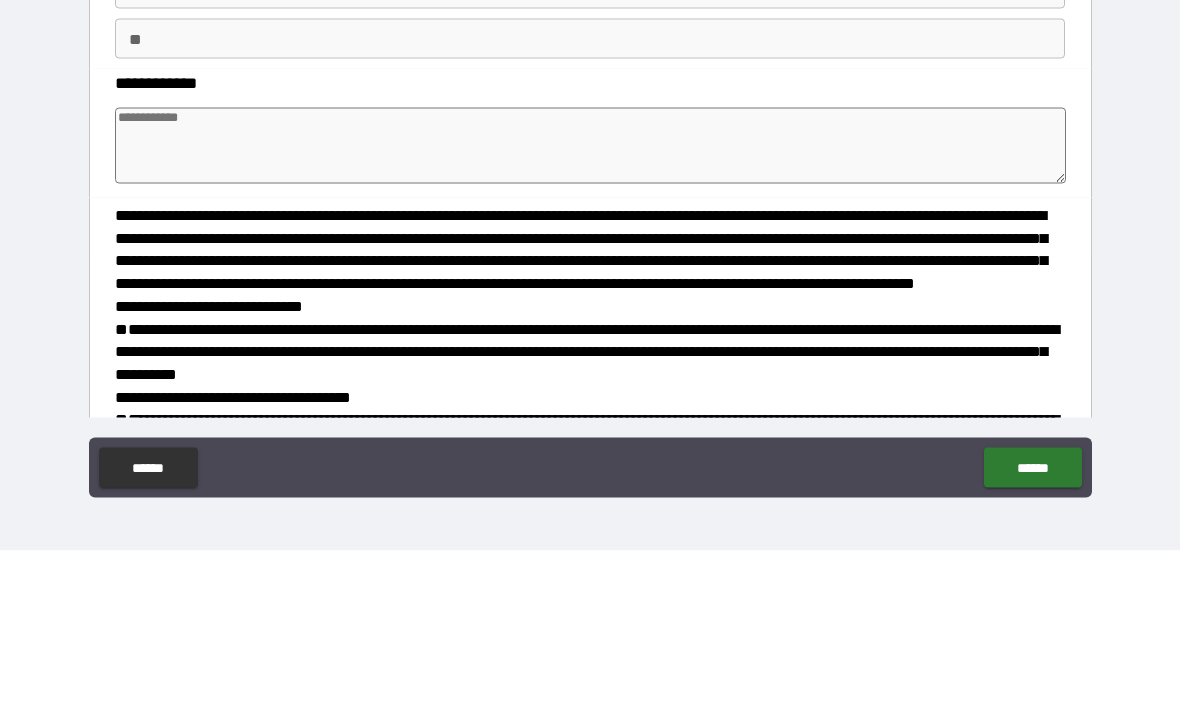 type on "*" 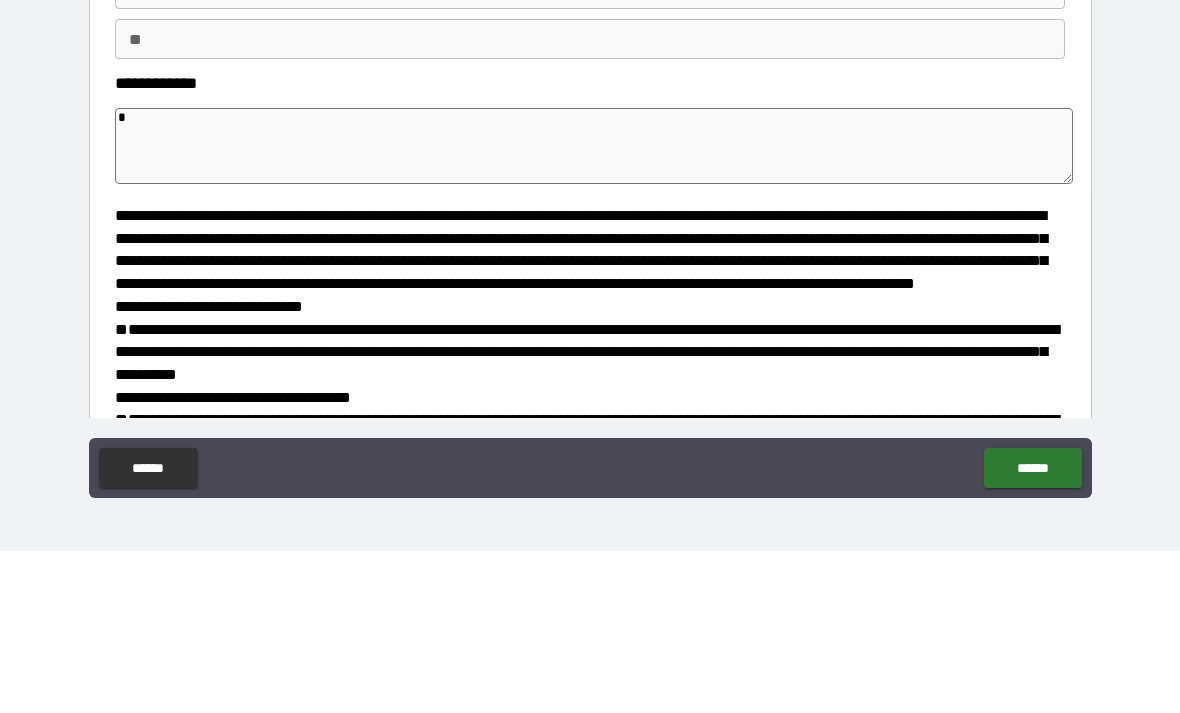 type on "*" 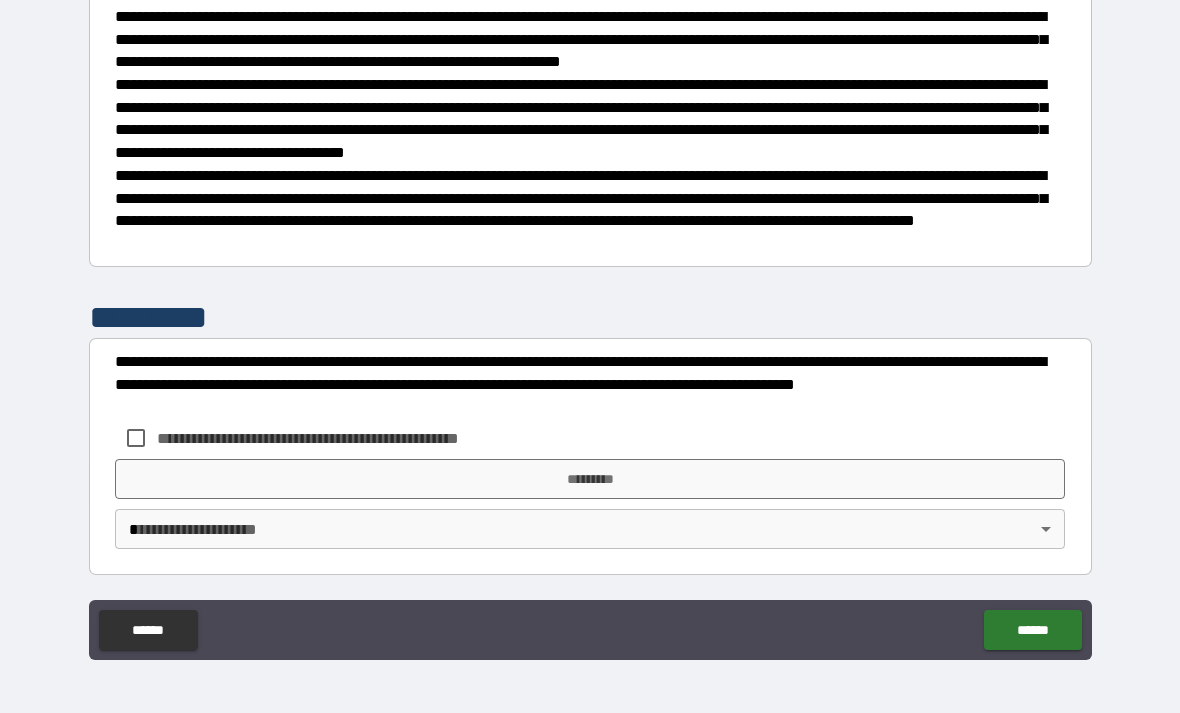 scroll, scrollTop: 1179, scrollLeft: 0, axis: vertical 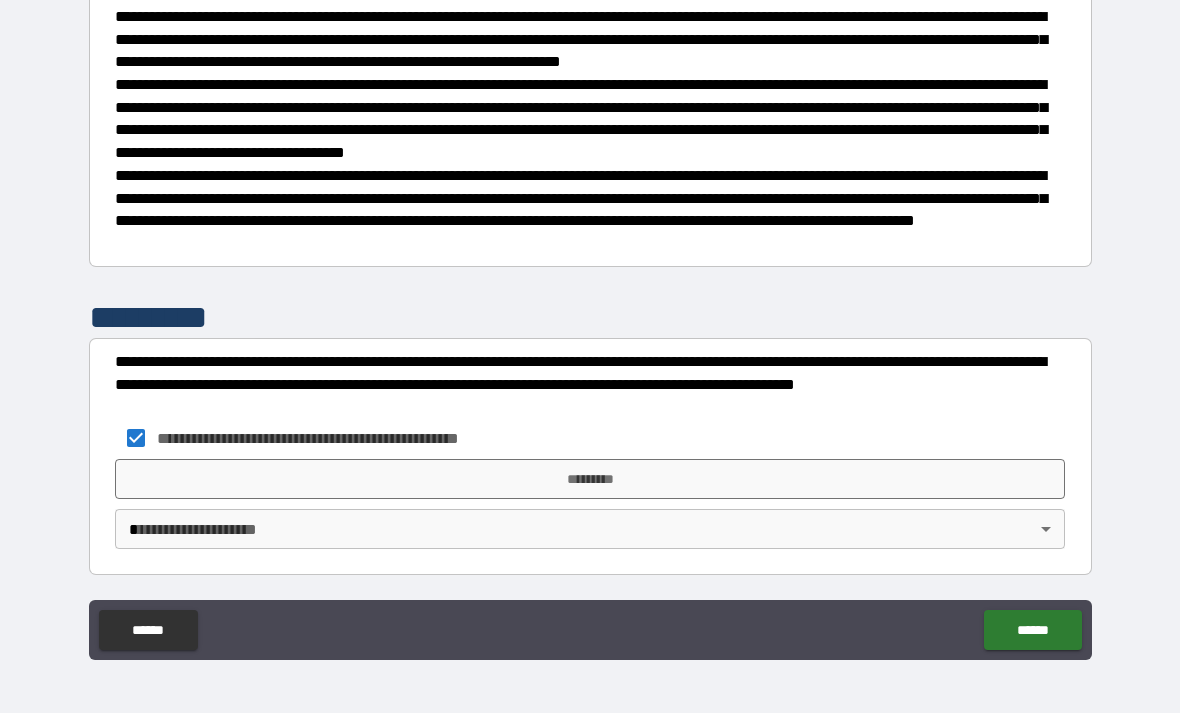 click on "**********" at bounding box center [590, 324] 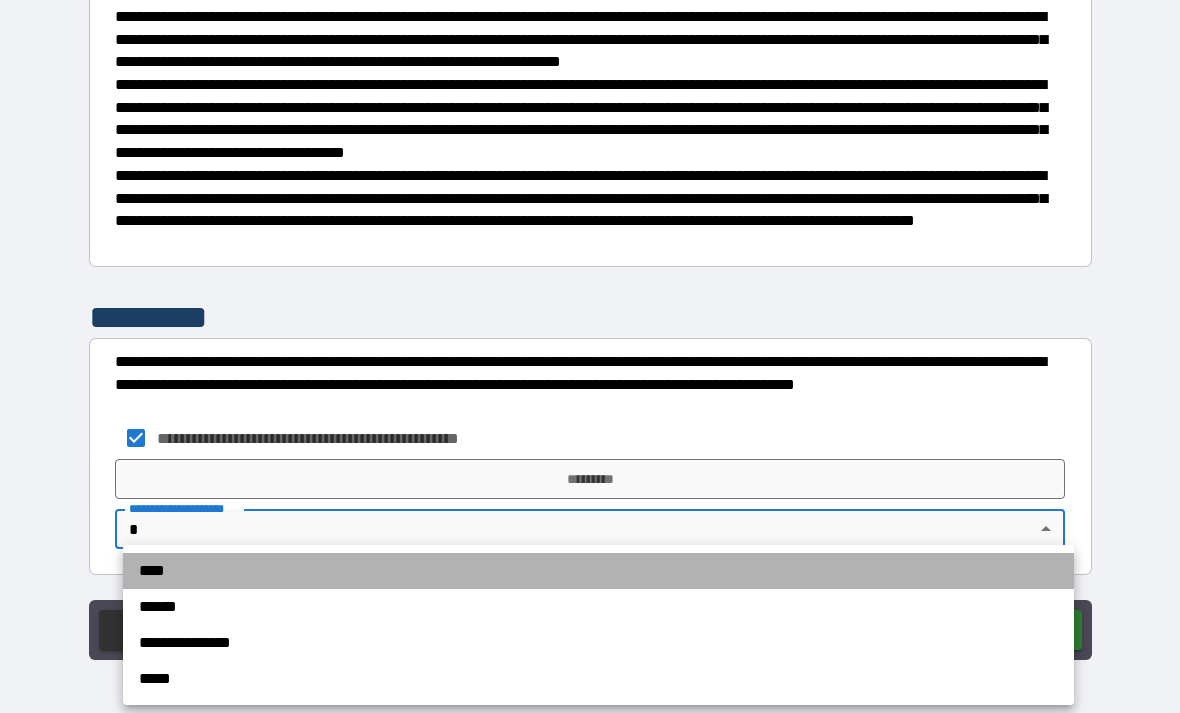 click on "****" at bounding box center [598, 571] 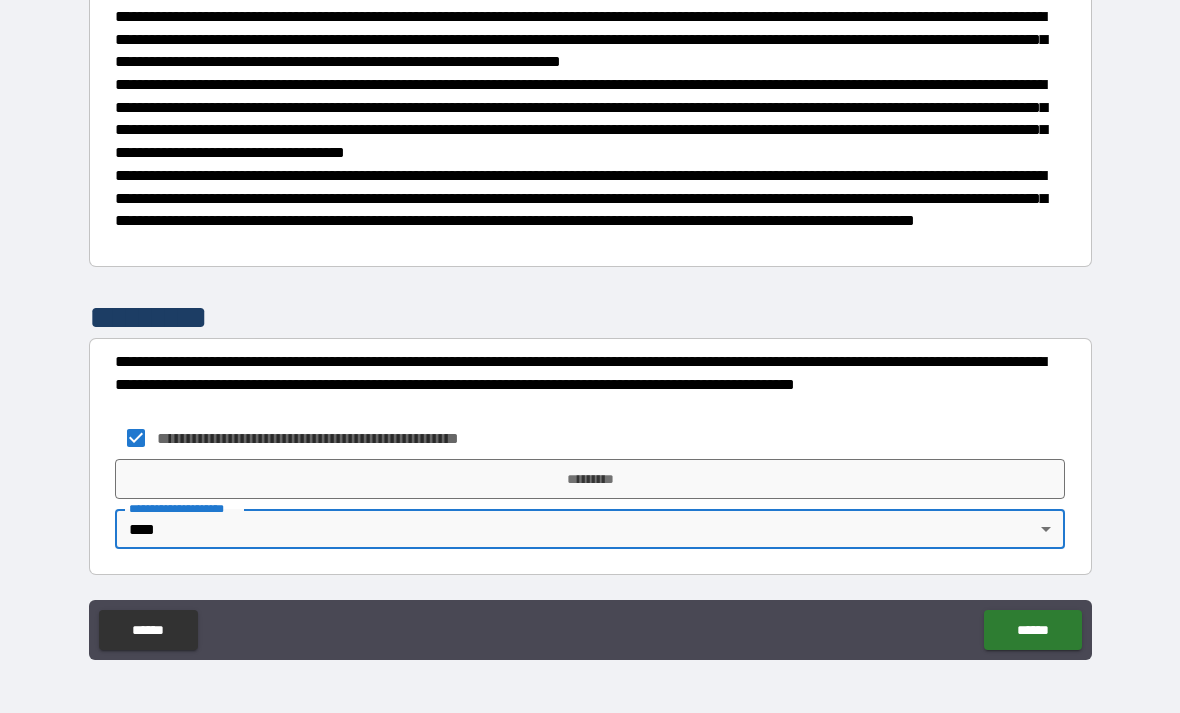 scroll, scrollTop: 1179, scrollLeft: 0, axis: vertical 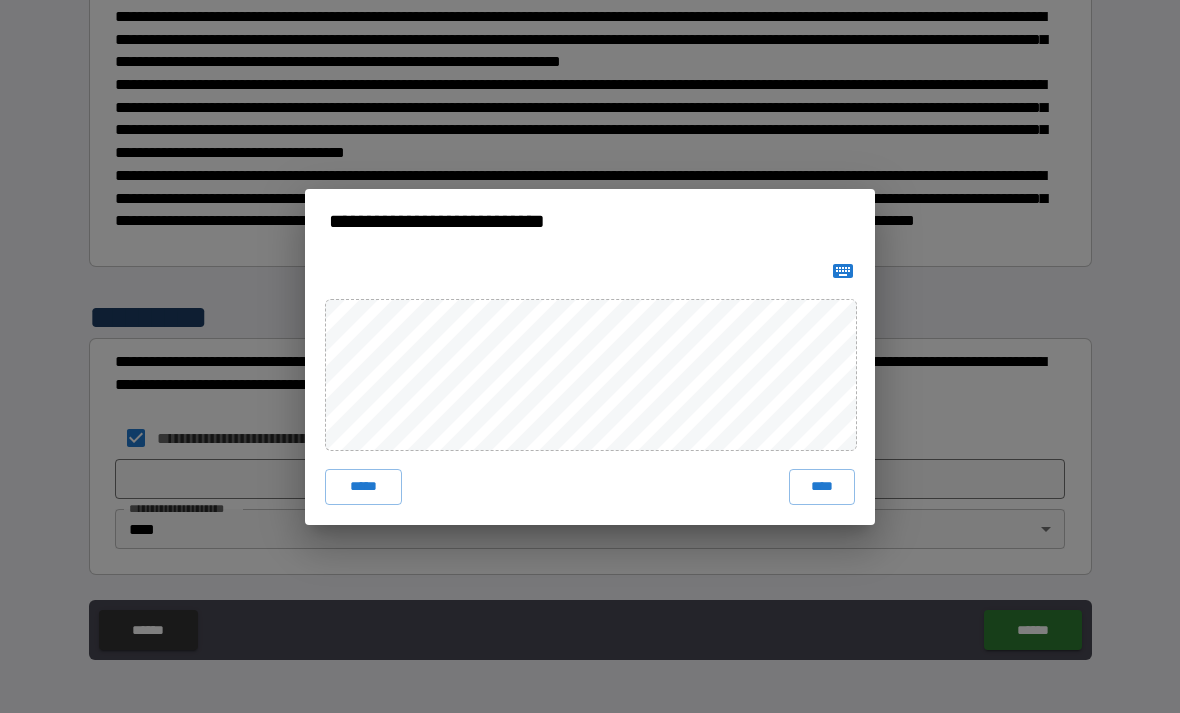click on "****" at bounding box center (822, 487) 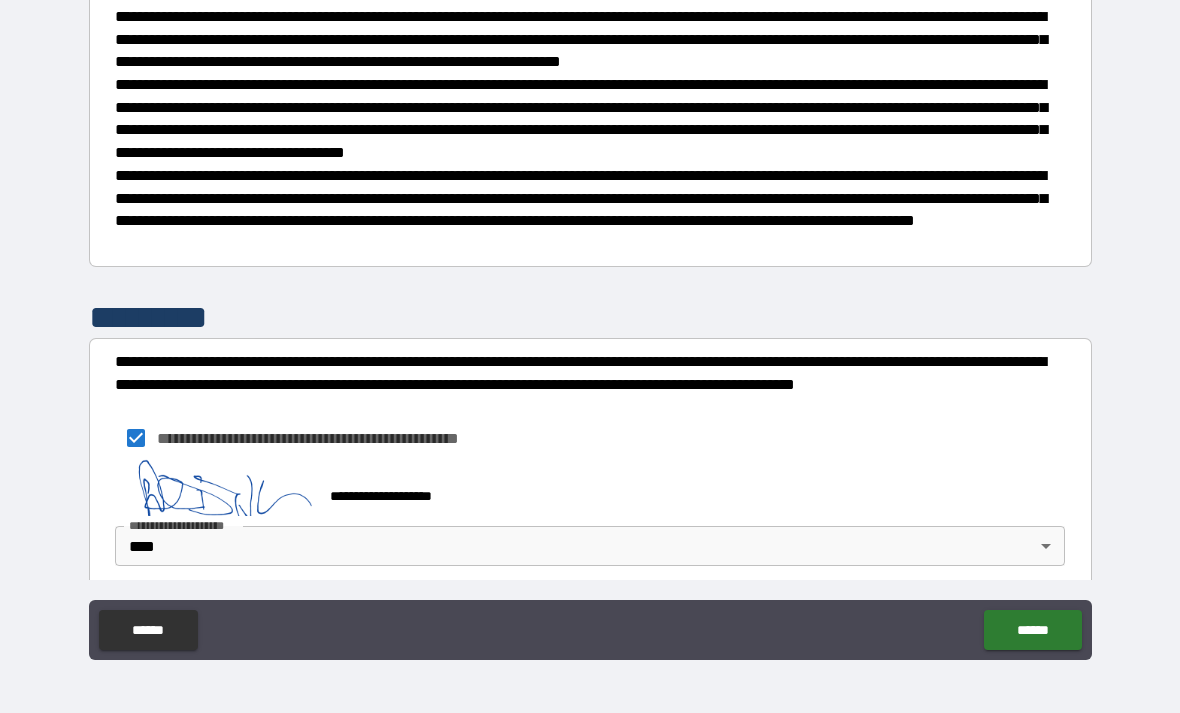 scroll, scrollTop: 1169, scrollLeft: 0, axis: vertical 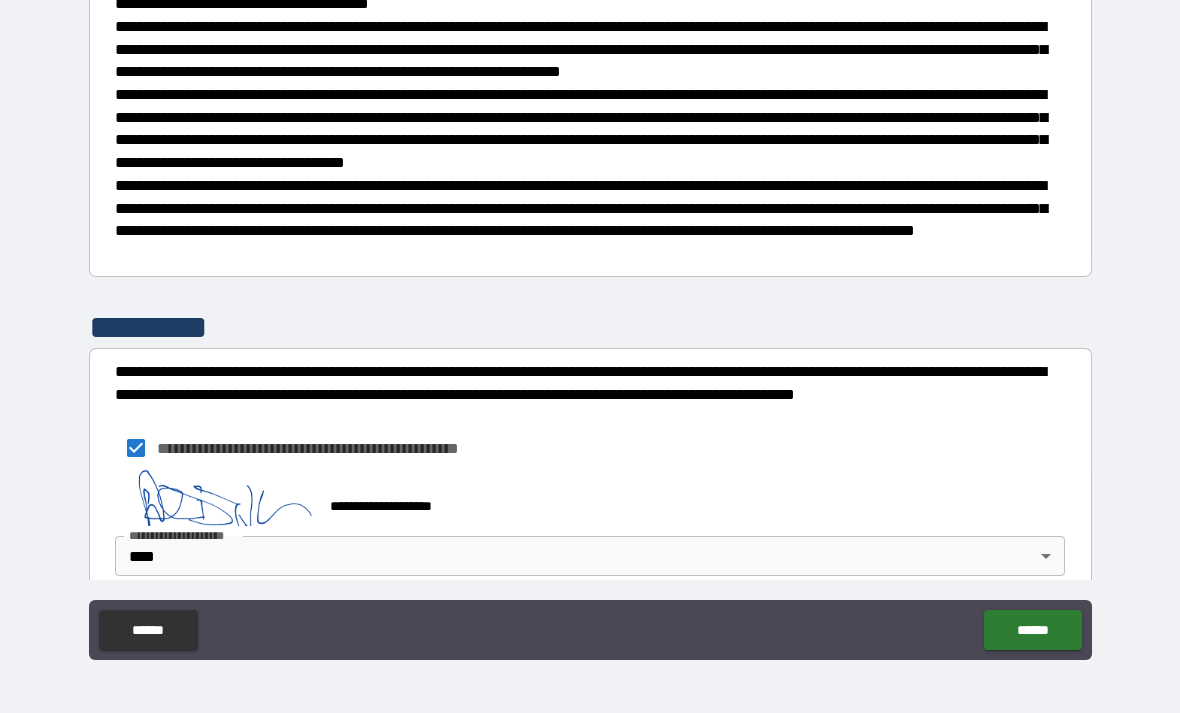 type on "*" 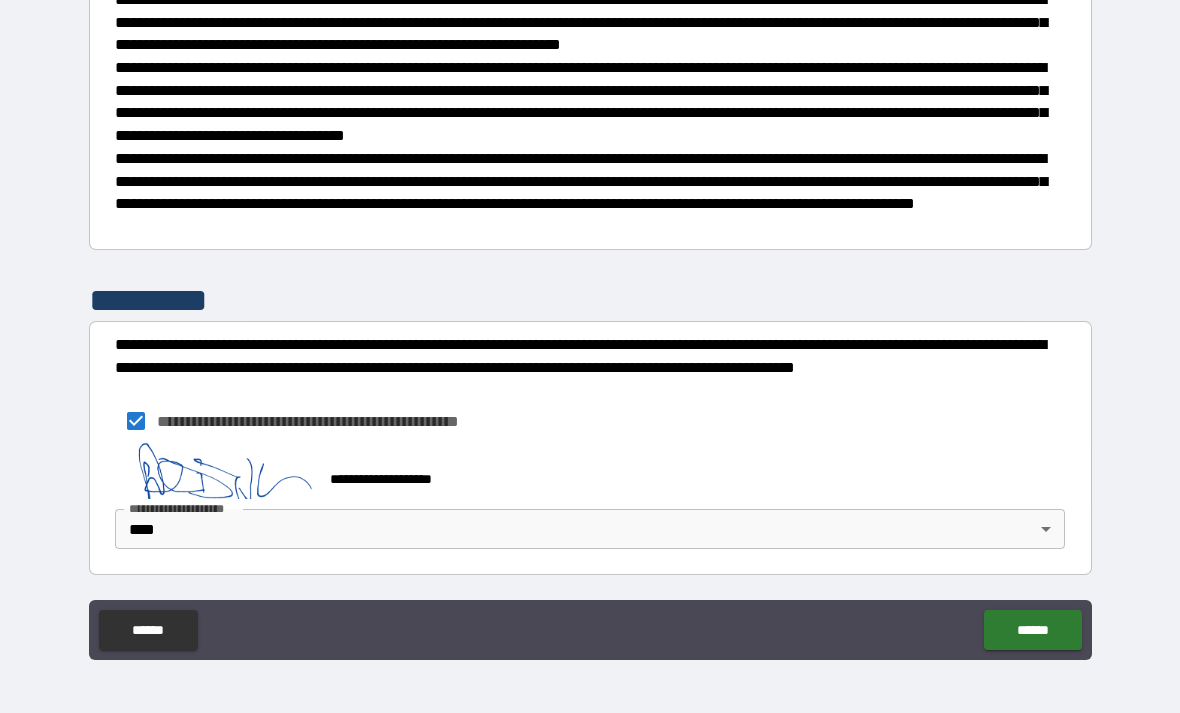 scroll, scrollTop: 1196, scrollLeft: 0, axis: vertical 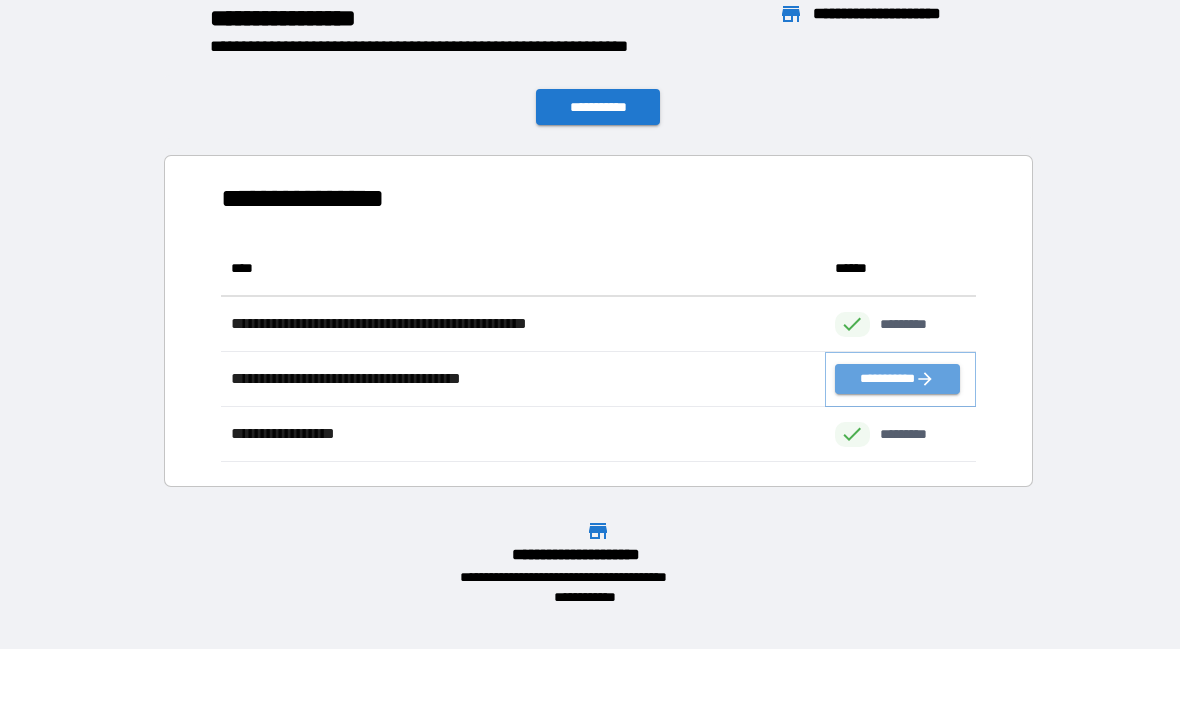 click 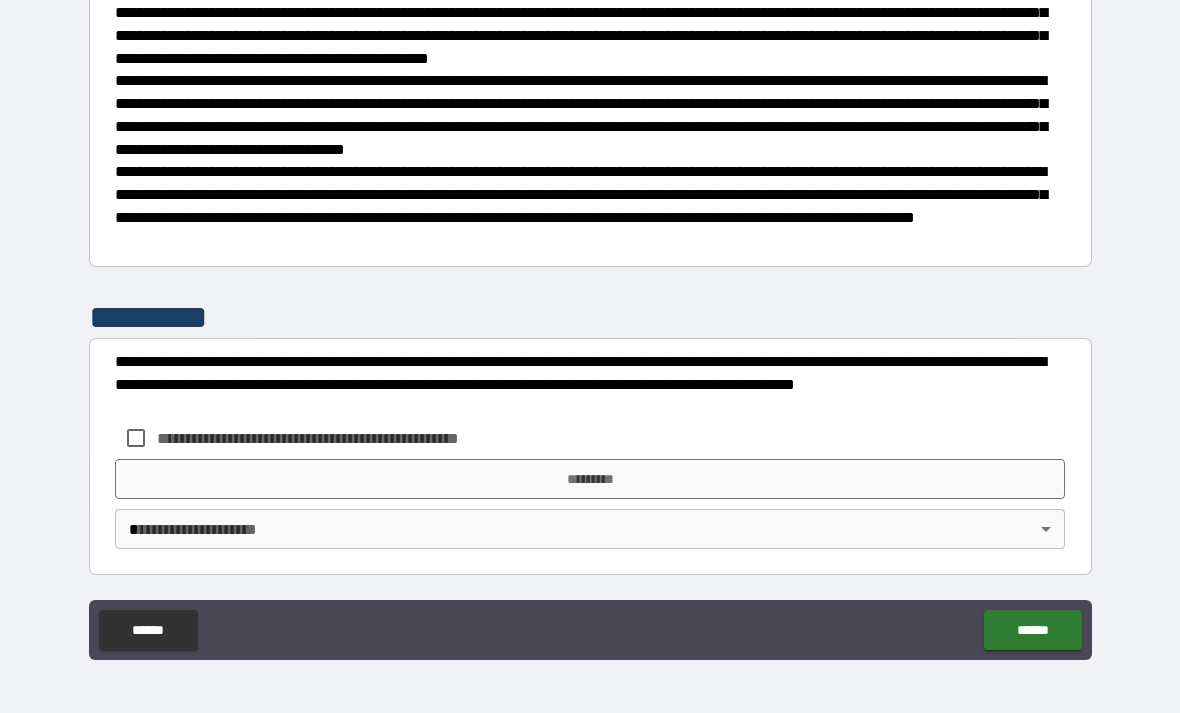 scroll, scrollTop: 1069, scrollLeft: 0, axis: vertical 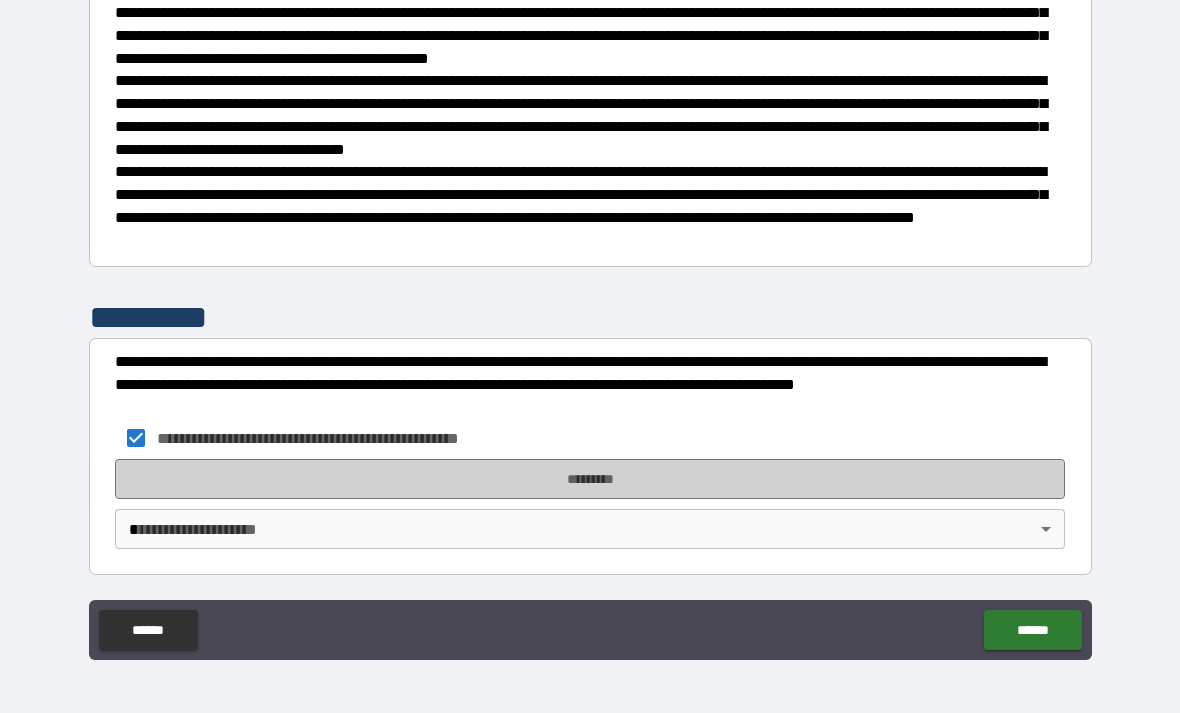 click on "*********" at bounding box center (590, 479) 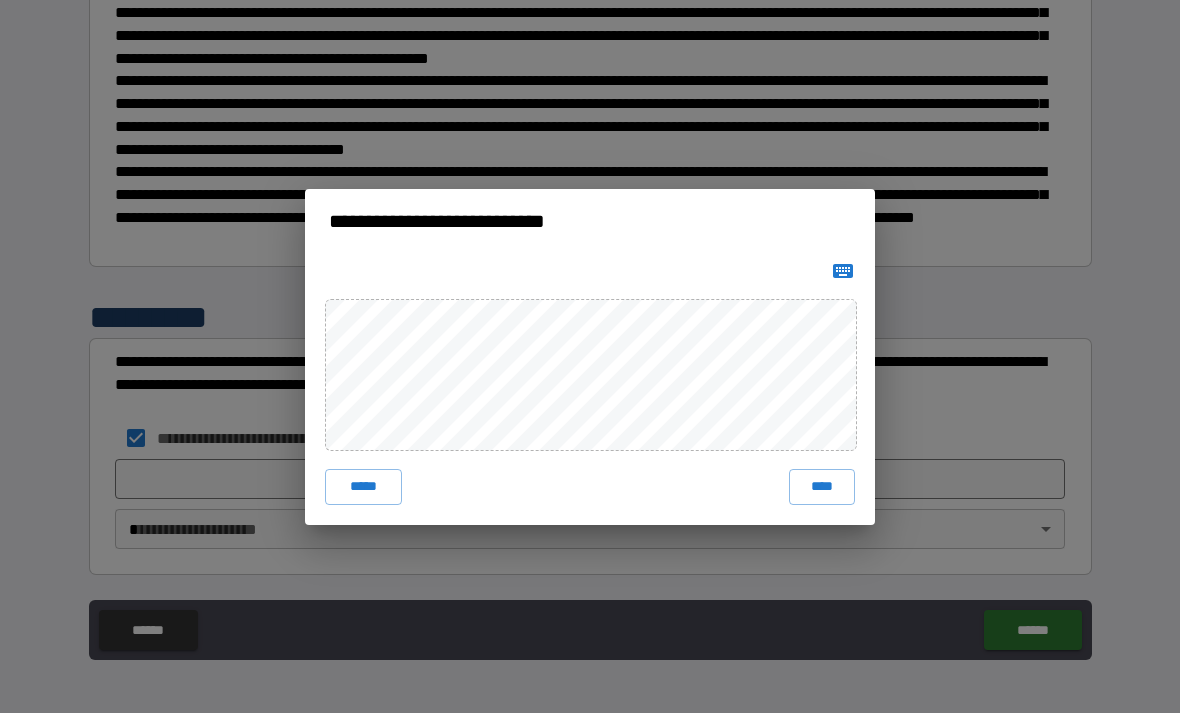 click on "****" at bounding box center (822, 487) 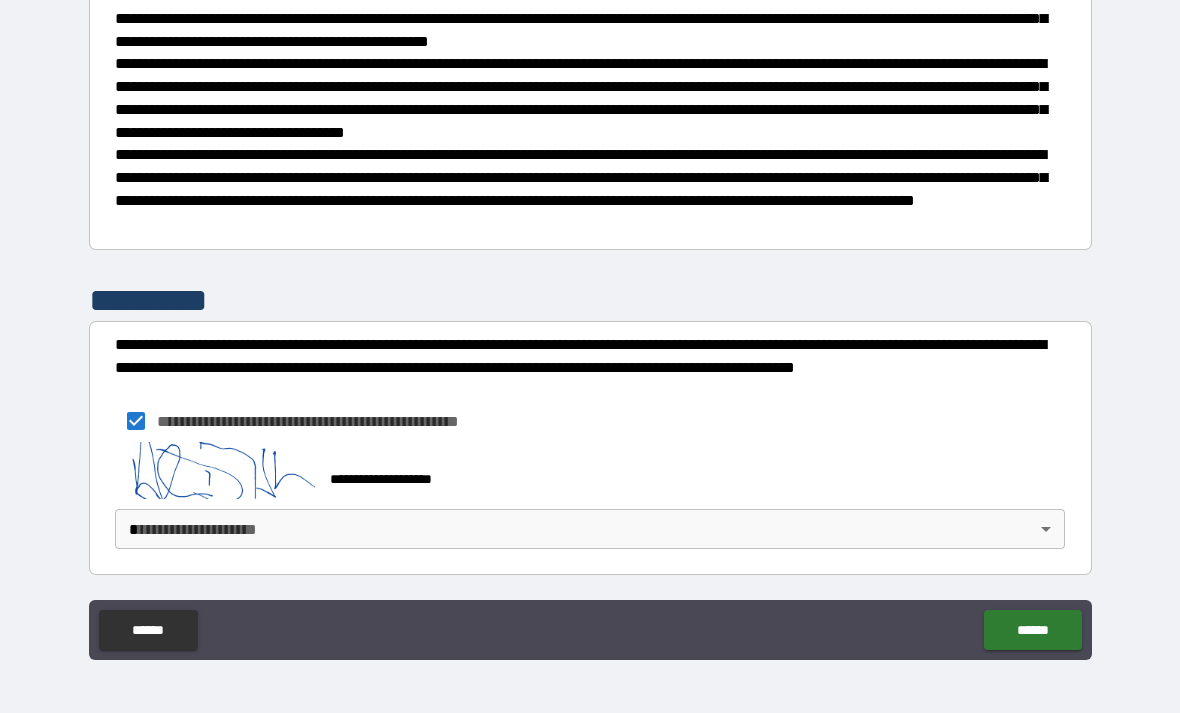 scroll, scrollTop: 1086, scrollLeft: 0, axis: vertical 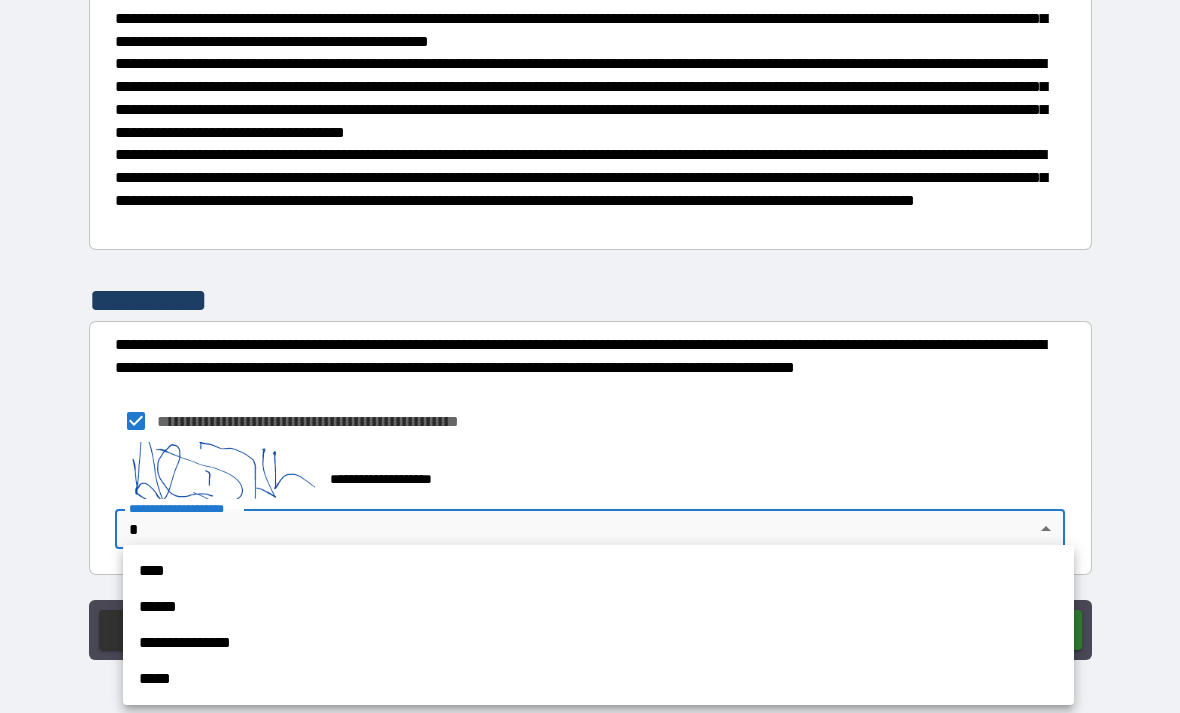 click on "****" at bounding box center [598, 571] 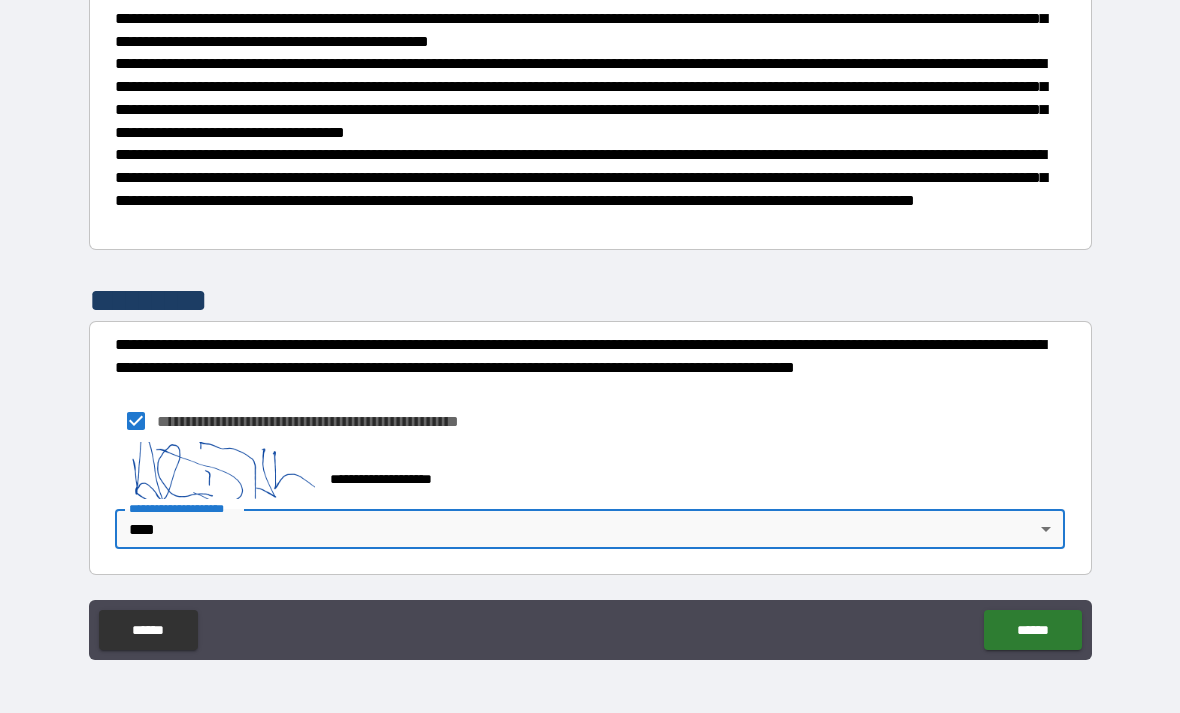 click on "******" at bounding box center [1032, 630] 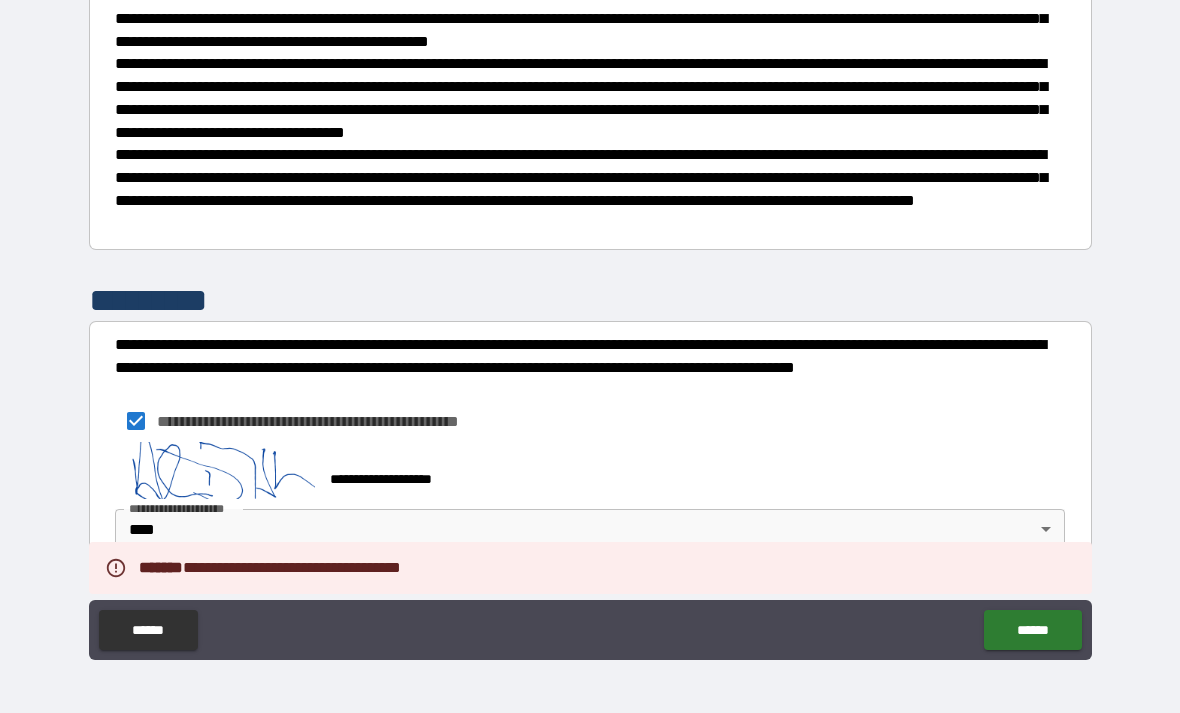 type on "*" 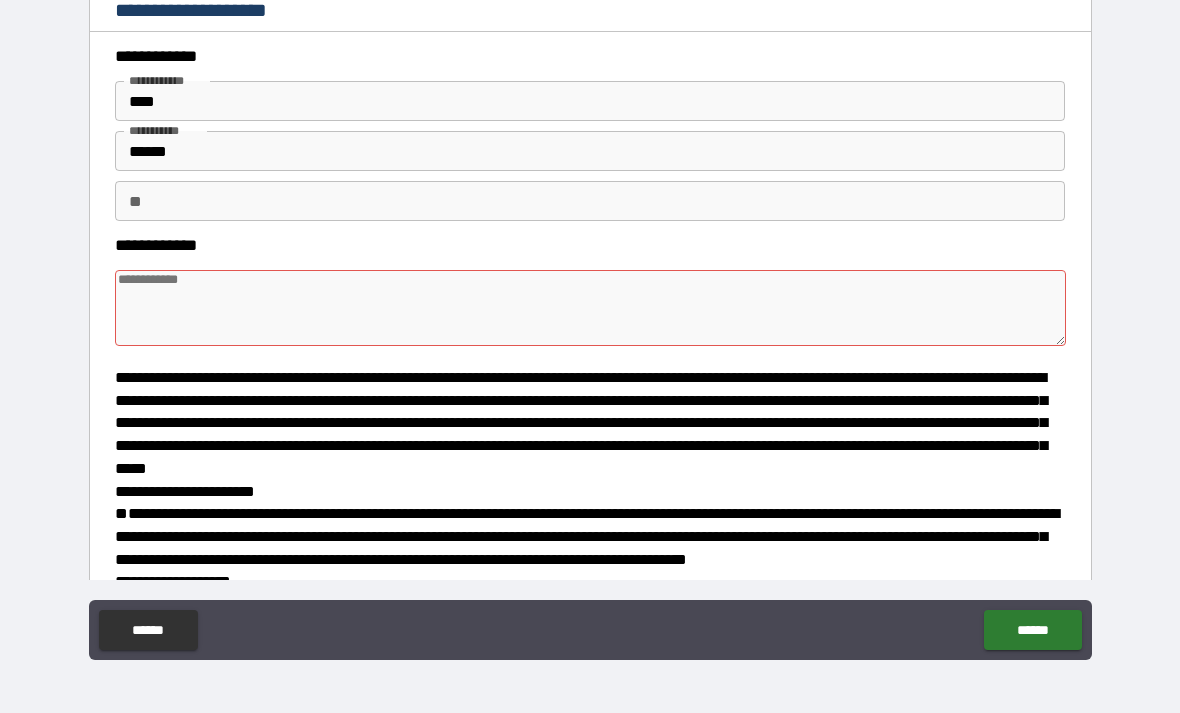 scroll, scrollTop: 0, scrollLeft: 0, axis: both 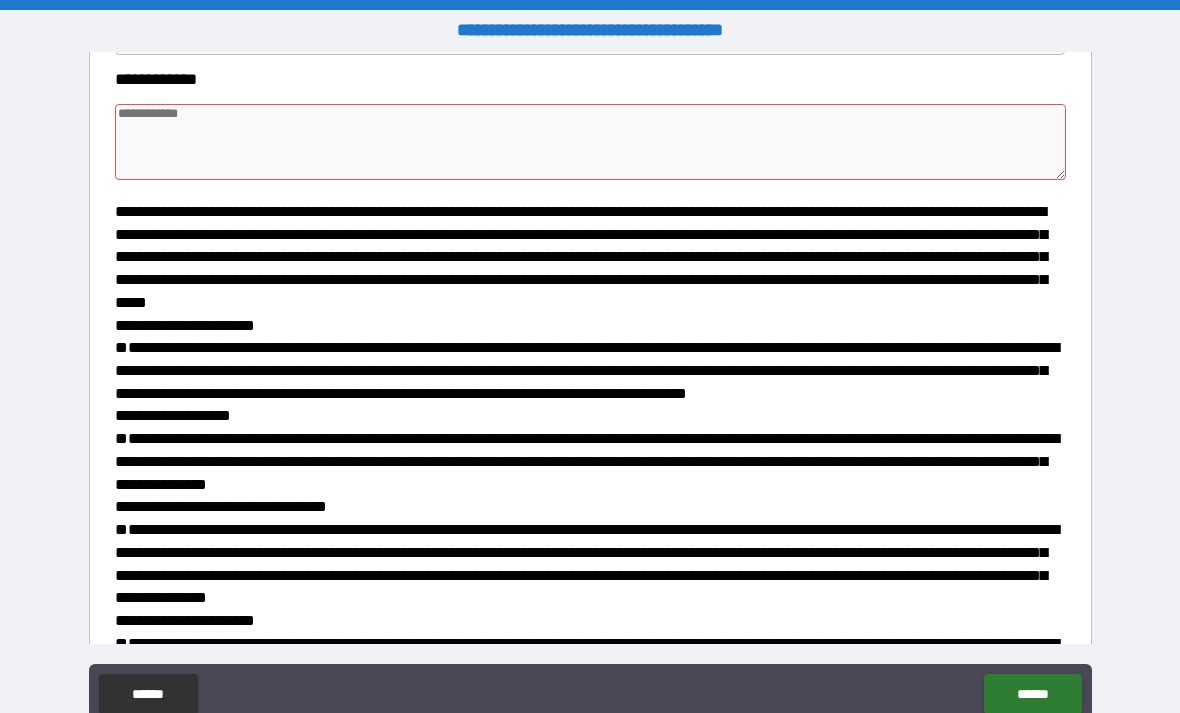 type on "*" 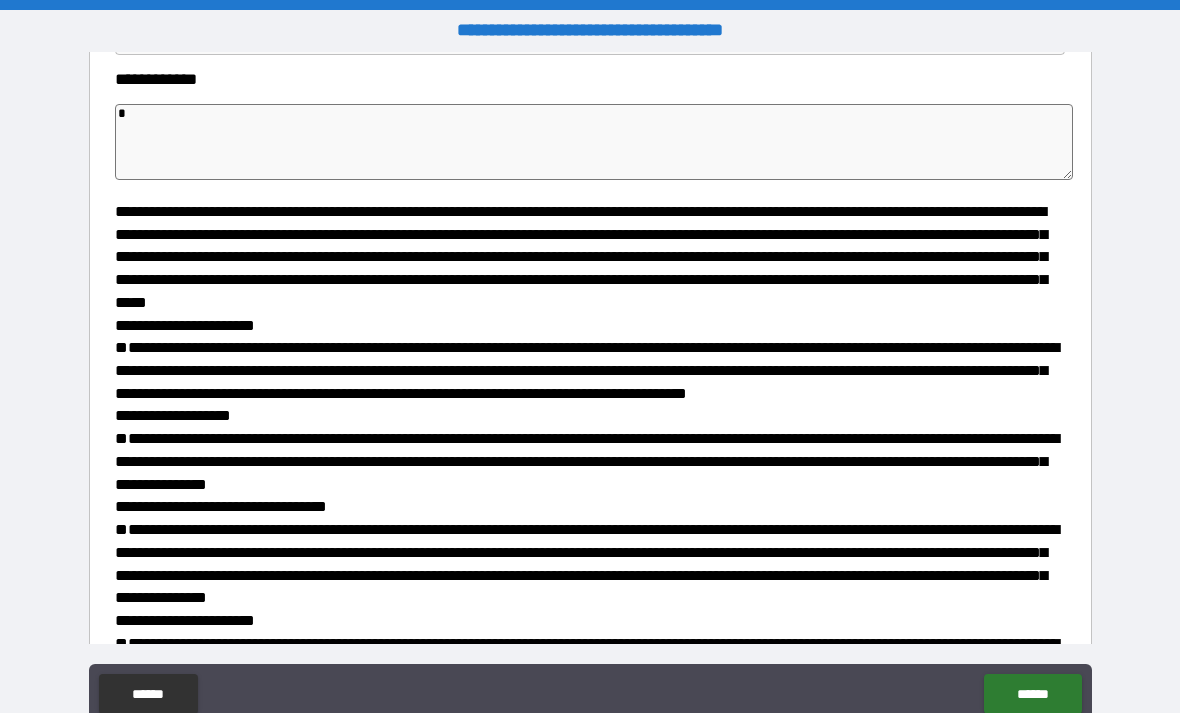 type on "*" 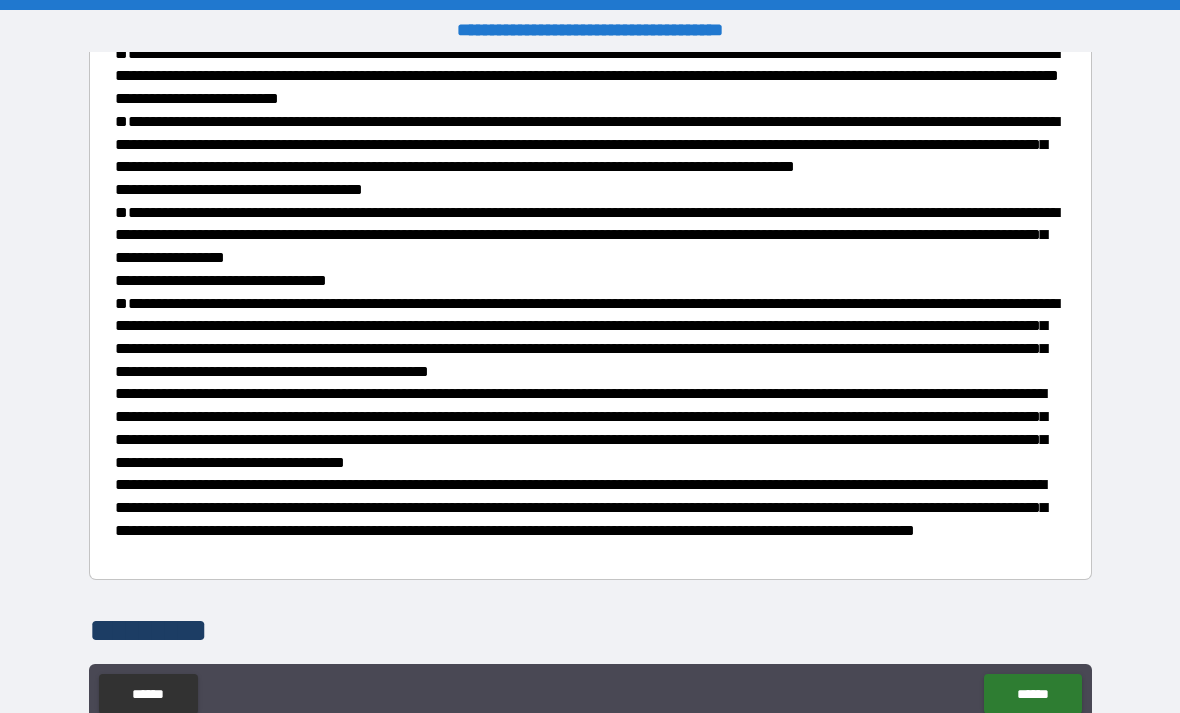 scroll, scrollTop: 0, scrollLeft: 0, axis: both 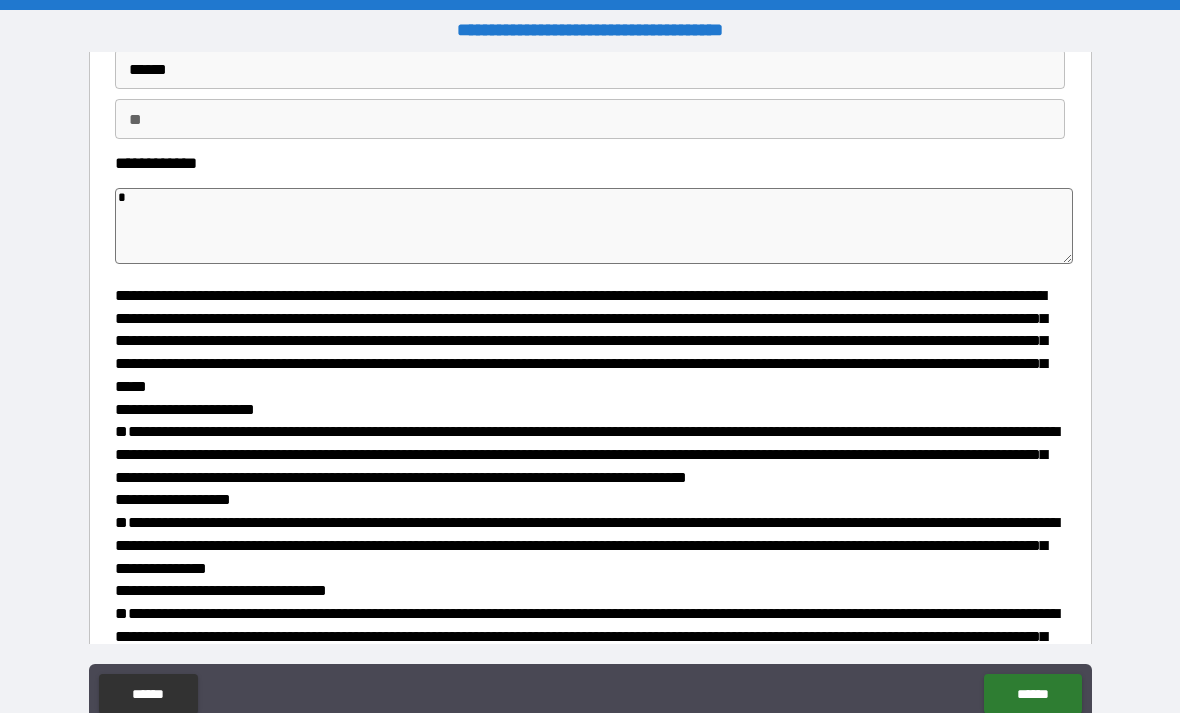 click on "******" at bounding box center (1032, 694) 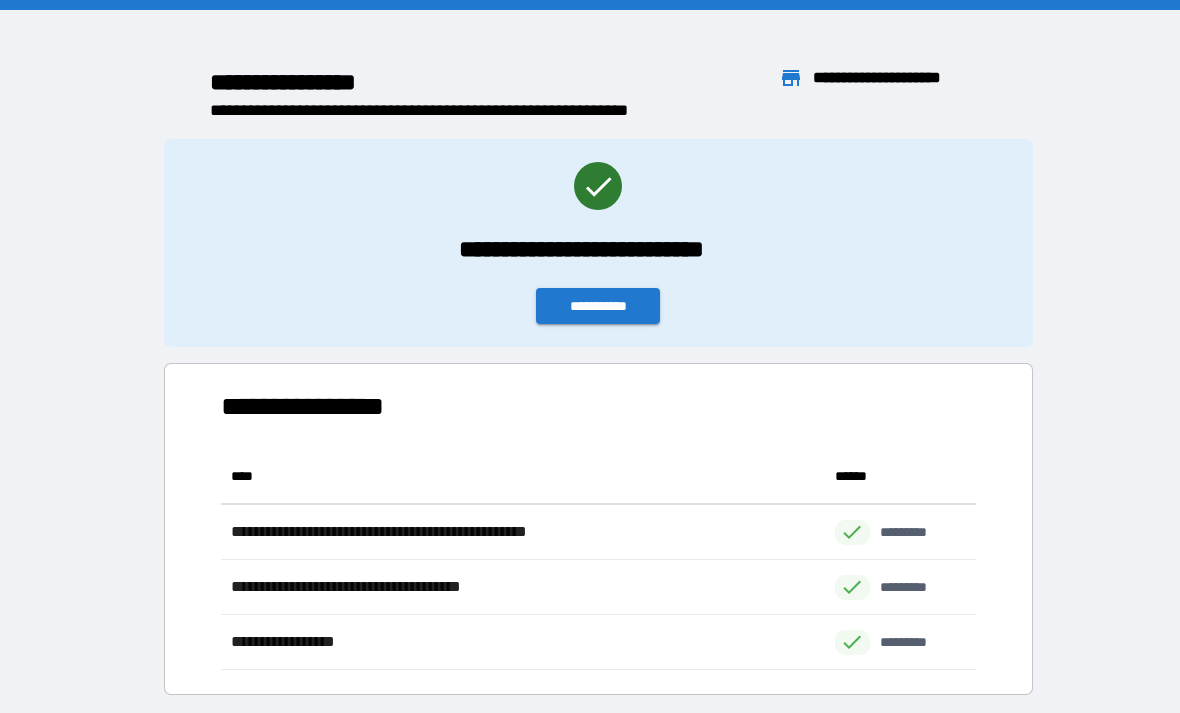 scroll, scrollTop: 1, scrollLeft: 1, axis: both 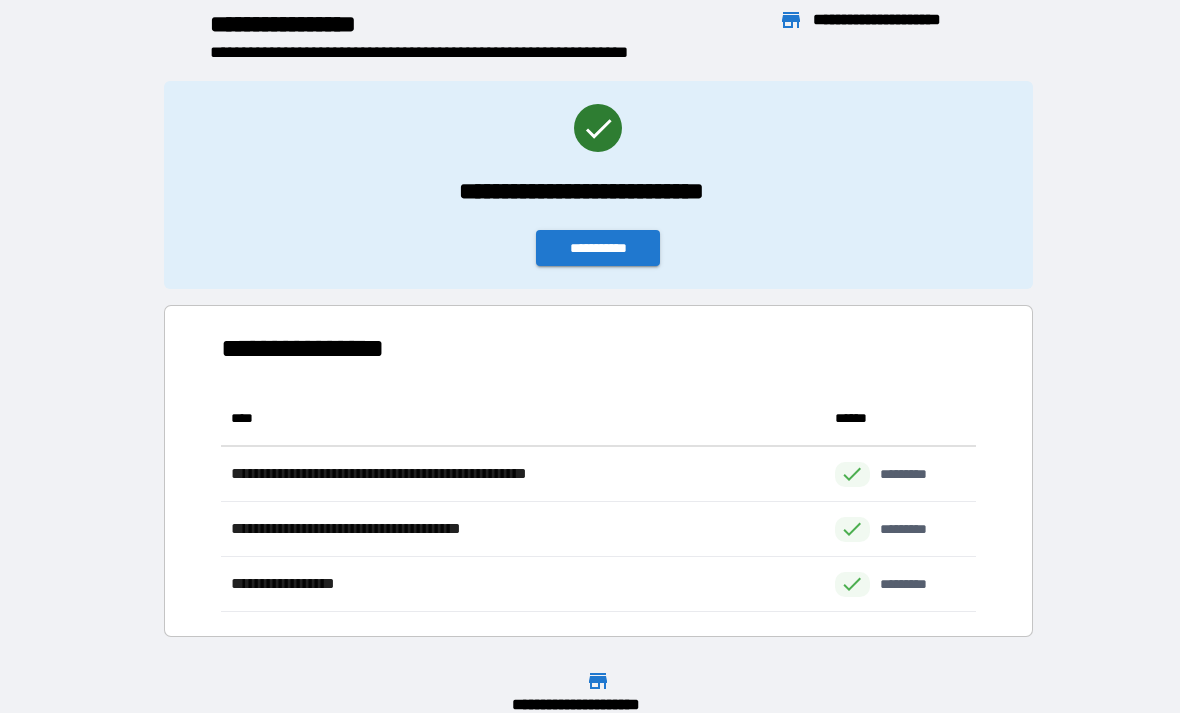 click on "**********" at bounding box center (598, 248) 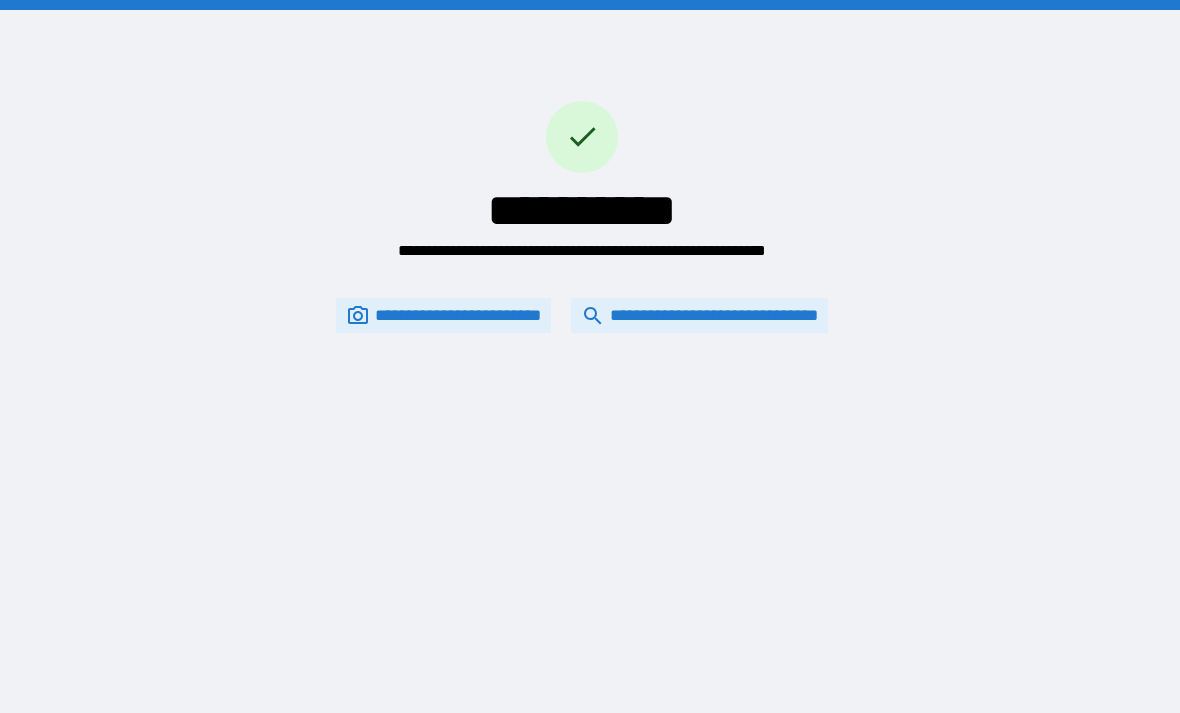 scroll, scrollTop: 0, scrollLeft: 0, axis: both 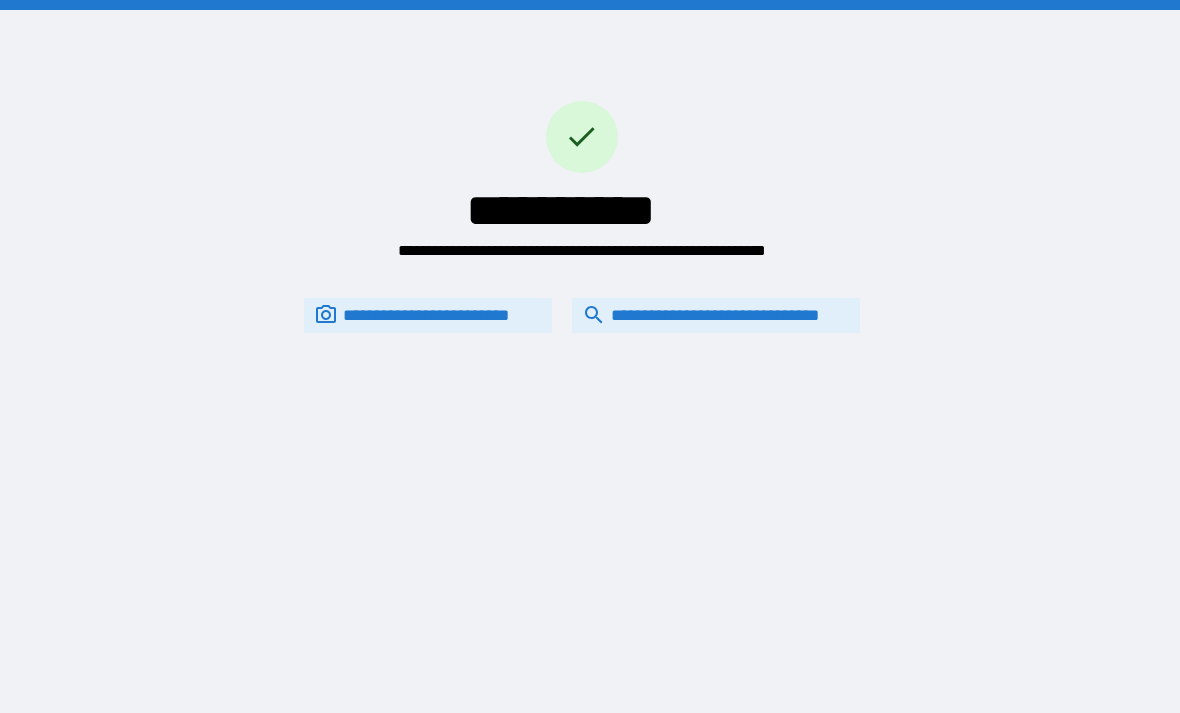 click on "**********" at bounding box center [716, 315] 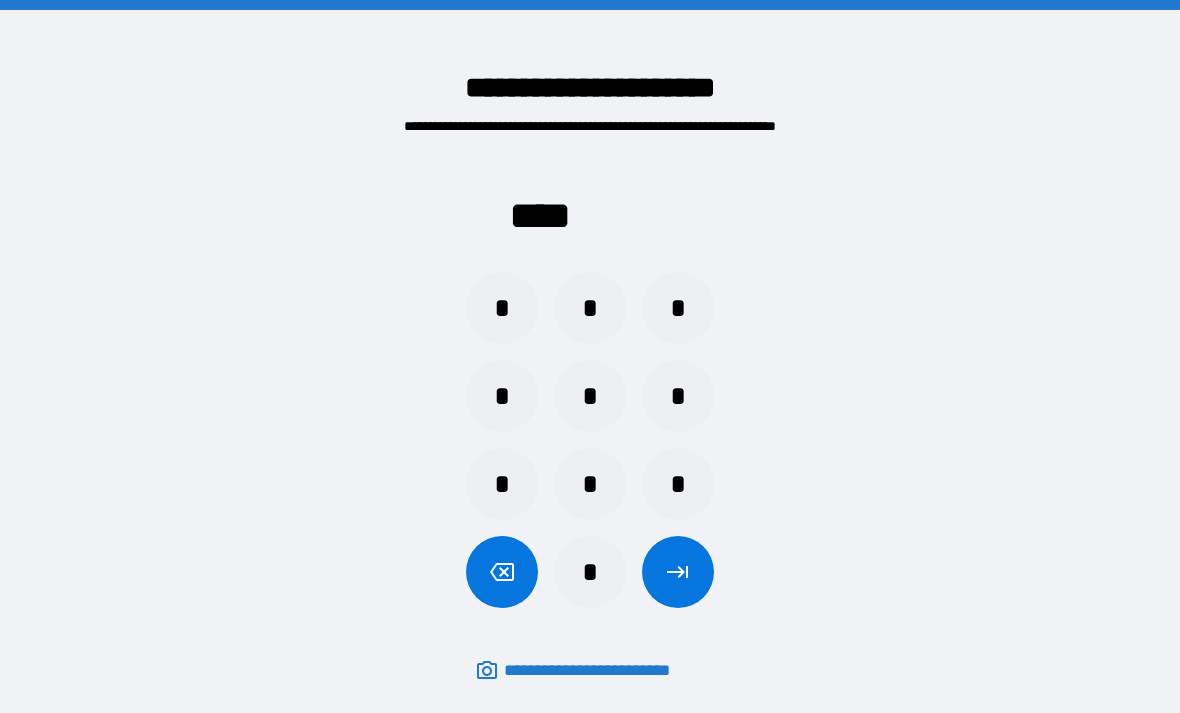click on "*" at bounding box center [678, 308] 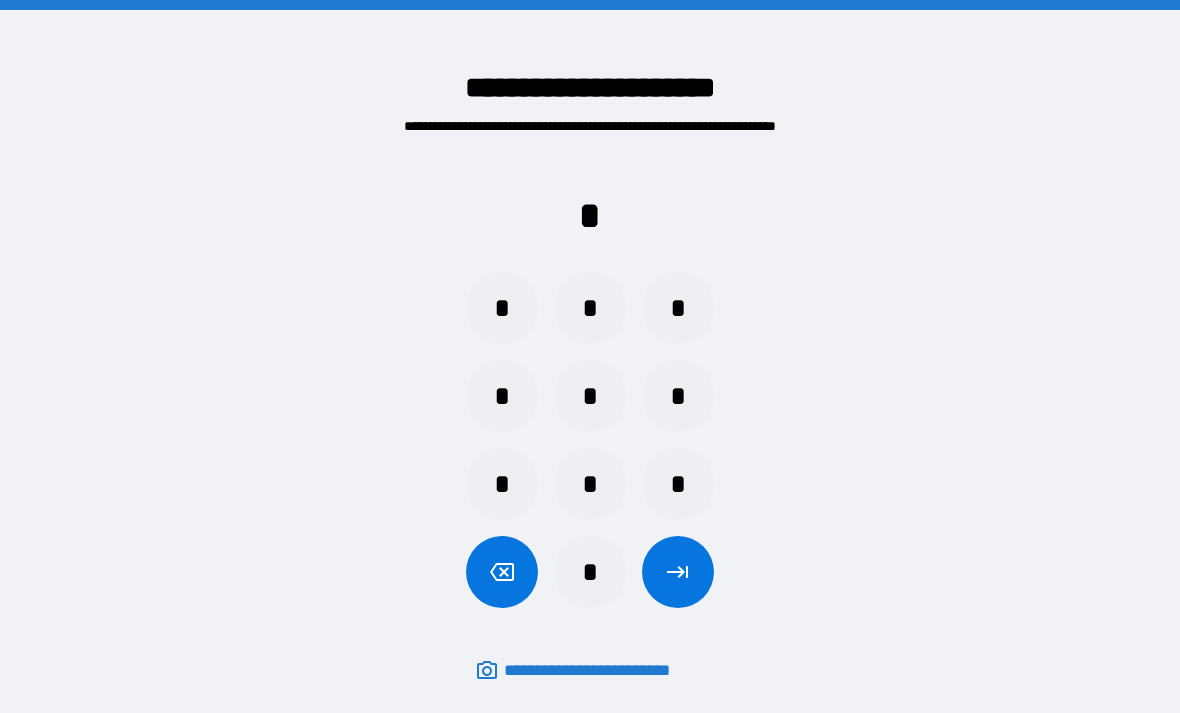 click on "*" at bounding box center [502, 308] 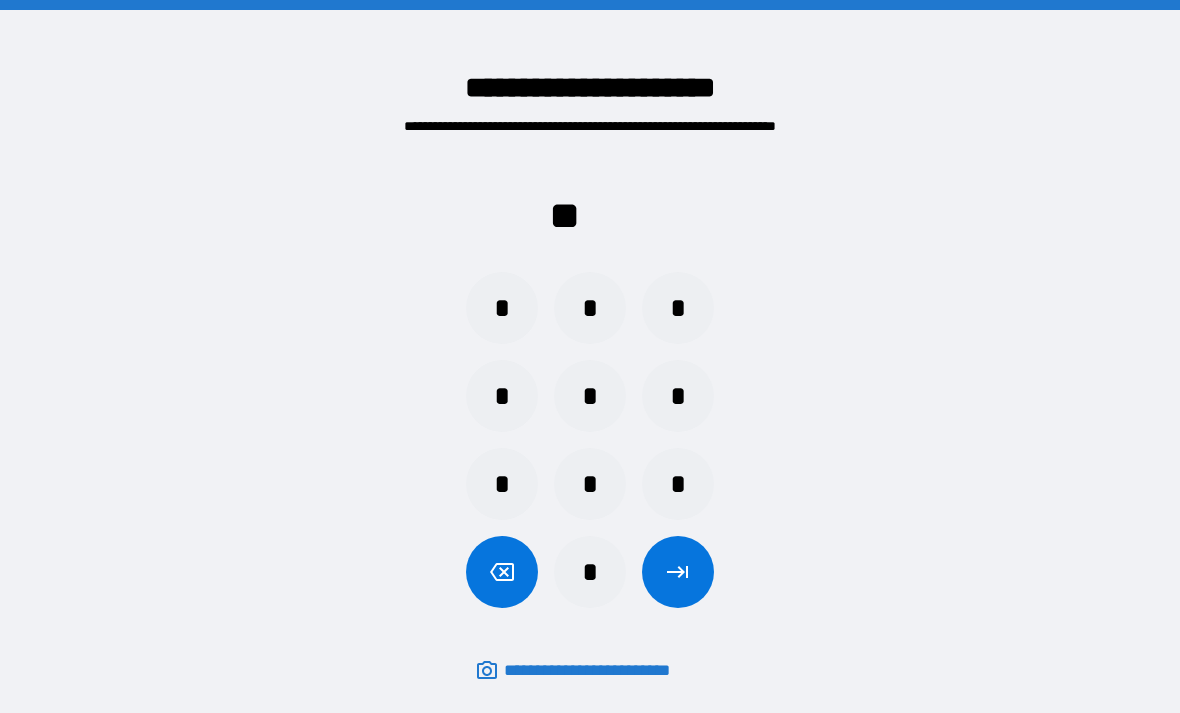 click on "*" at bounding box center (502, 396) 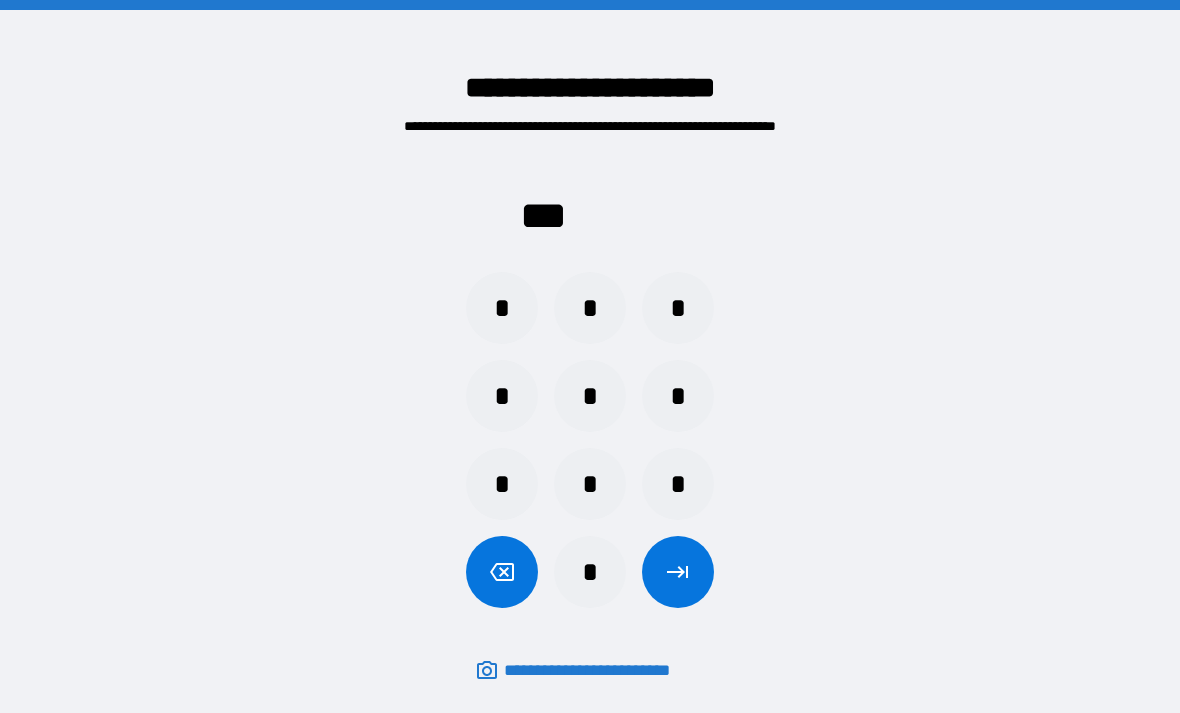 click on "*" at bounding box center (502, 308) 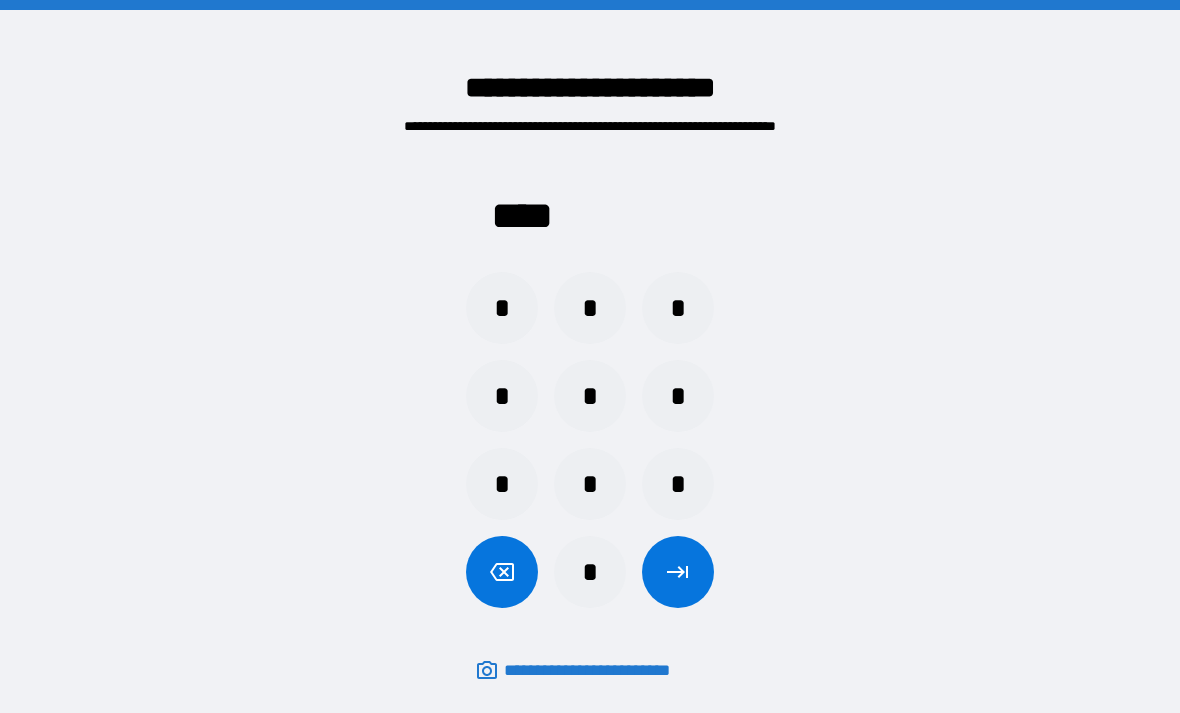 click 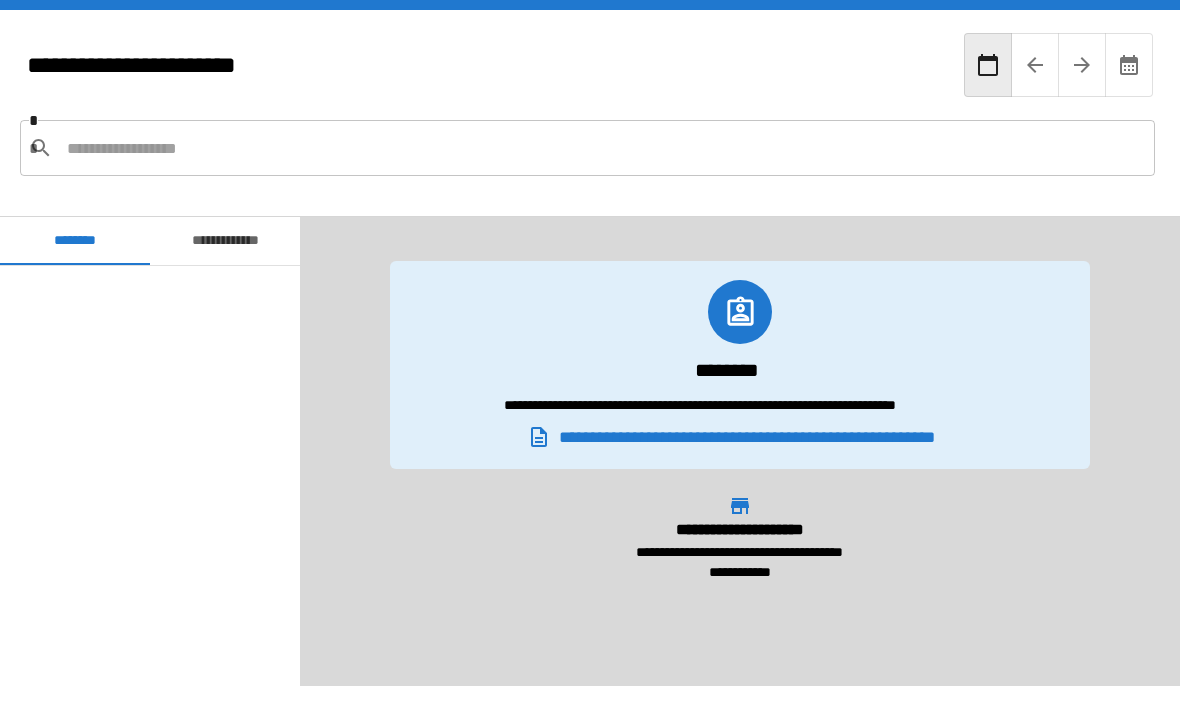scroll, scrollTop: 1045, scrollLeft: 0, axis: vertical 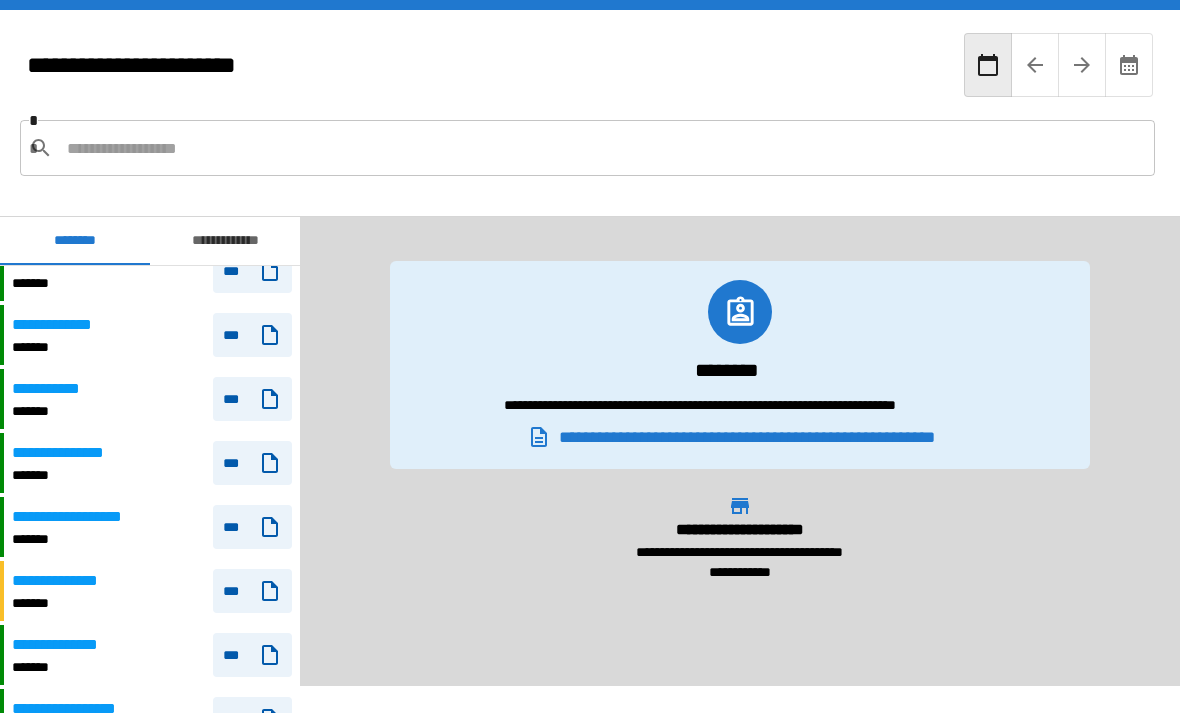 click on "**********" at bounding box center [152, 399] 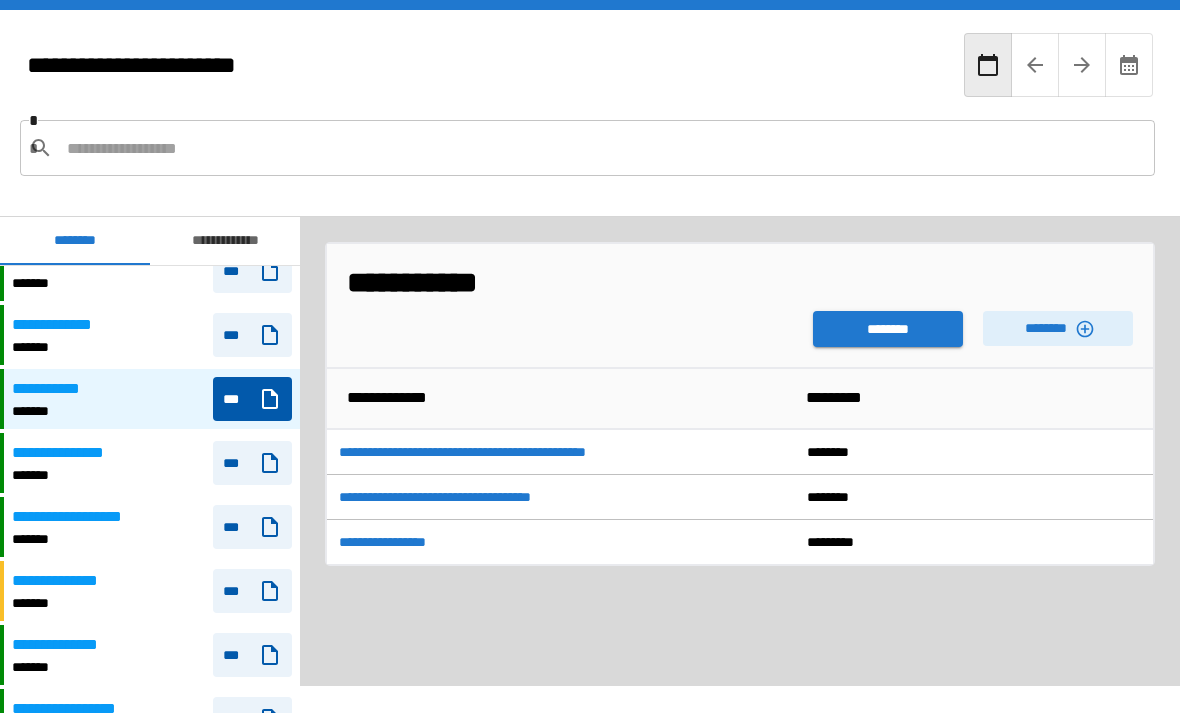 click on "********" at bounding box center (888, 329) 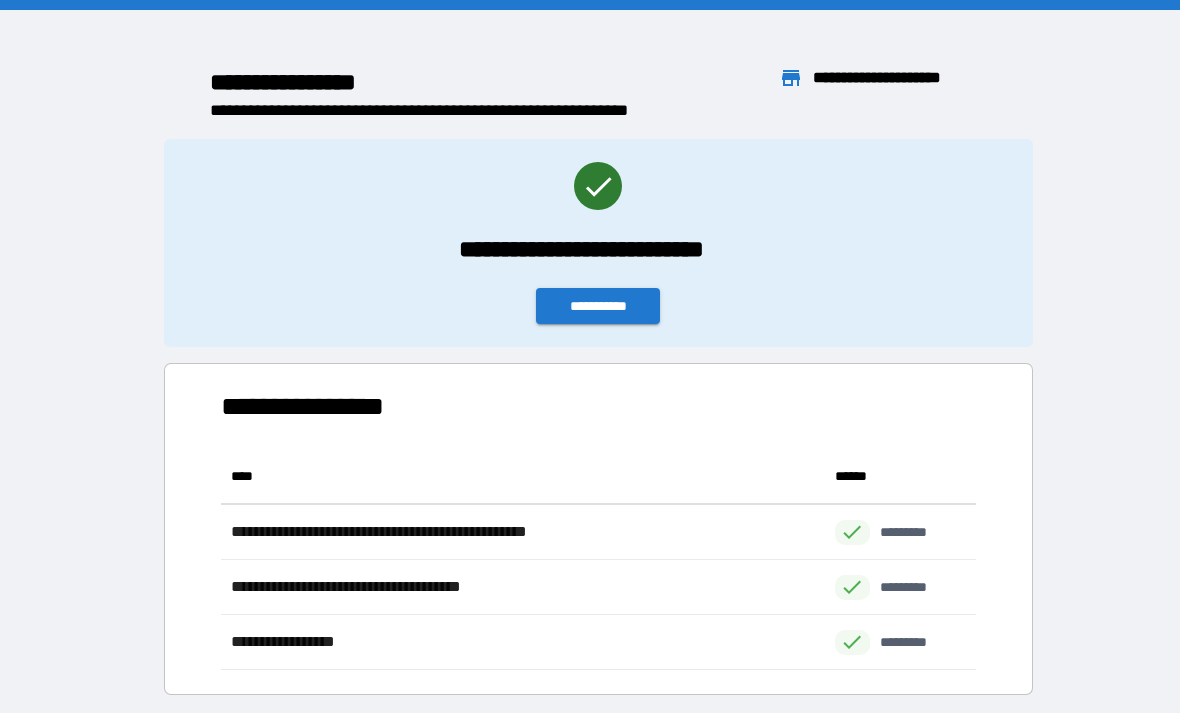 scroll, scrollTop: 1, scrollLeft: 1, axis: both 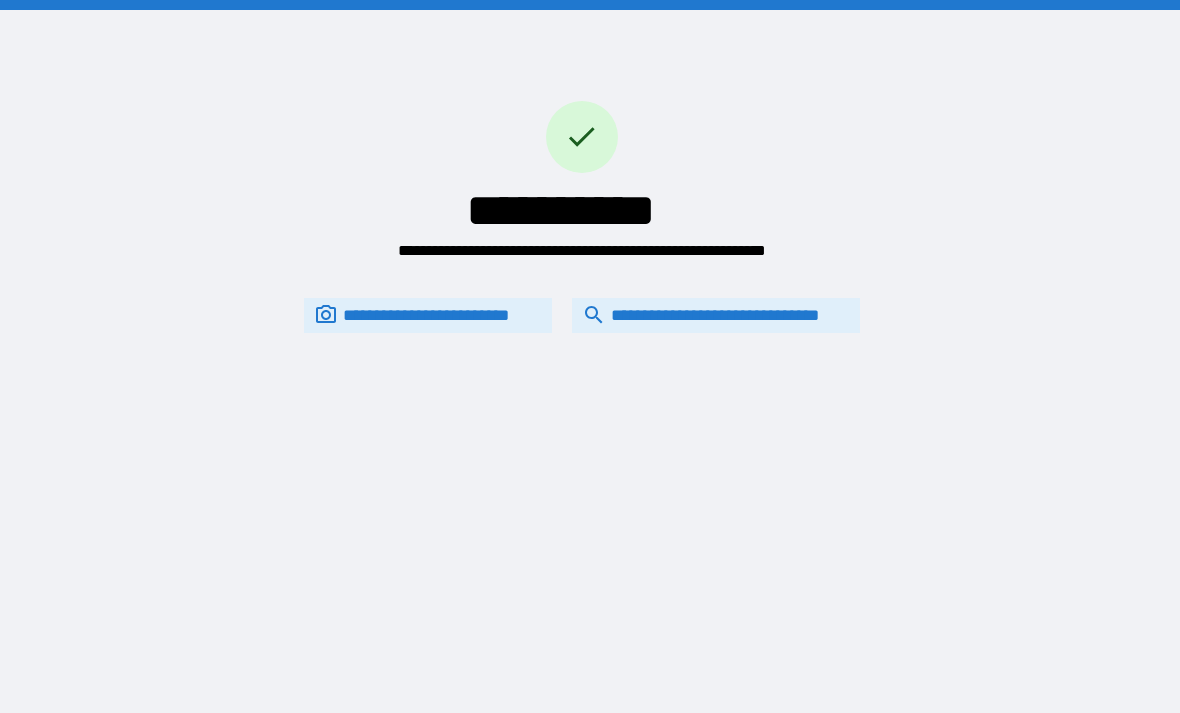 click on "**********" at bounding box center [716, 315] 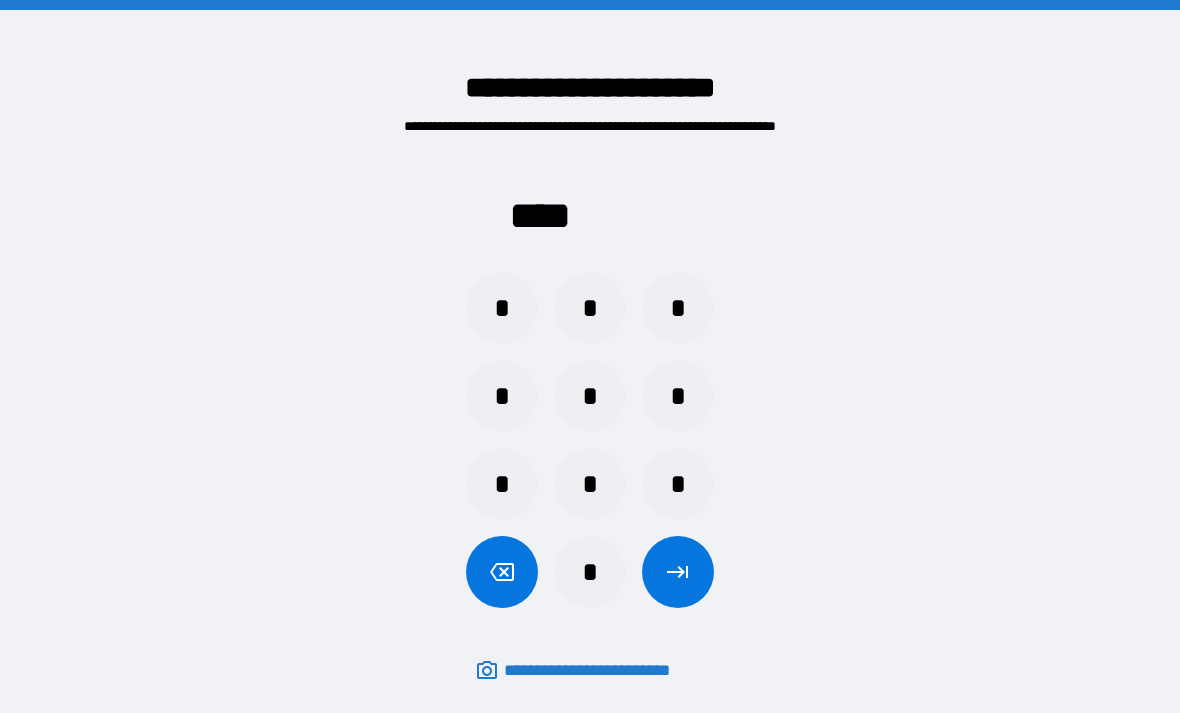 click on "*" at bounding box center [678, 308] 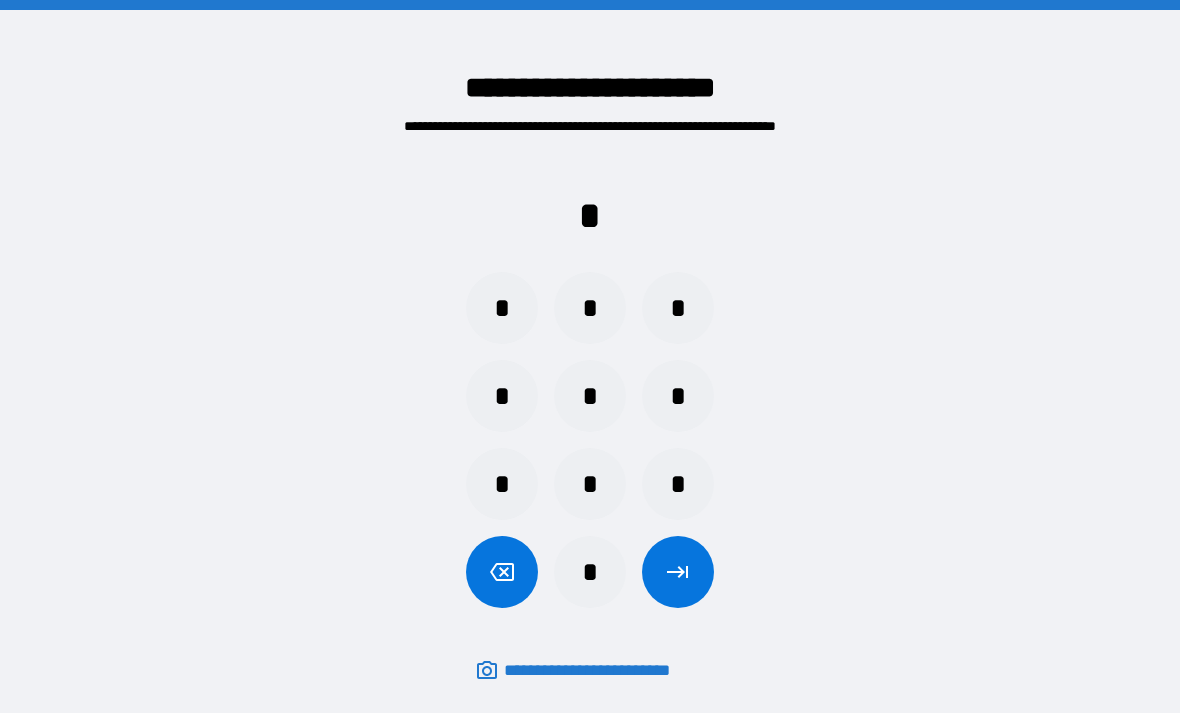 click on "*" at bounding box center (502, 308) 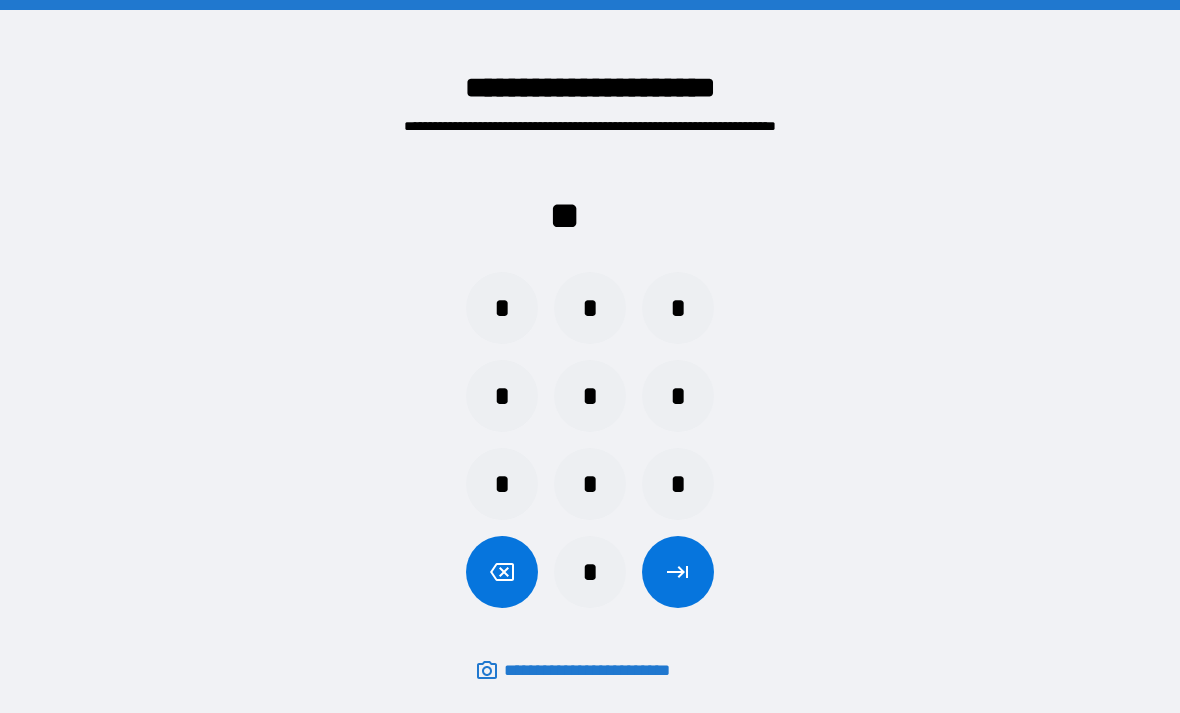 click on "*" at bounding box center [502, 396] 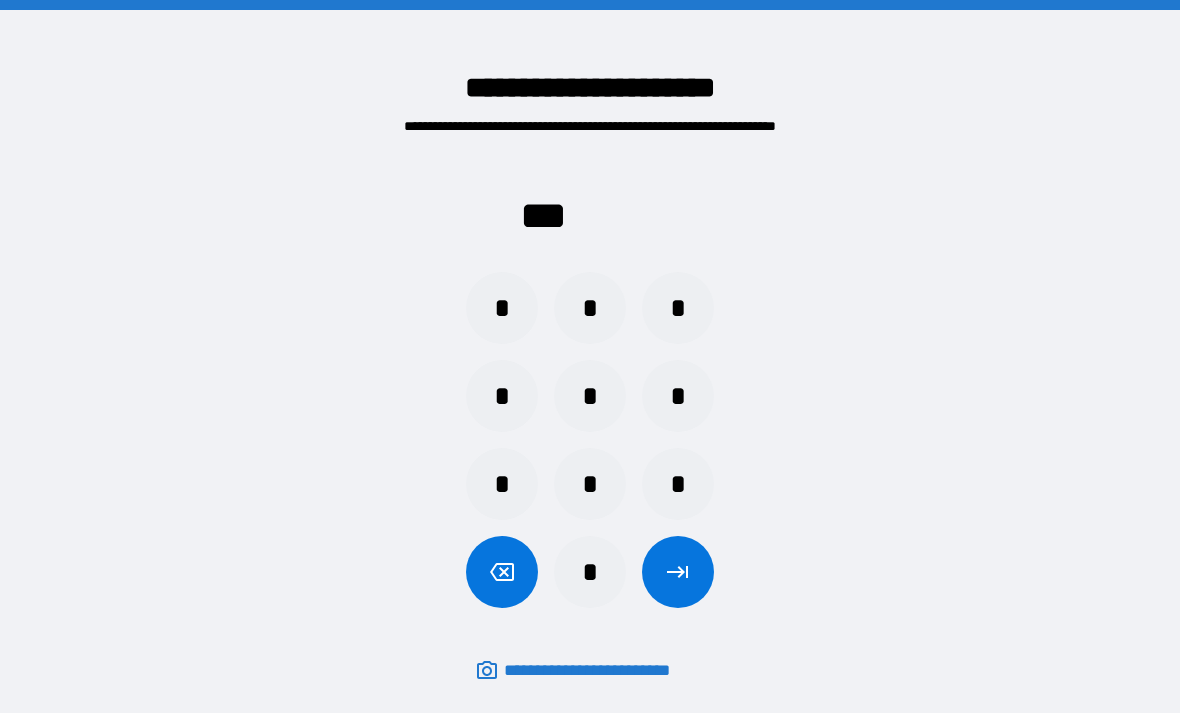 click on "*" at bounding box center [502, 308] 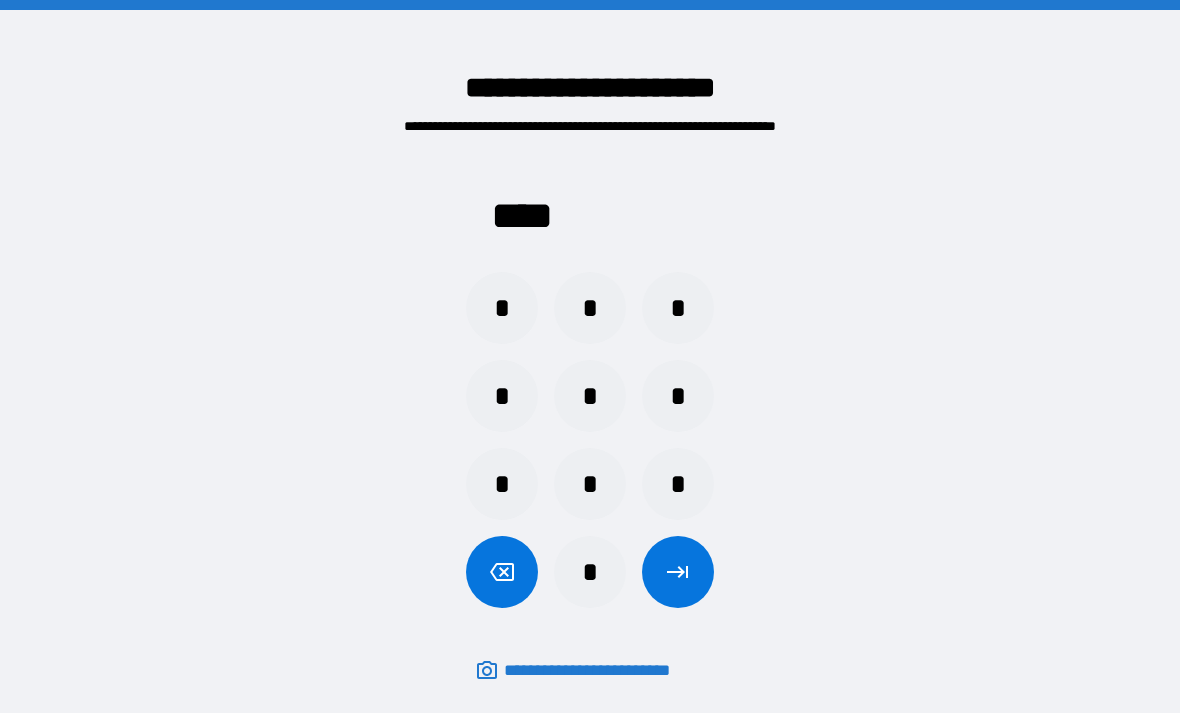 click 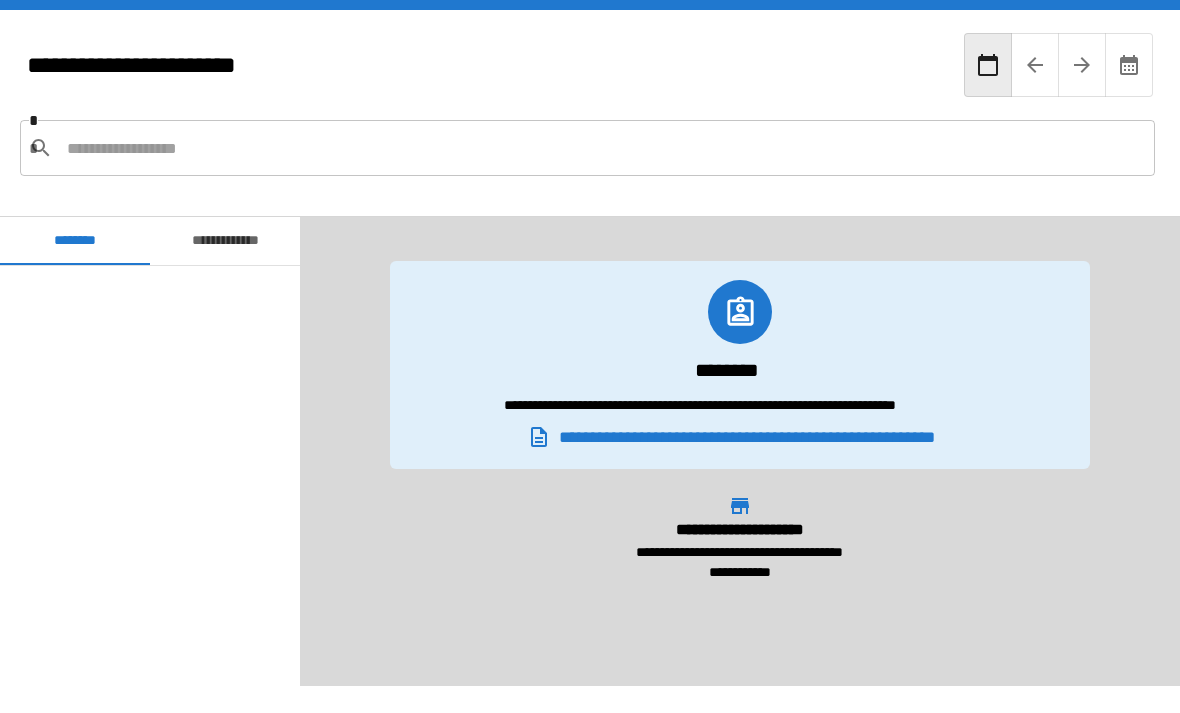 scroll, scrollTop: 1045, scrollLeft: 0, axis: vertical 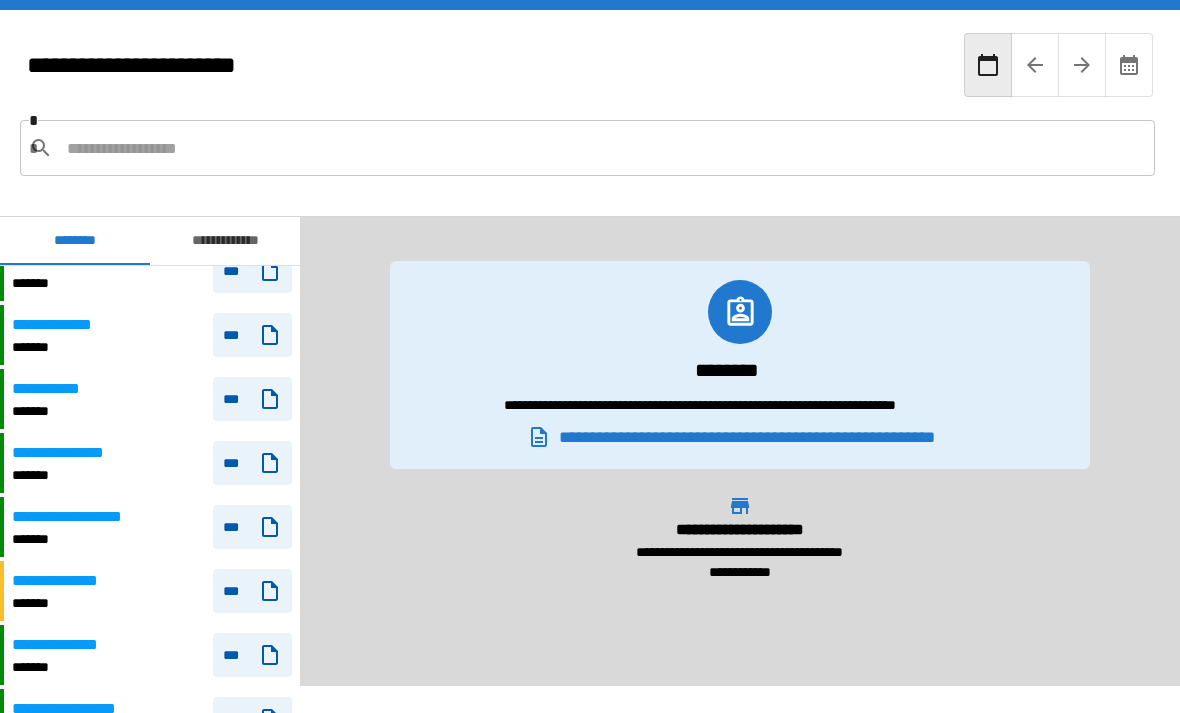 click on "**********" at bounding box center (152, 399) 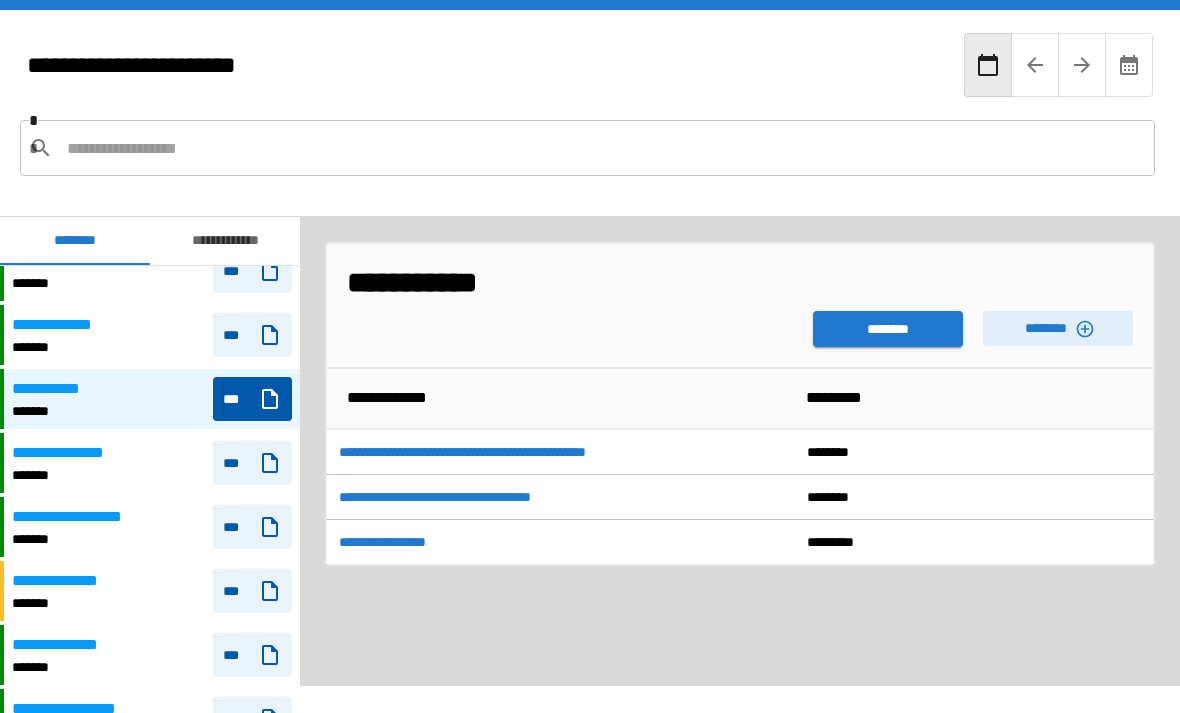 click on "********" at bounding box center [1058, 328] 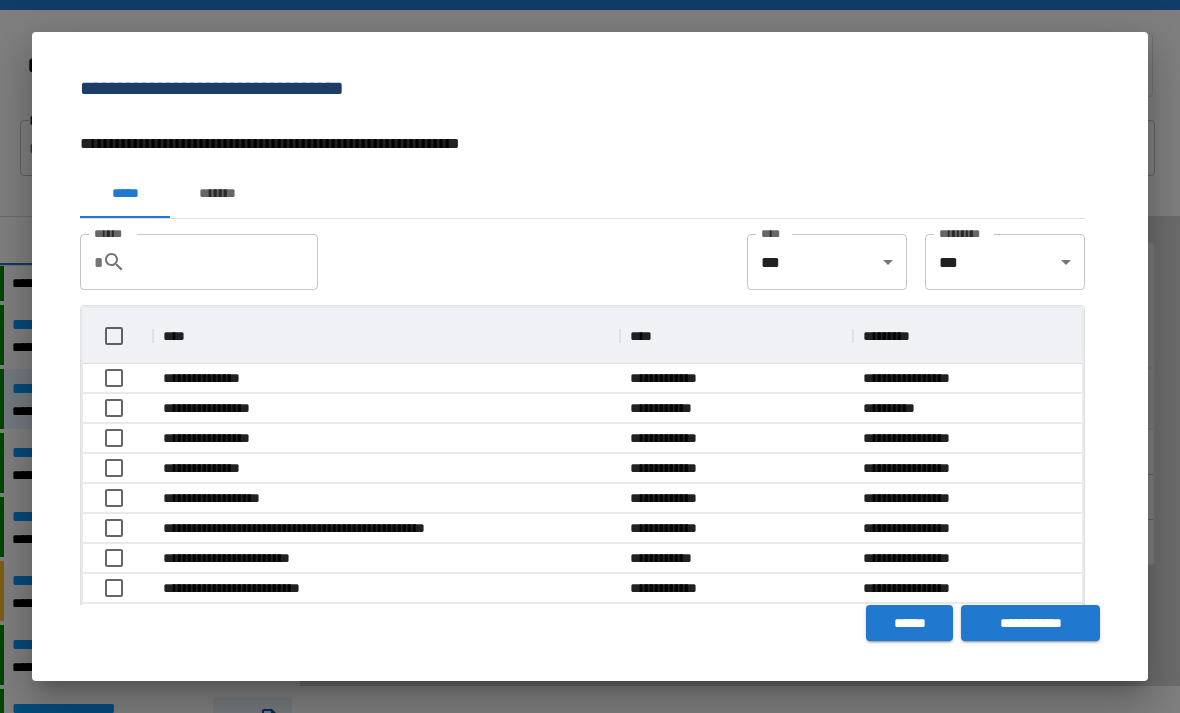 scroll, scrollTop: 1, scrollLeft: 1, axis: both 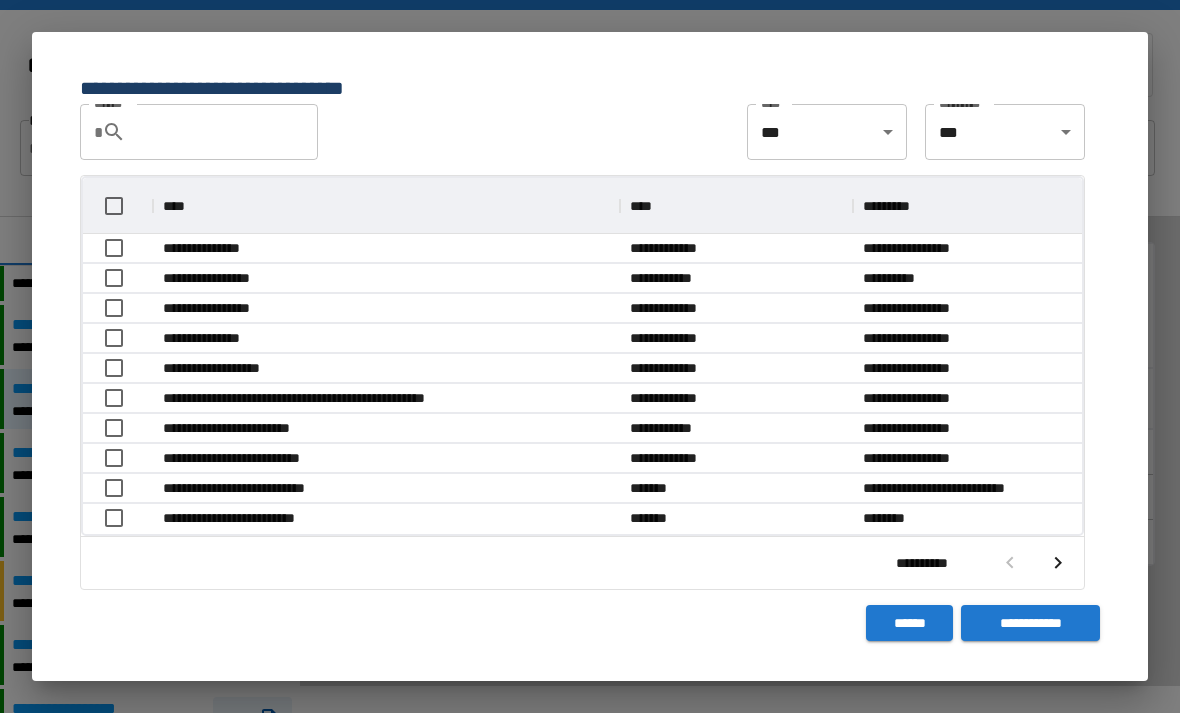 click 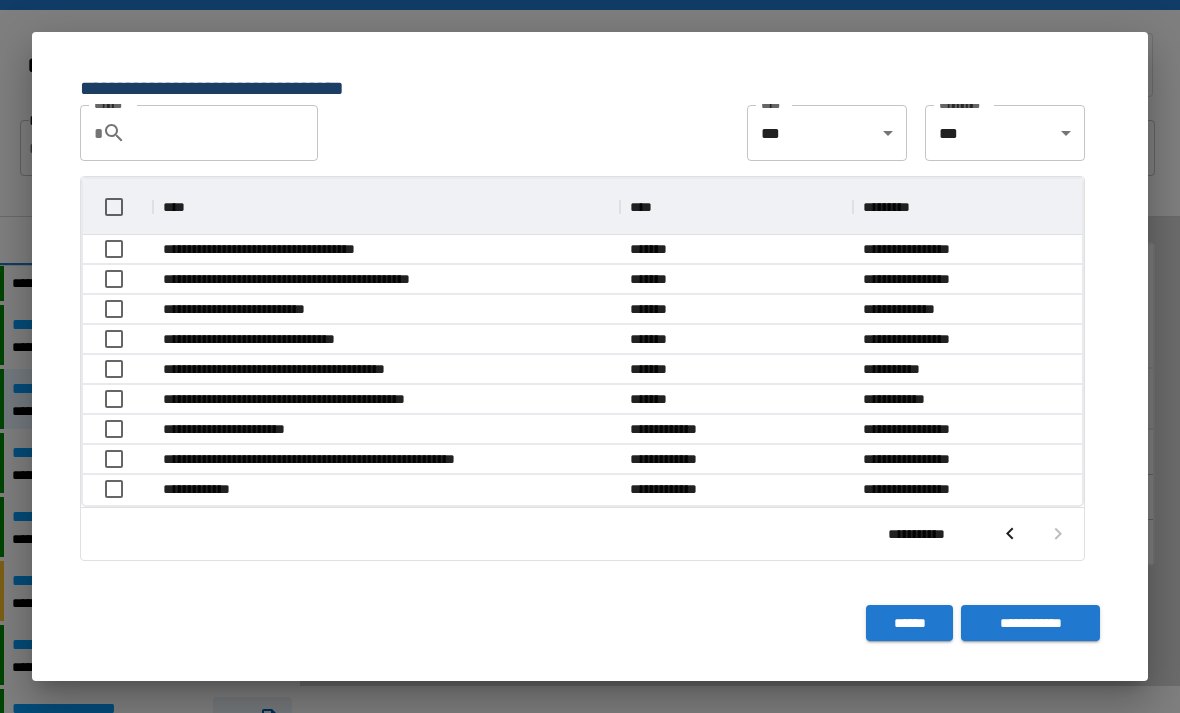 scroll, scrollTop: 1, scrollLeft: 1, axis: both 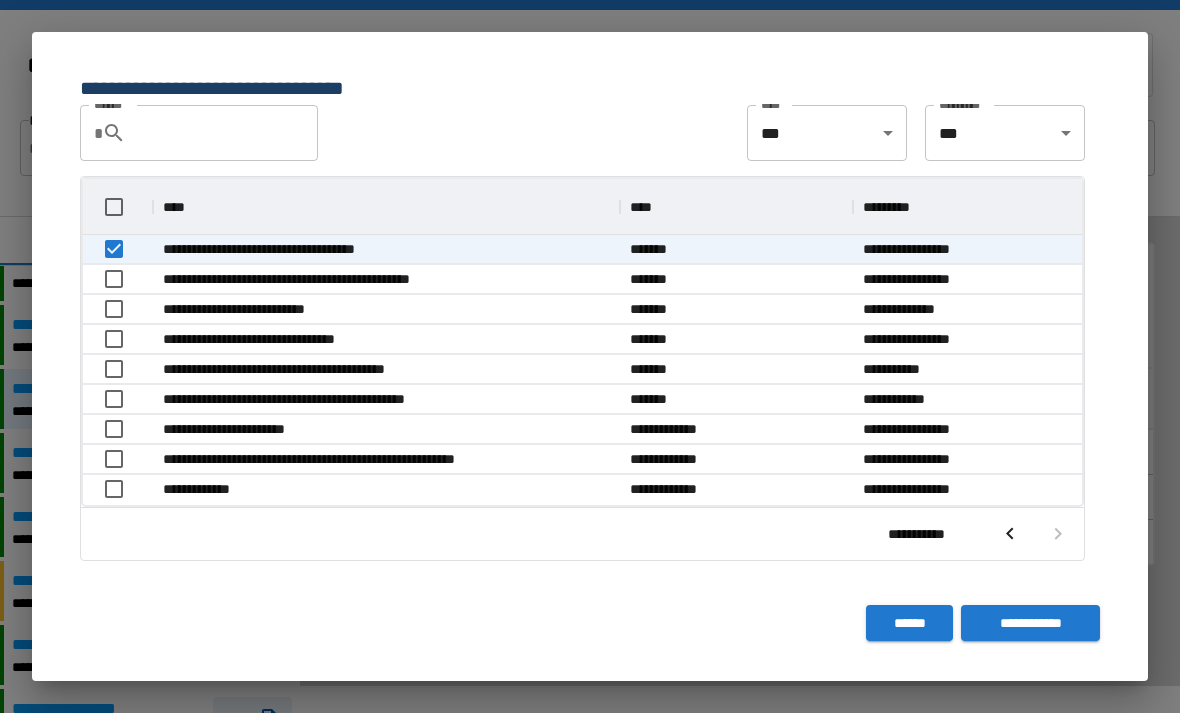 click on "**********" at bounding box center (1030, 623) 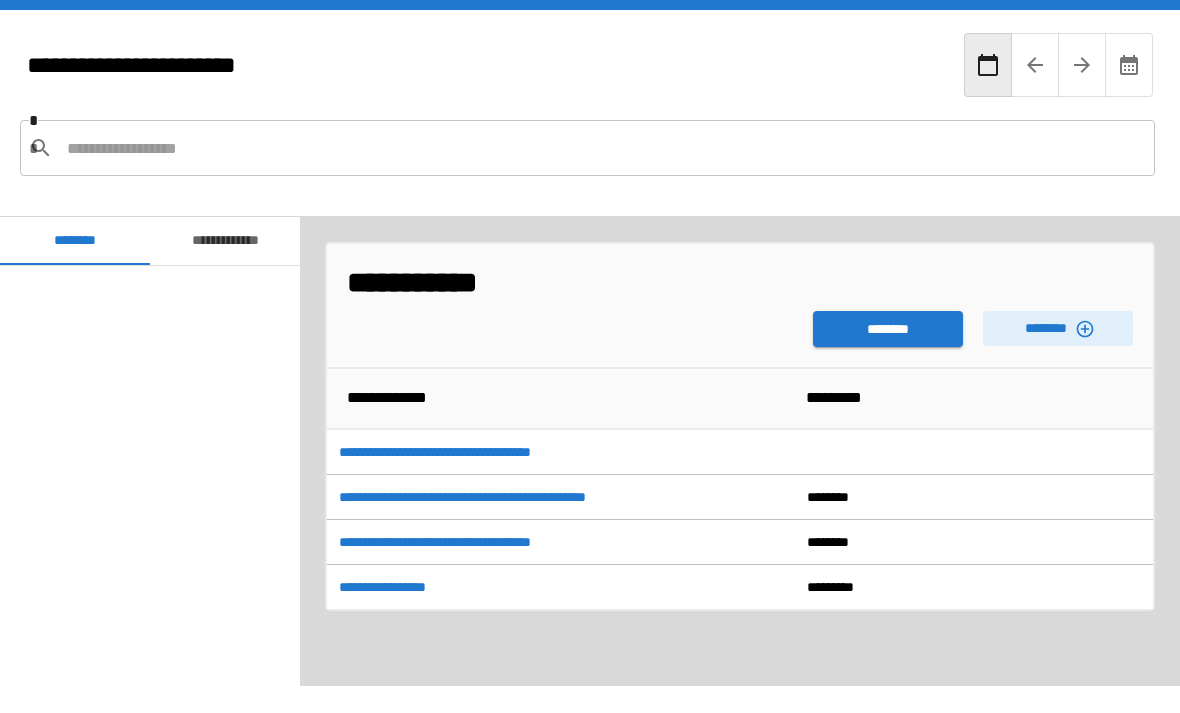 scroll, scrollTop: 1045, scrollLeft: 0, axis: vertical 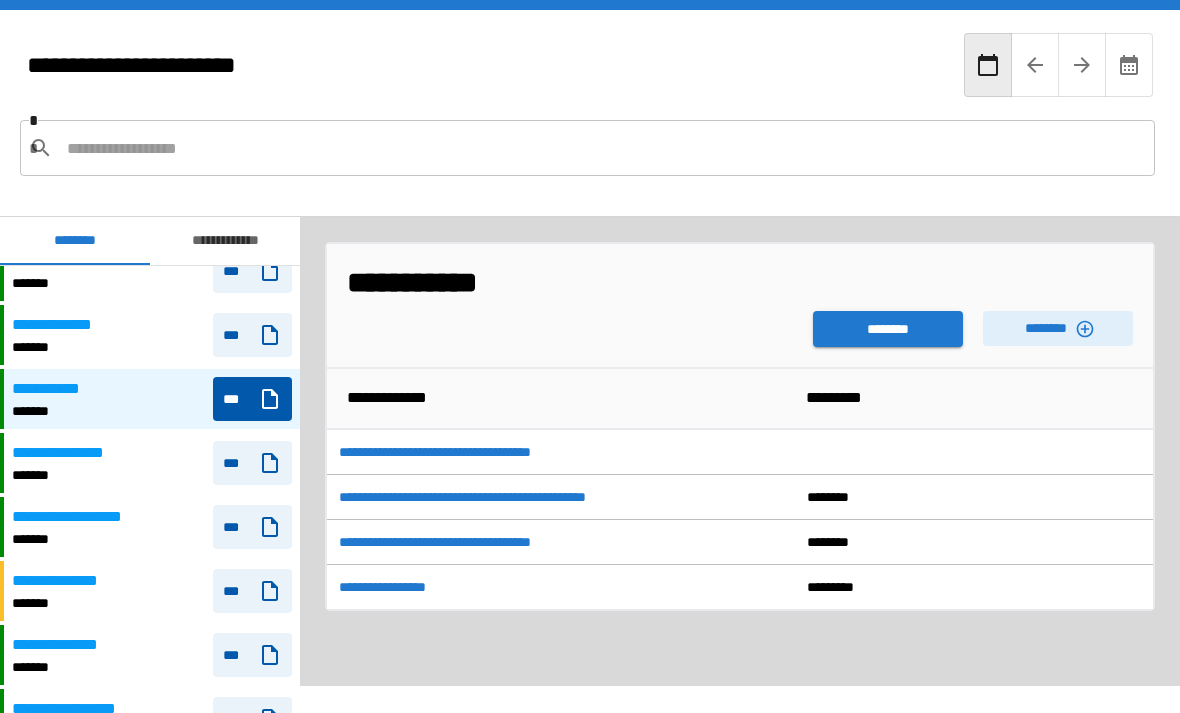 click on "********" at bounding box center (888, 329) 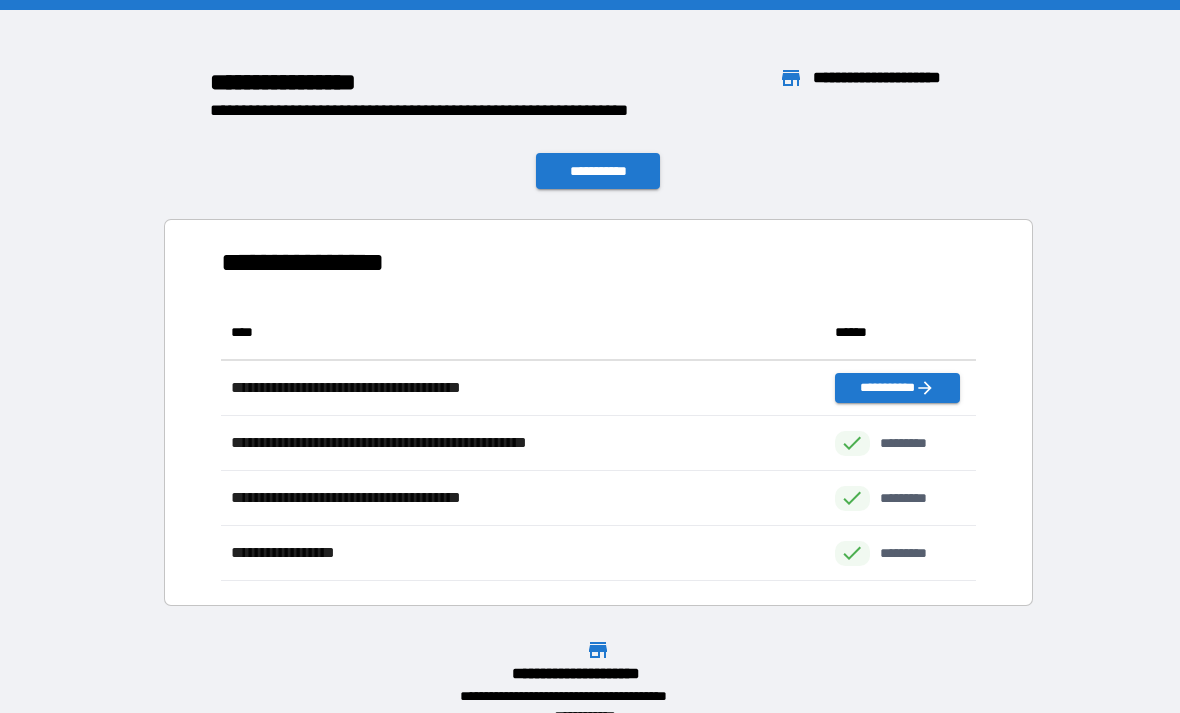 scroll, scrollTop: 1, scrollLeft: 1, axis: both 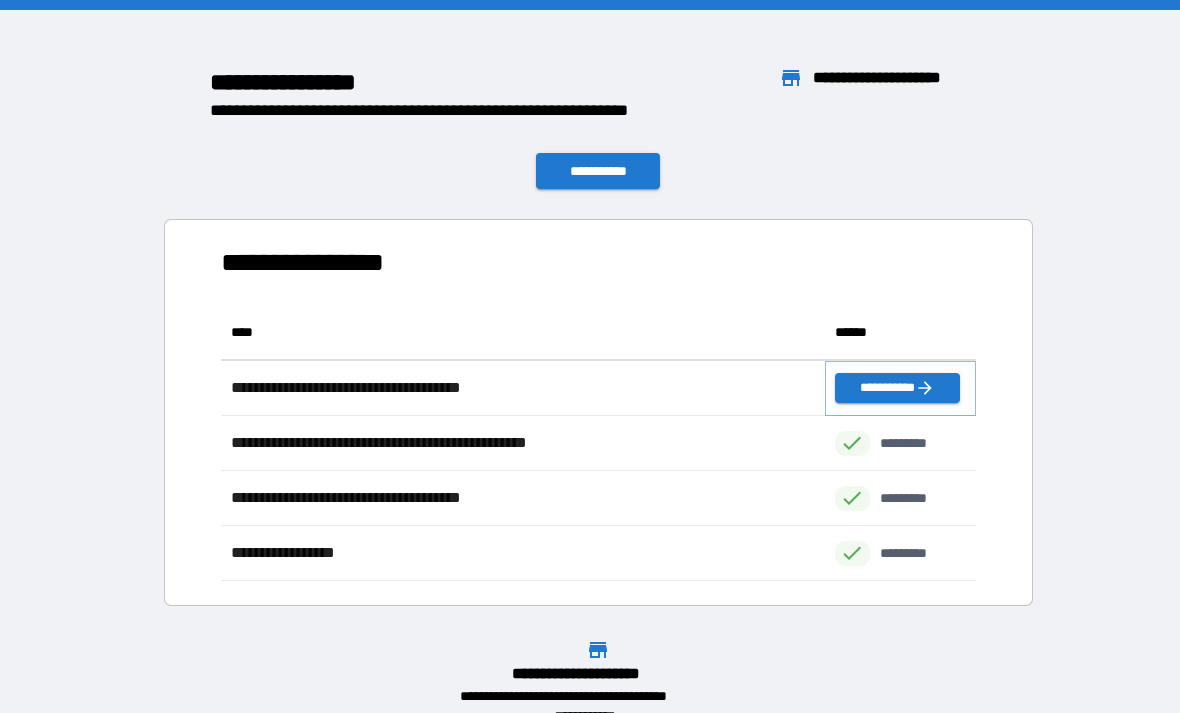click on "**********" at bounding box center [897, 388] 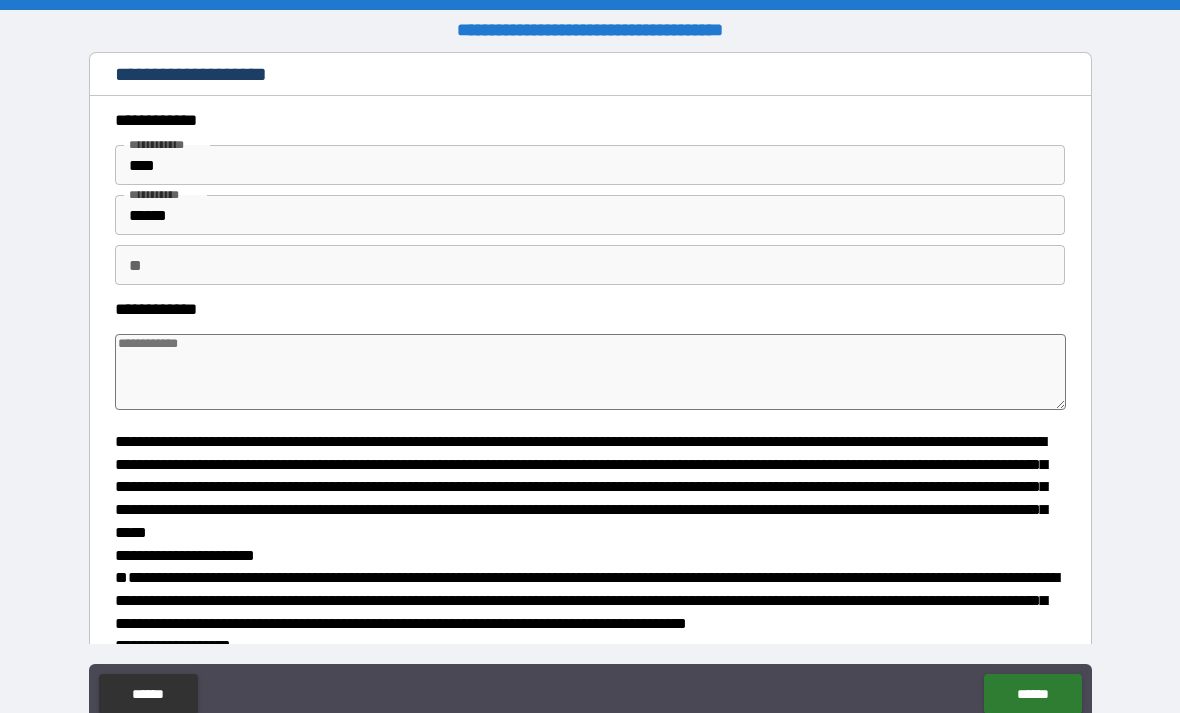 type on "*" 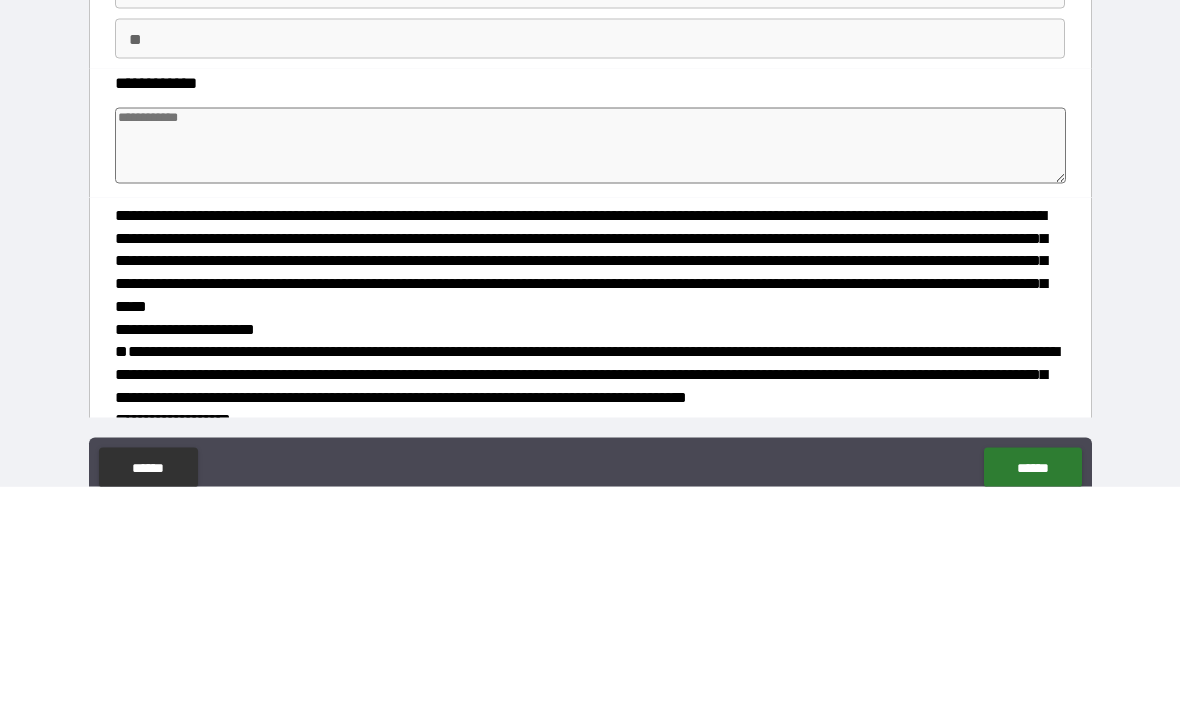 type on "*" 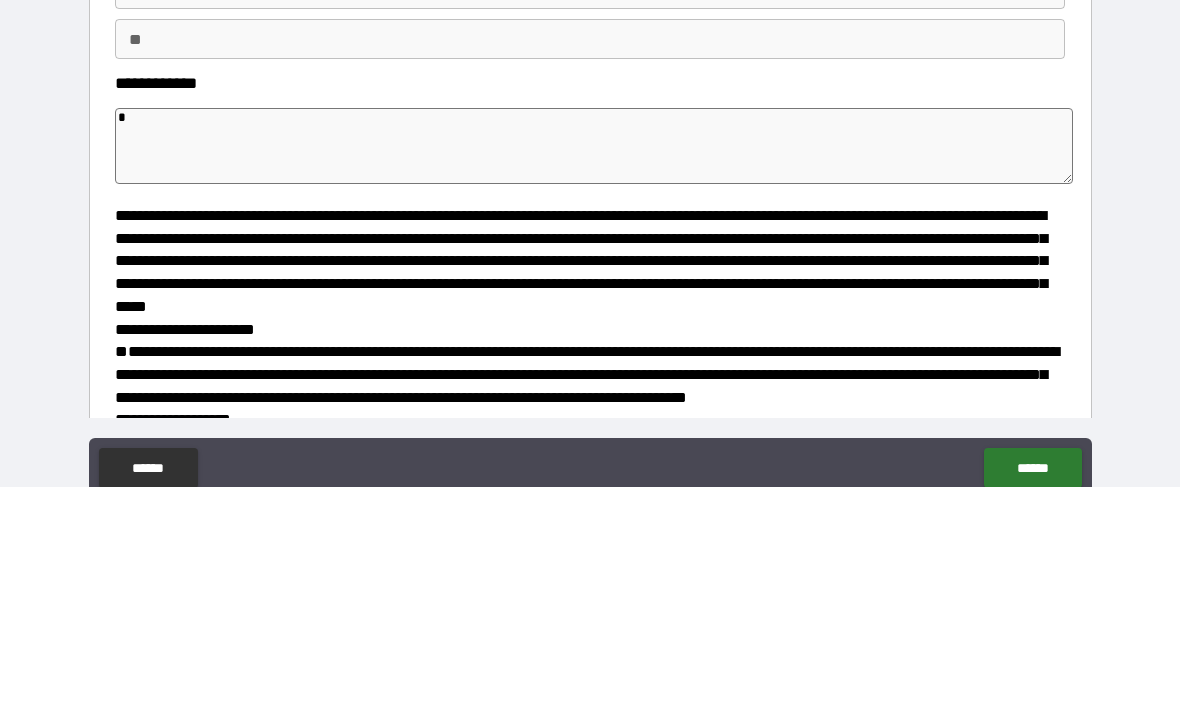 type on "*" 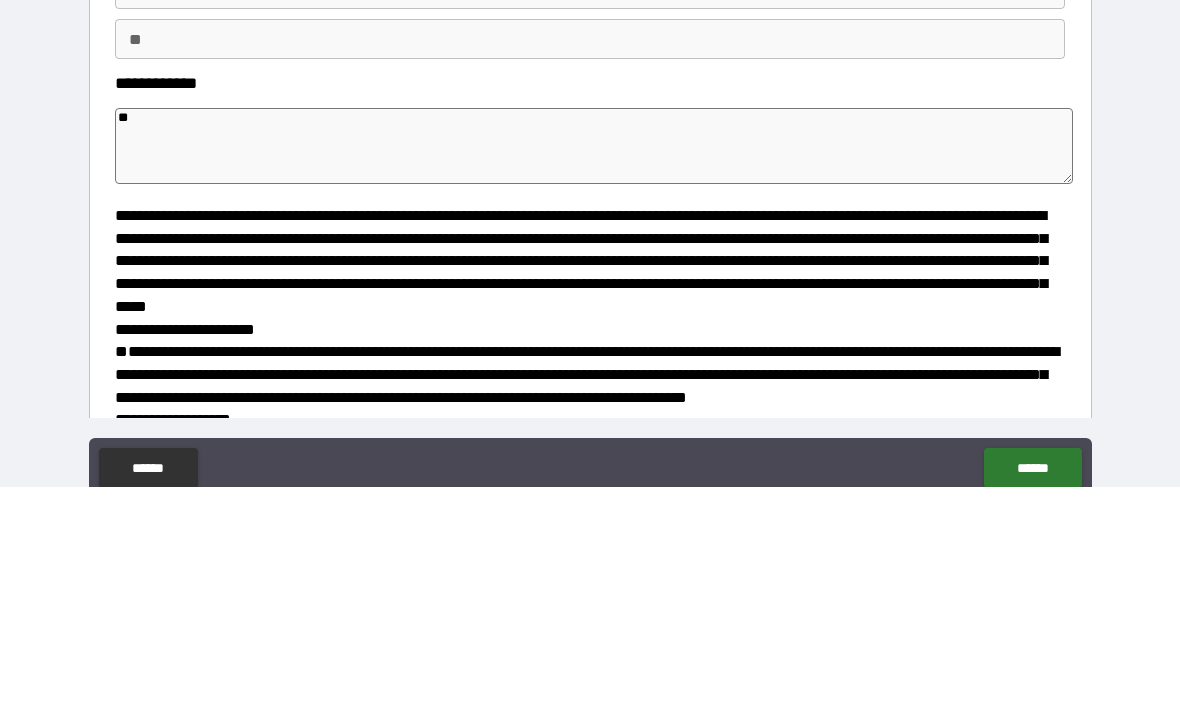 type on "*" 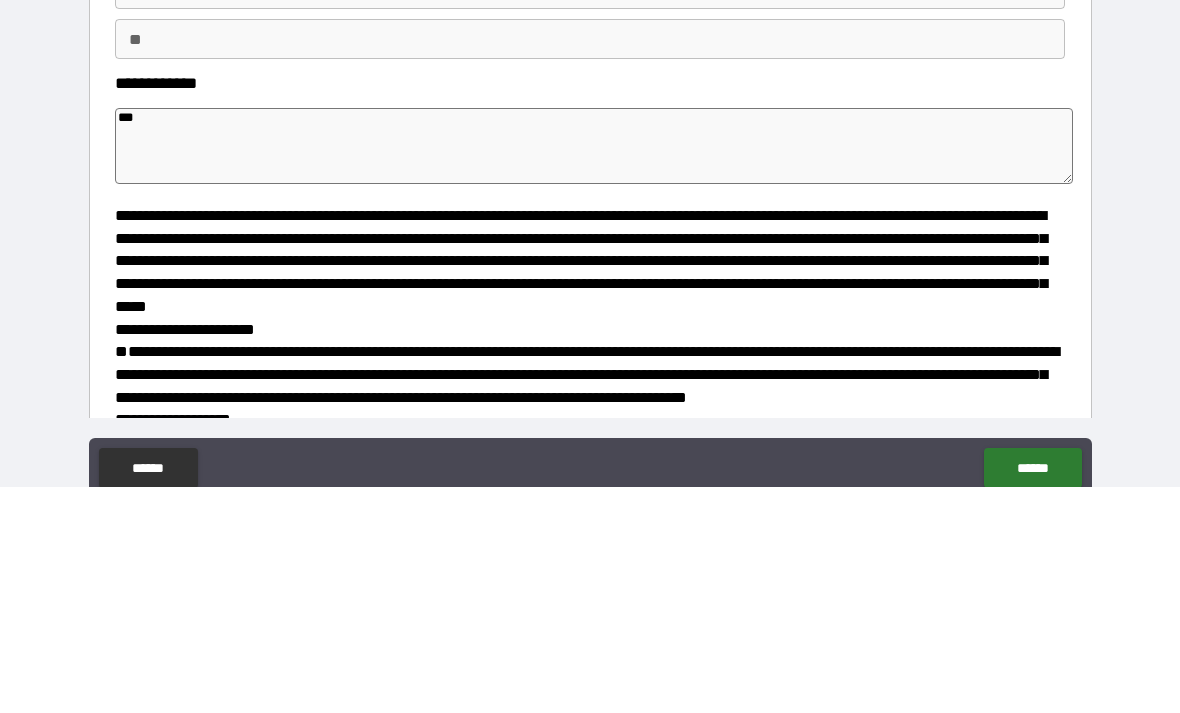 type on "*" 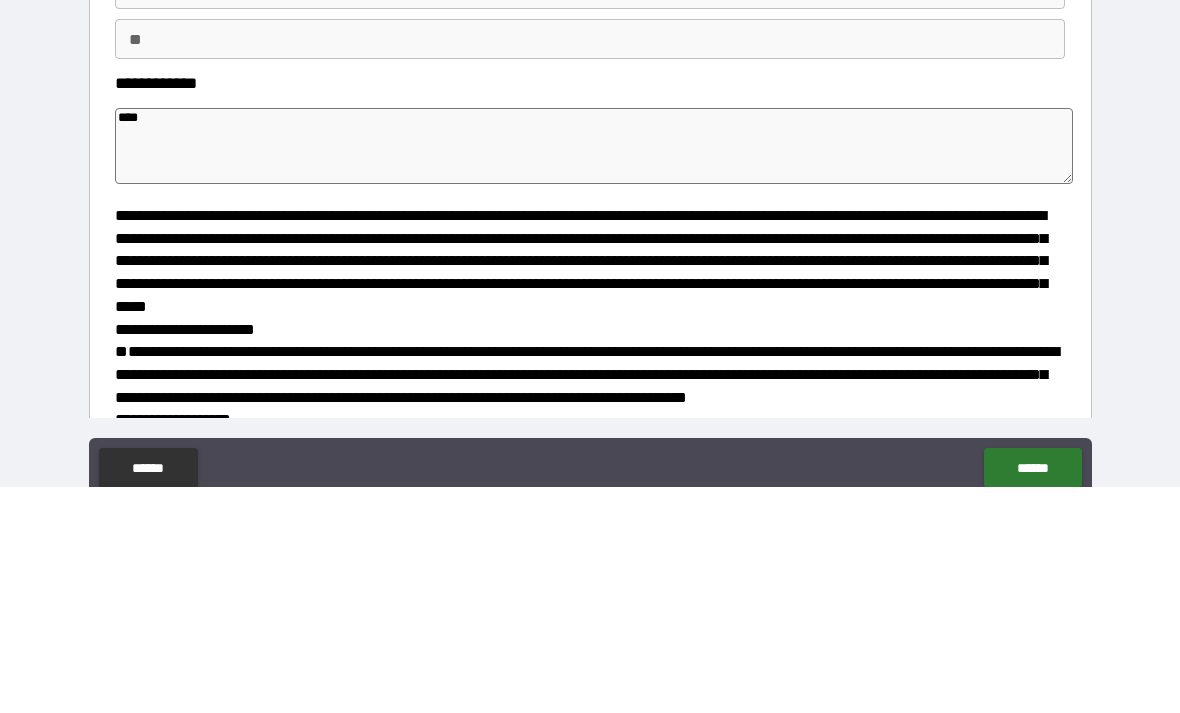type on "*" 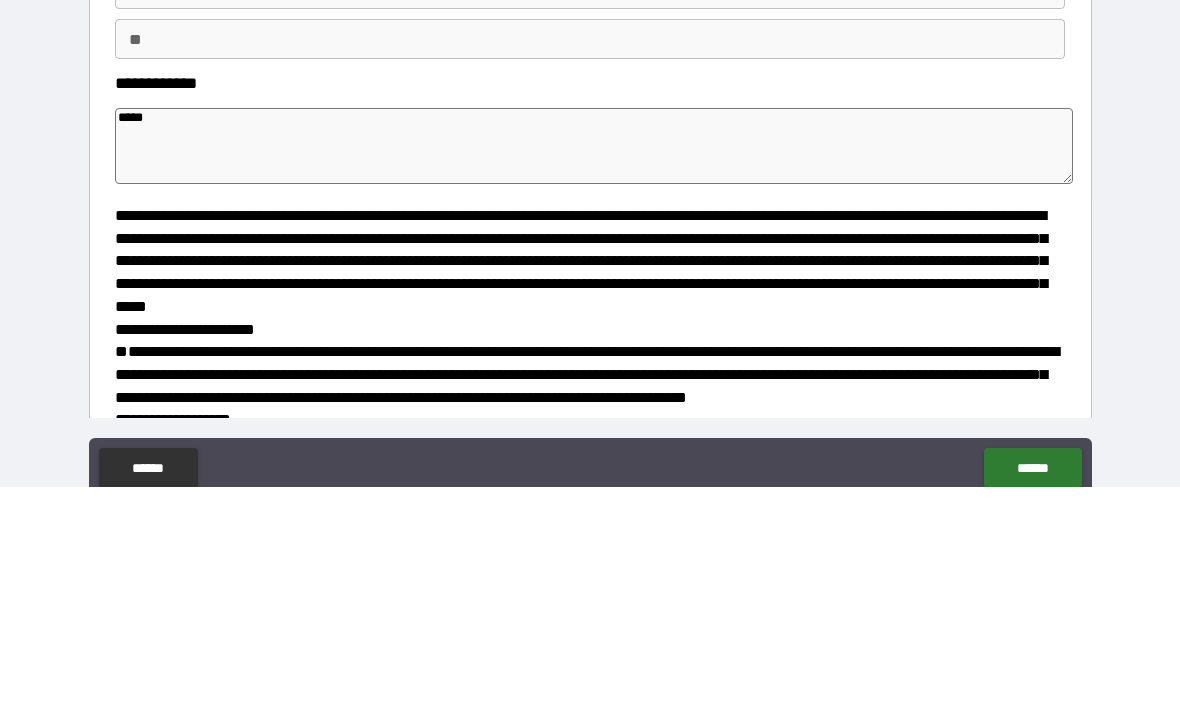 type on "*" 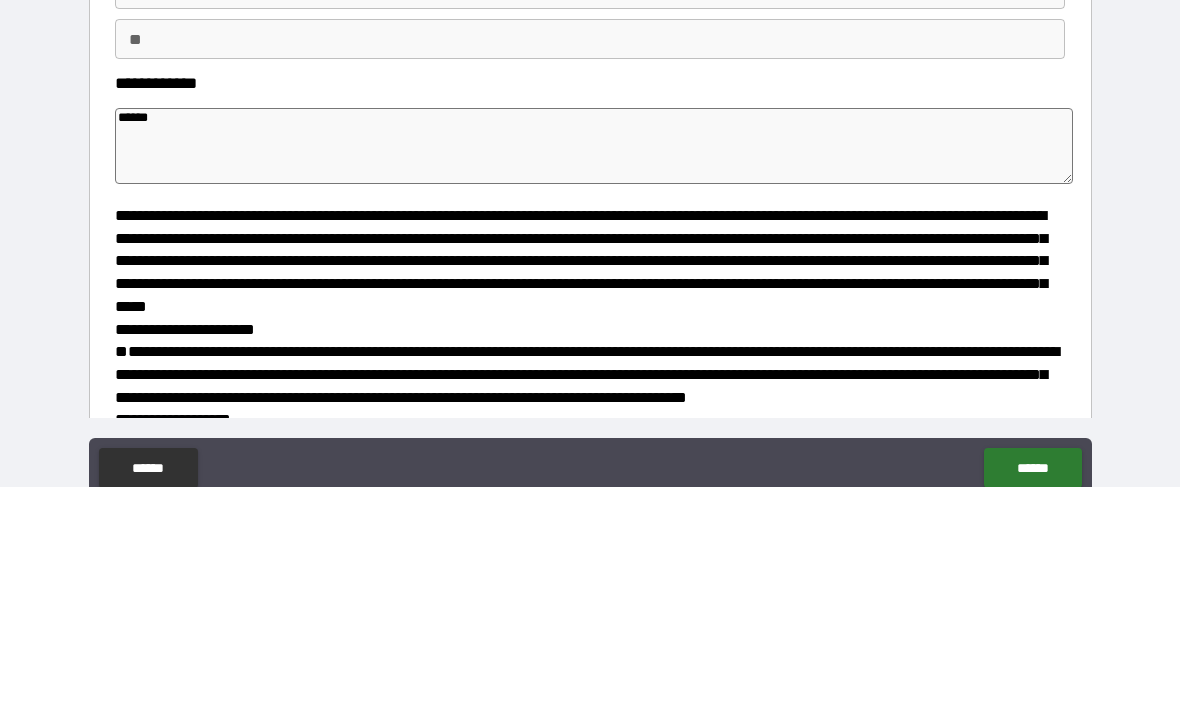 type on "*" 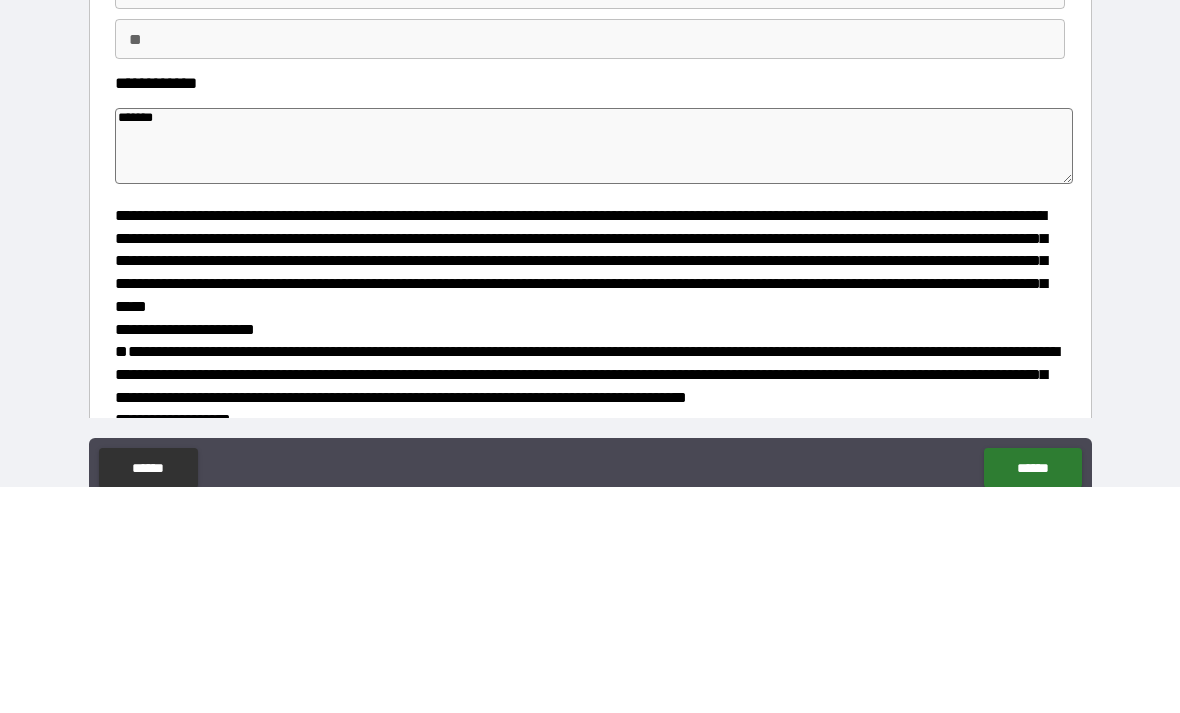 type on "*" 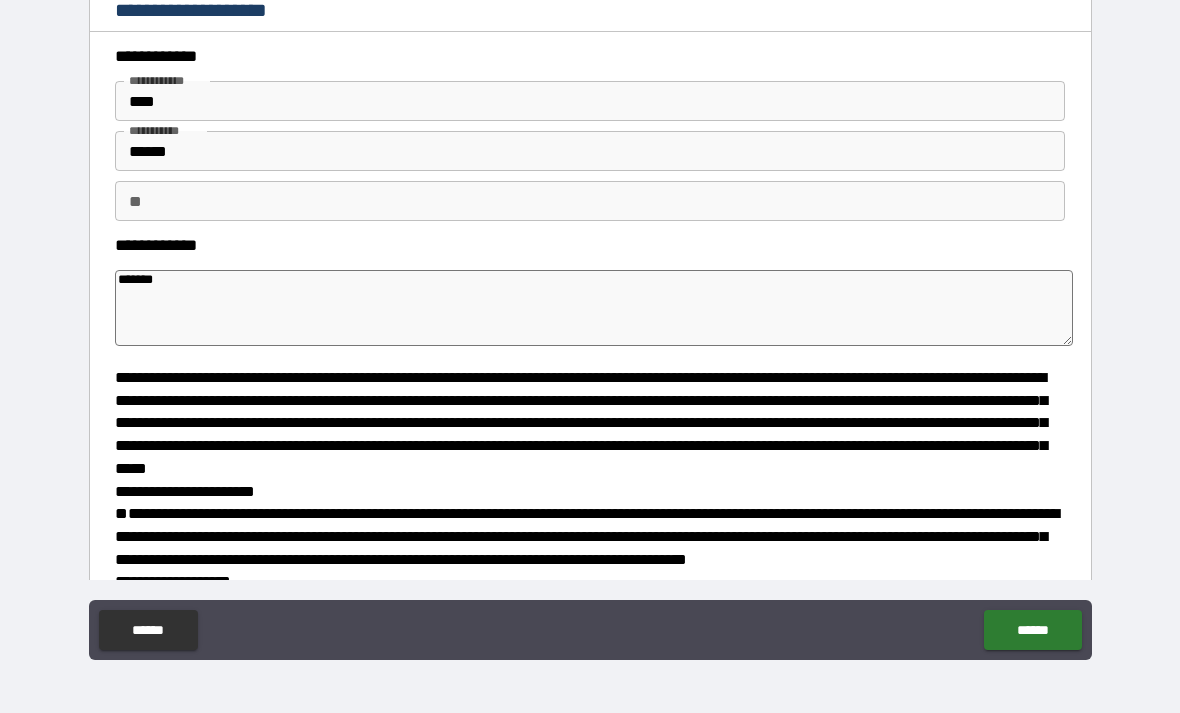 type on "*******" 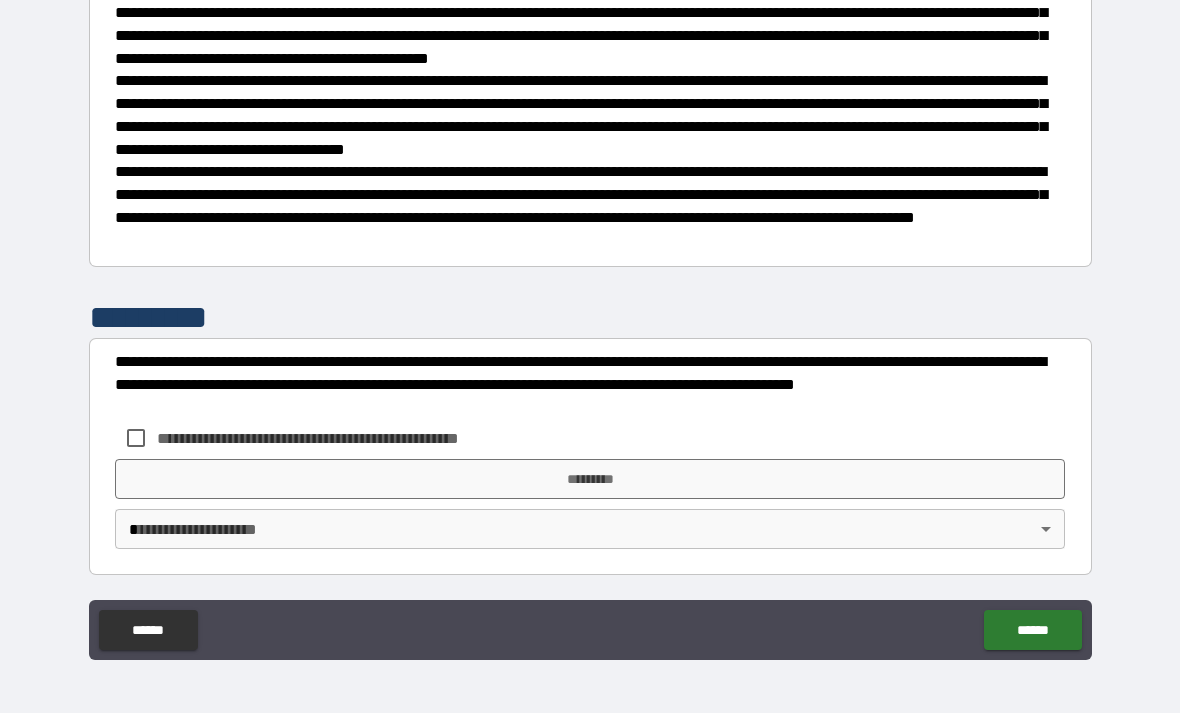scroll, scrollTop: 1069, scrollLeft: 0, axis: vertical 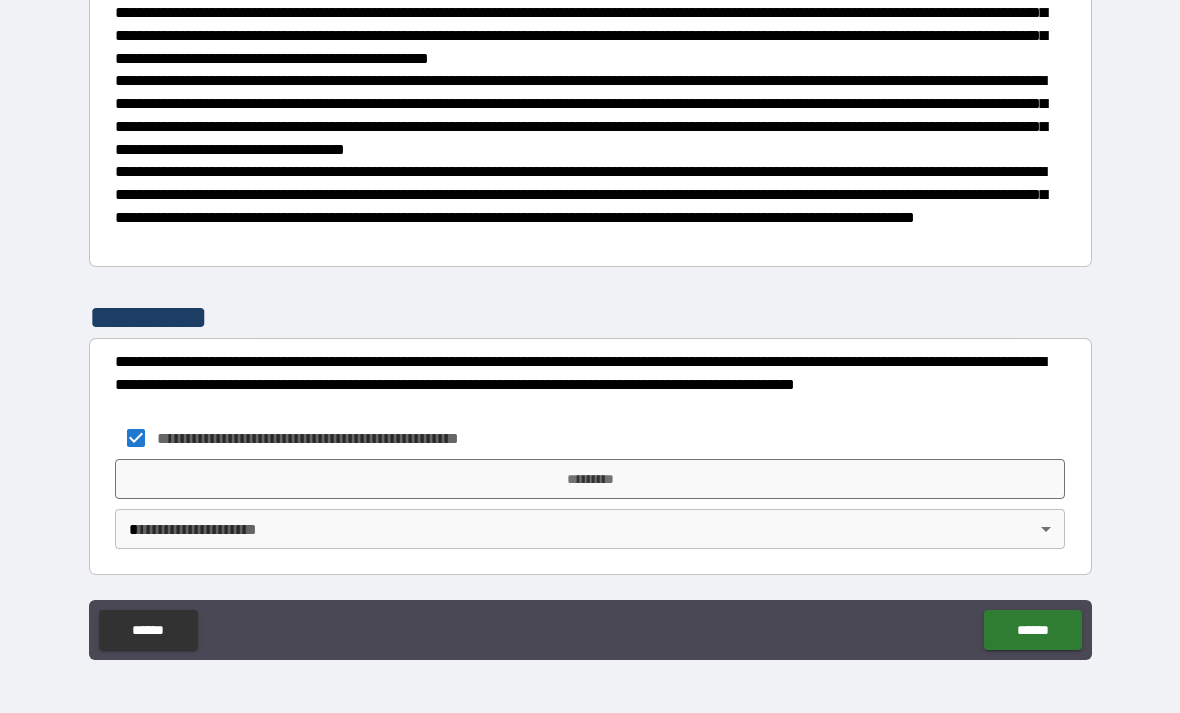 click on "*********" at bounding box center (590, 479) 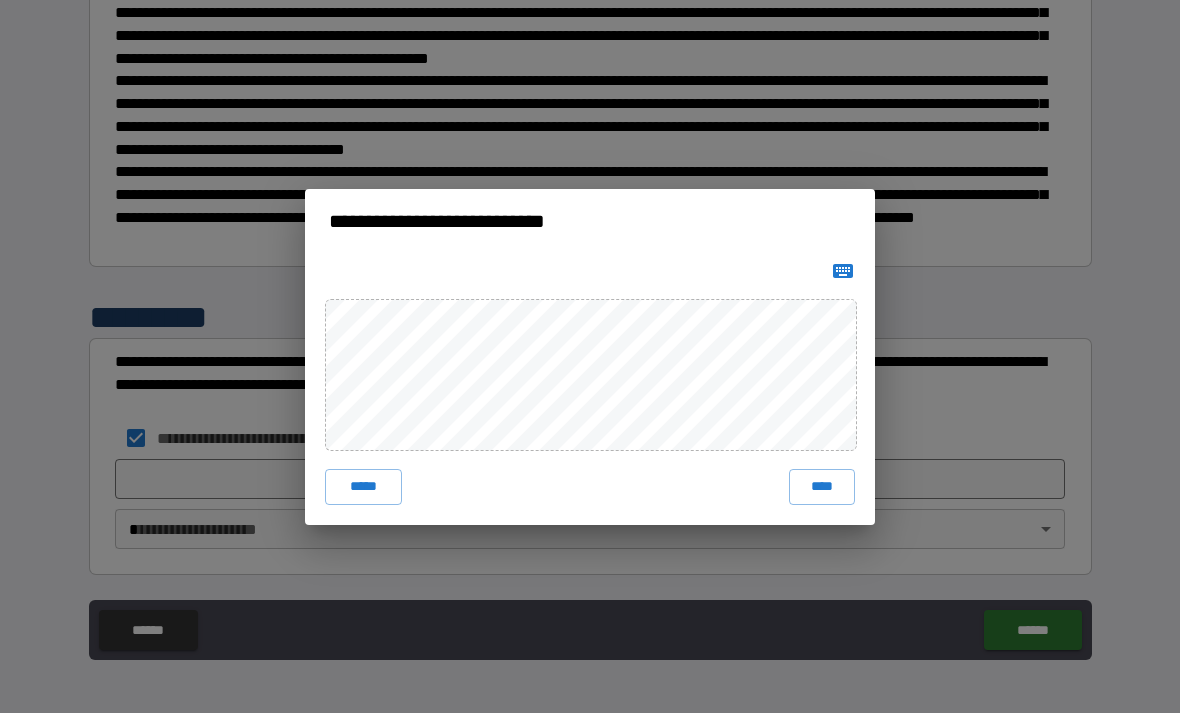 click on "****" at bounding box center (822, 487) 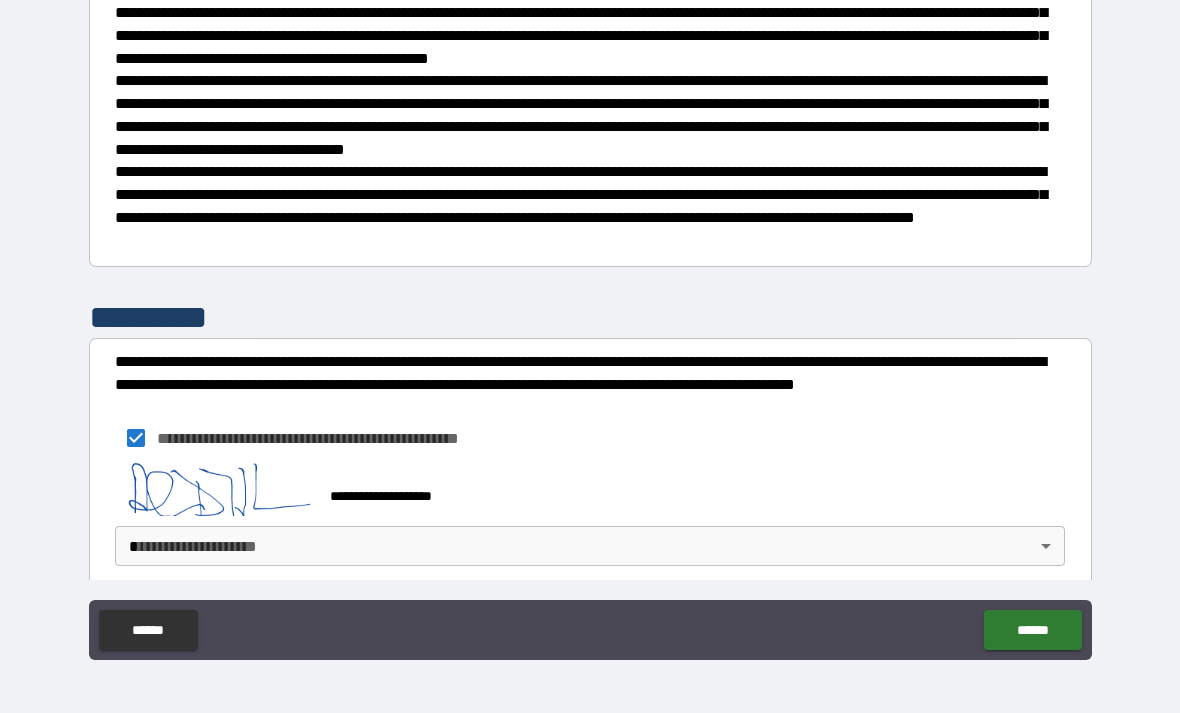 scroll, scrollTop: 1059, scrollLeft: 0, axis: vertical 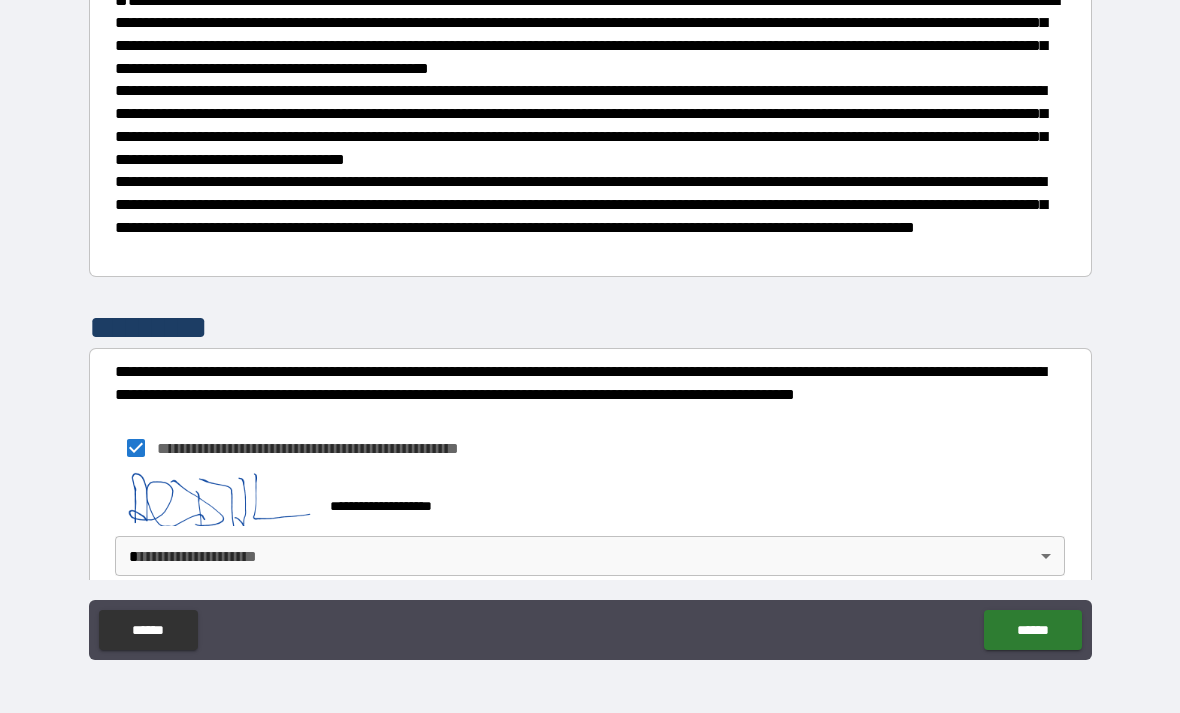 click on "**********" at bounding box center (590, 324) 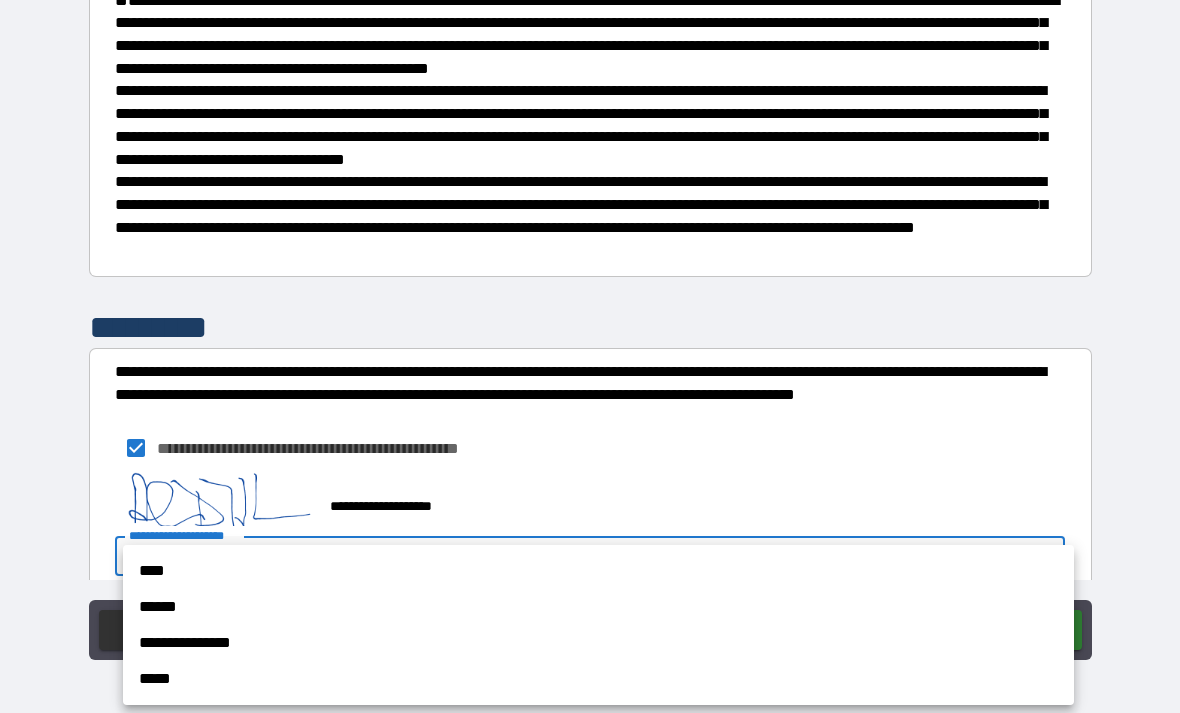 click on "****" at bounding box center [598, 571] 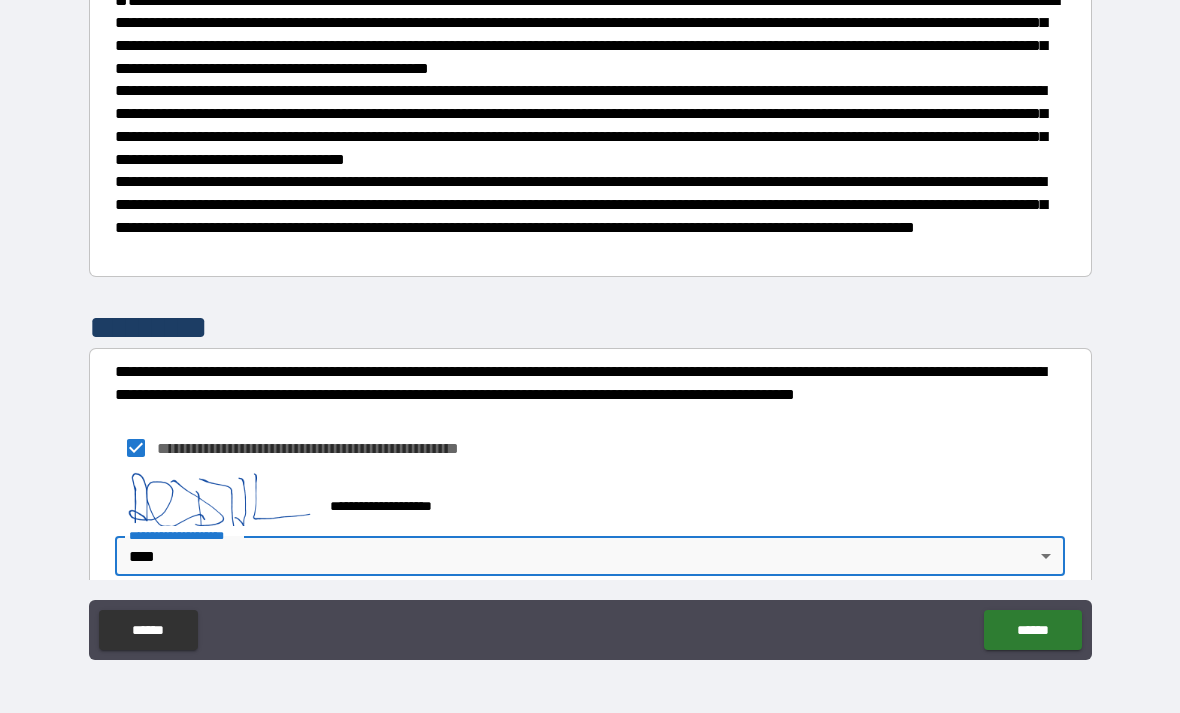 click on "******" at bounding box center [1032, 630] 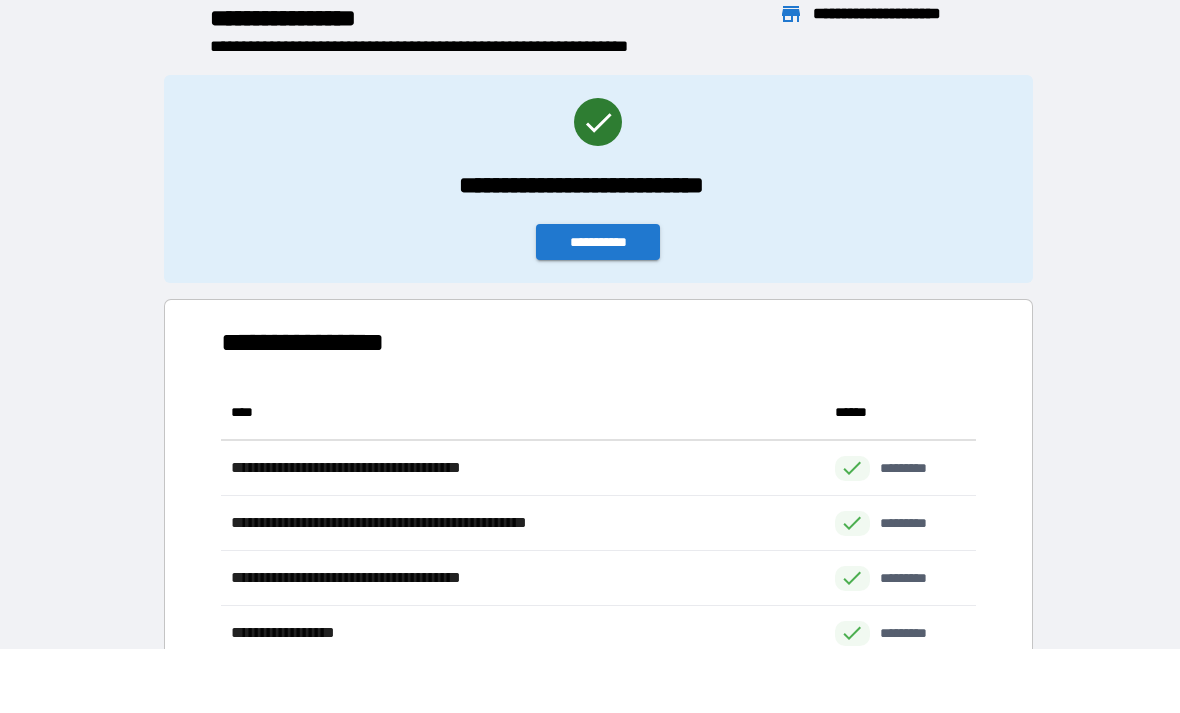 scroll, scrollTop: 276, scrollLeft: 755, axis: both 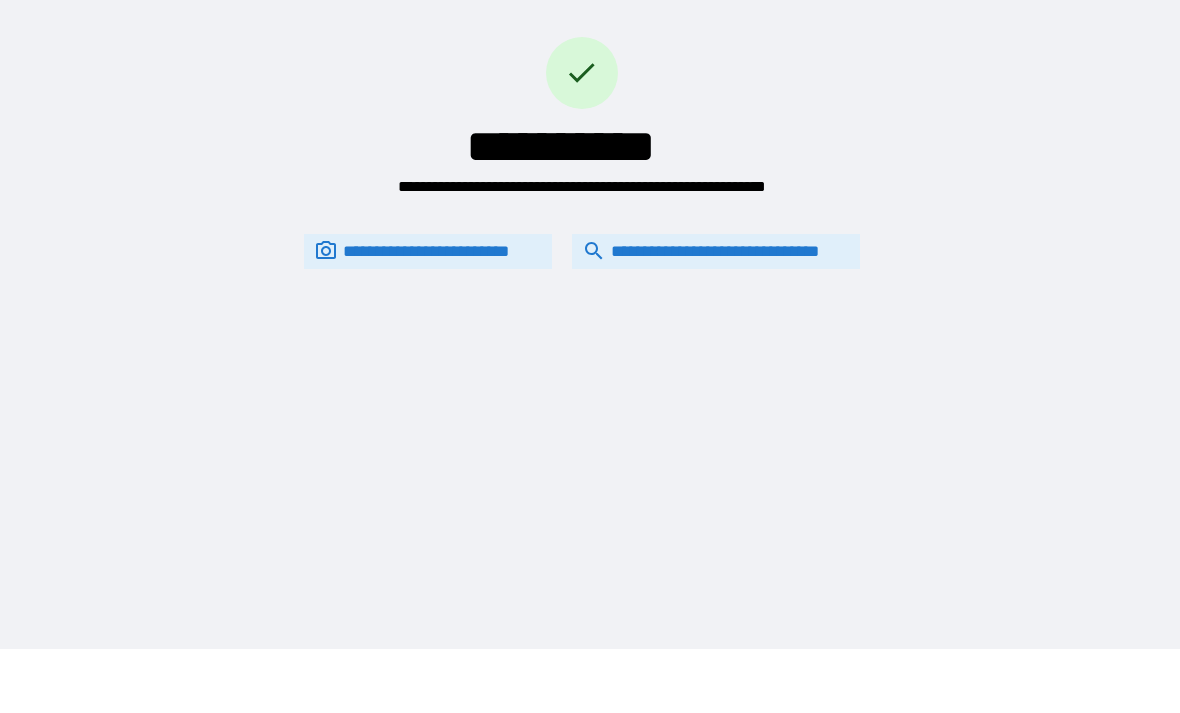 click on "**********" at bounding box center [582, 117] 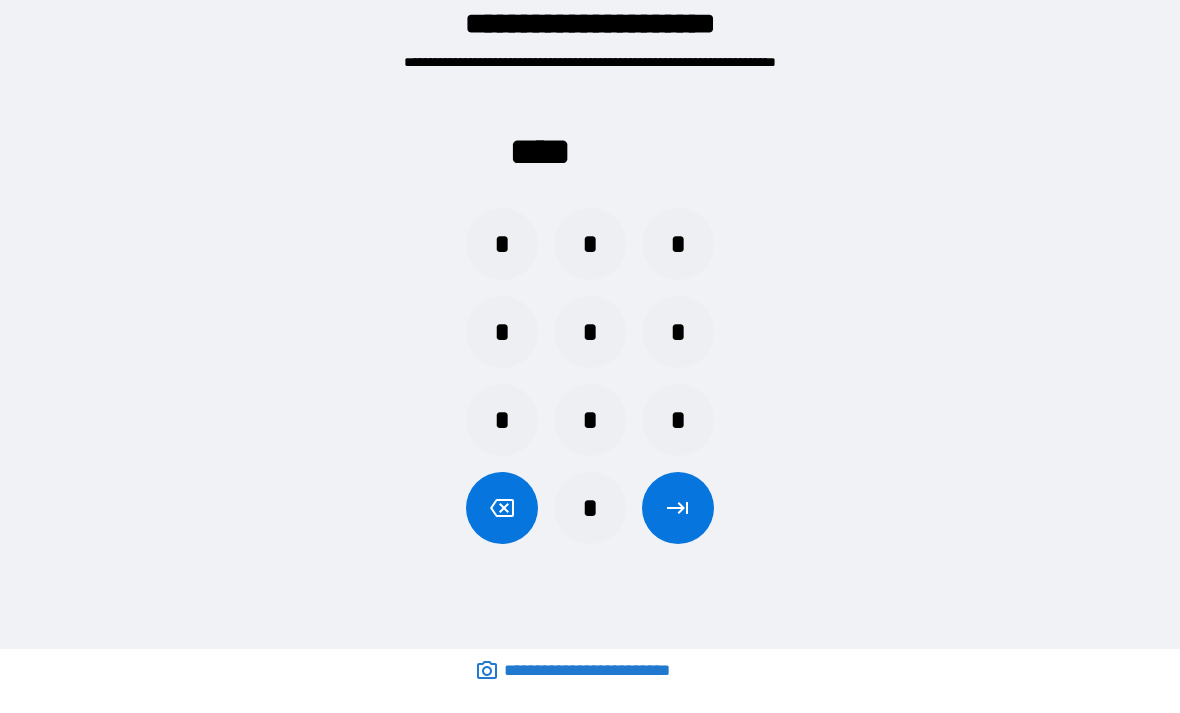 click on "*" at bounding box center (678, 244) 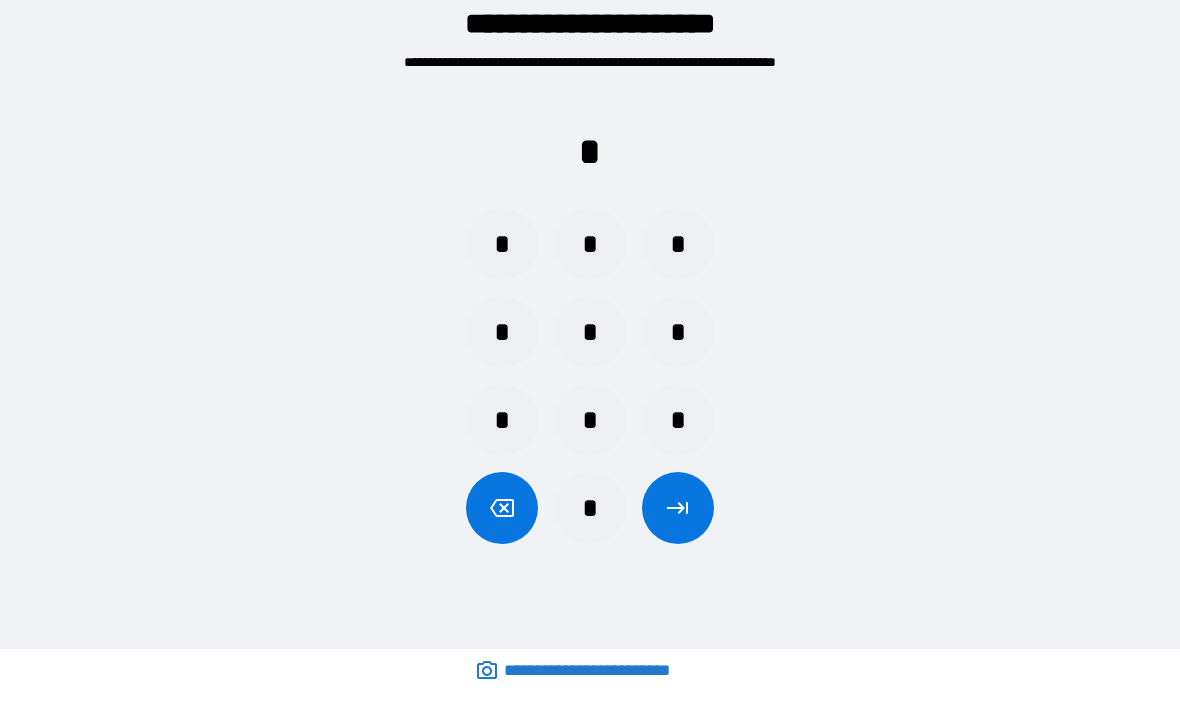 click on "* * *" at bounding box center (590, 244) 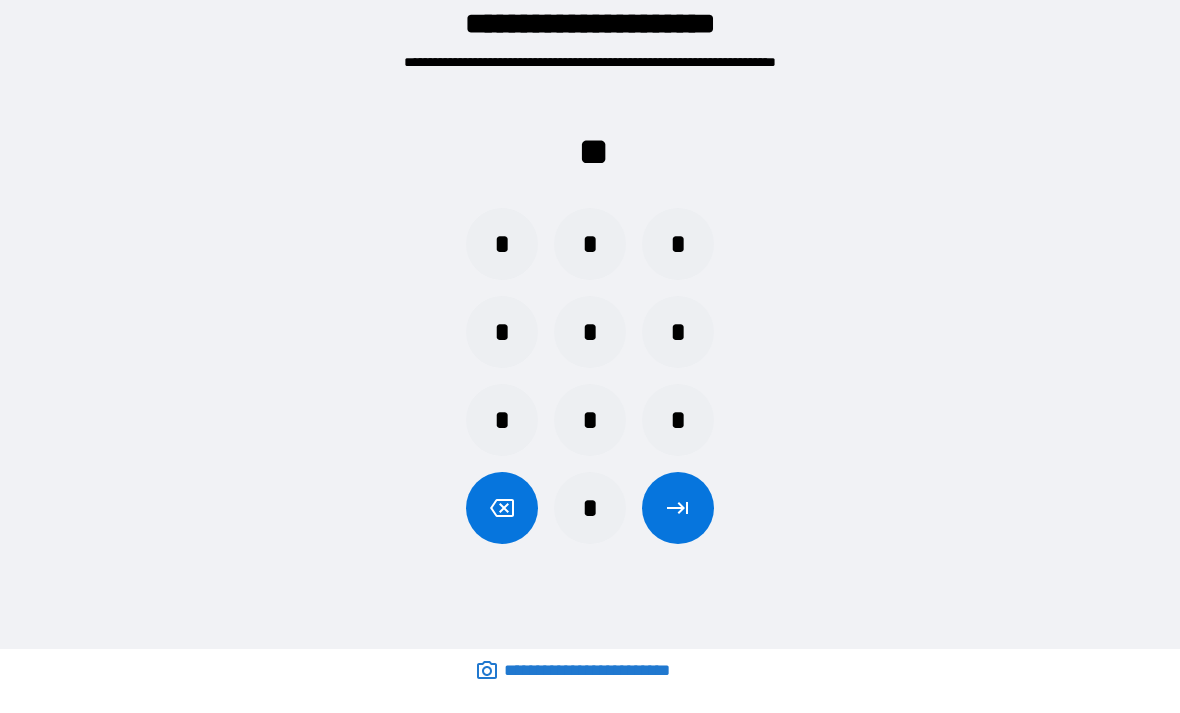 click on "*" at bounding box center [502, 244] 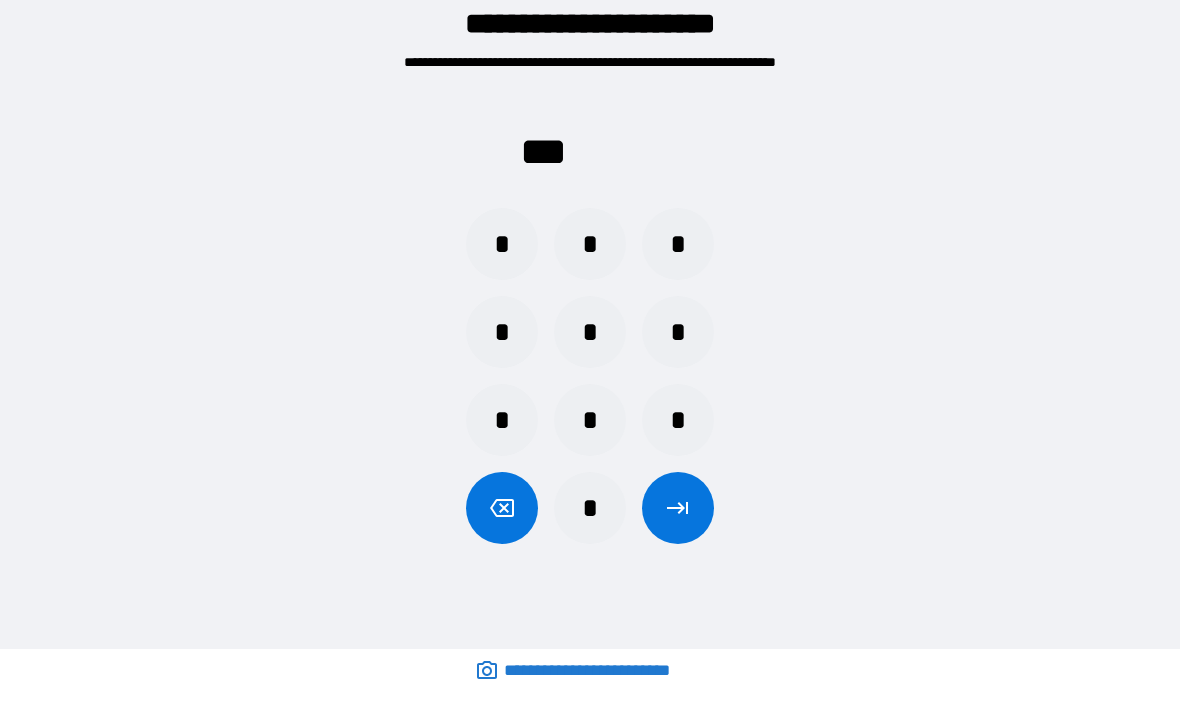 click at bounding box center (502, 508) 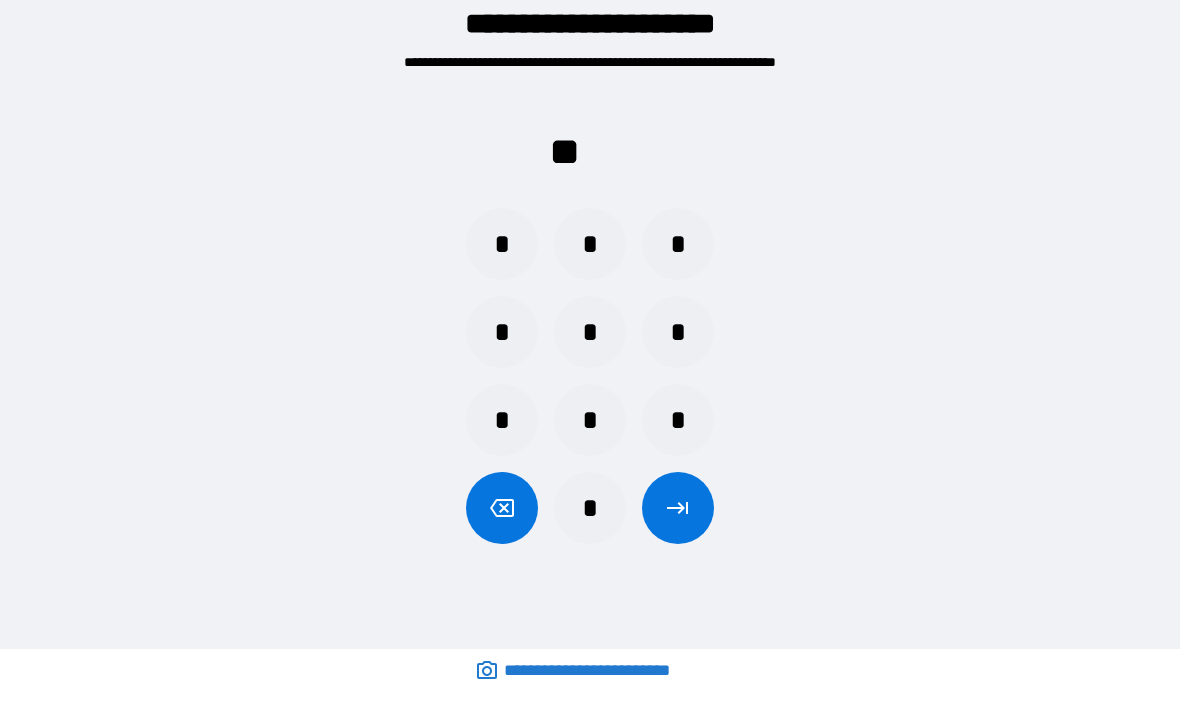click at bounding box center (502, 508) 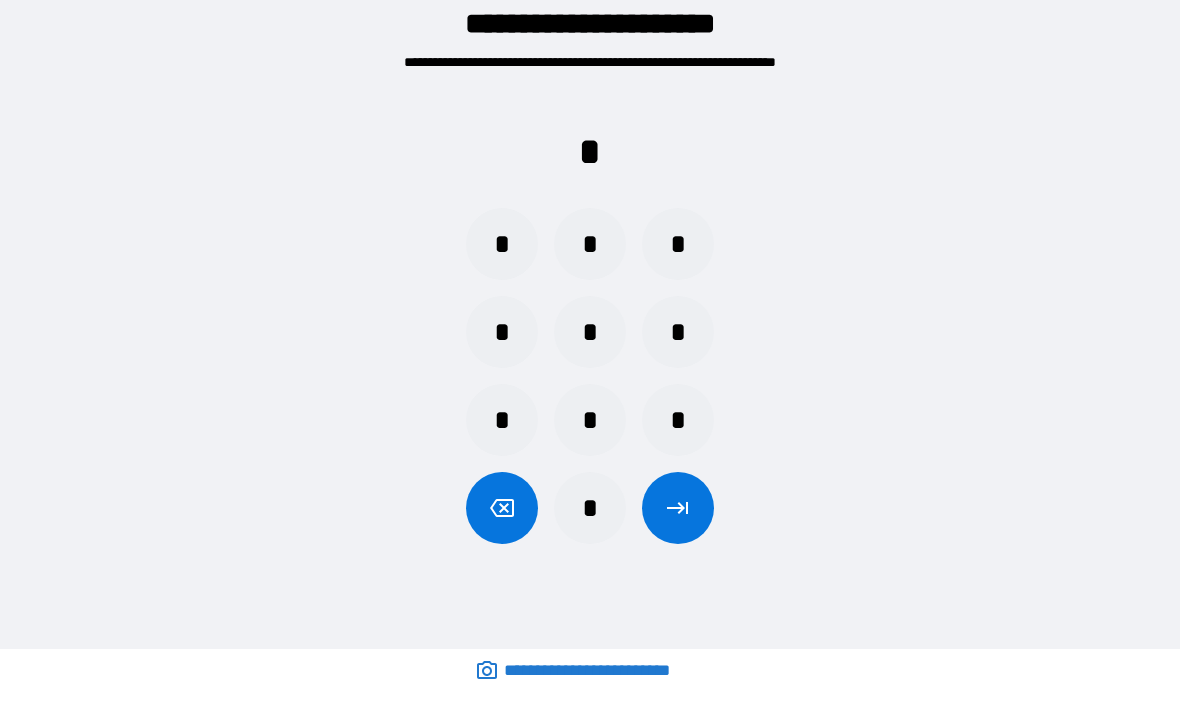 click on "*" at bounding box center (502, 244) 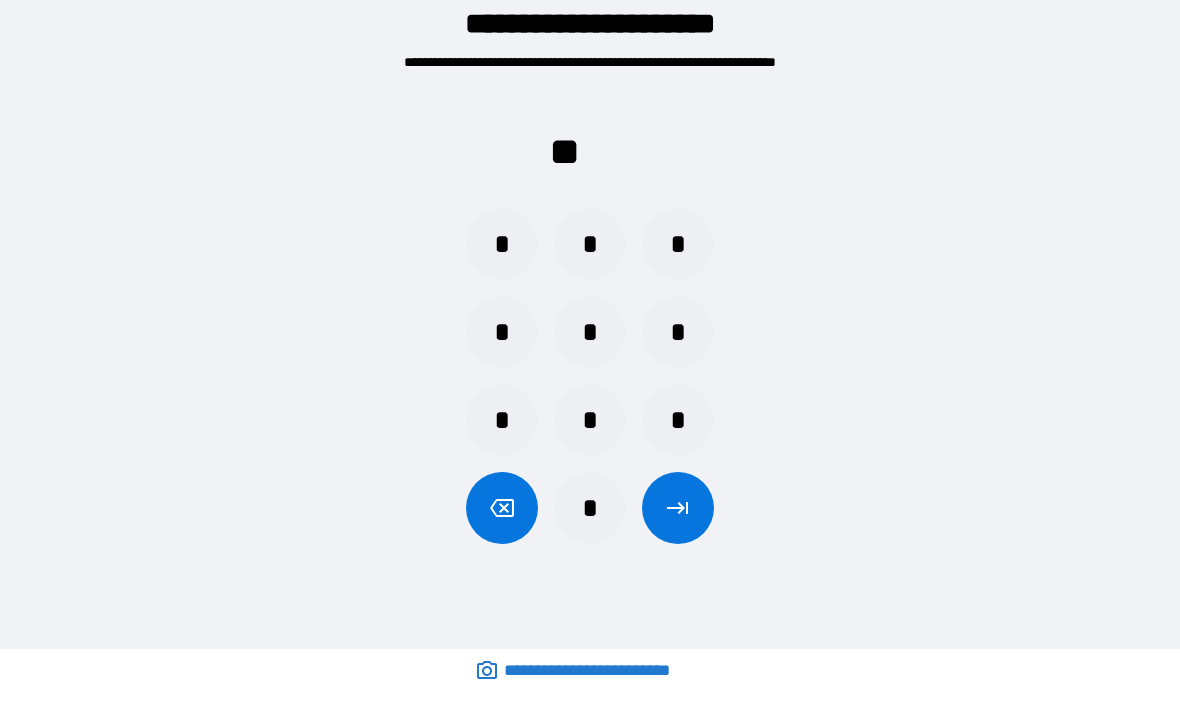 click on "*" at bounding box center (502, 332) 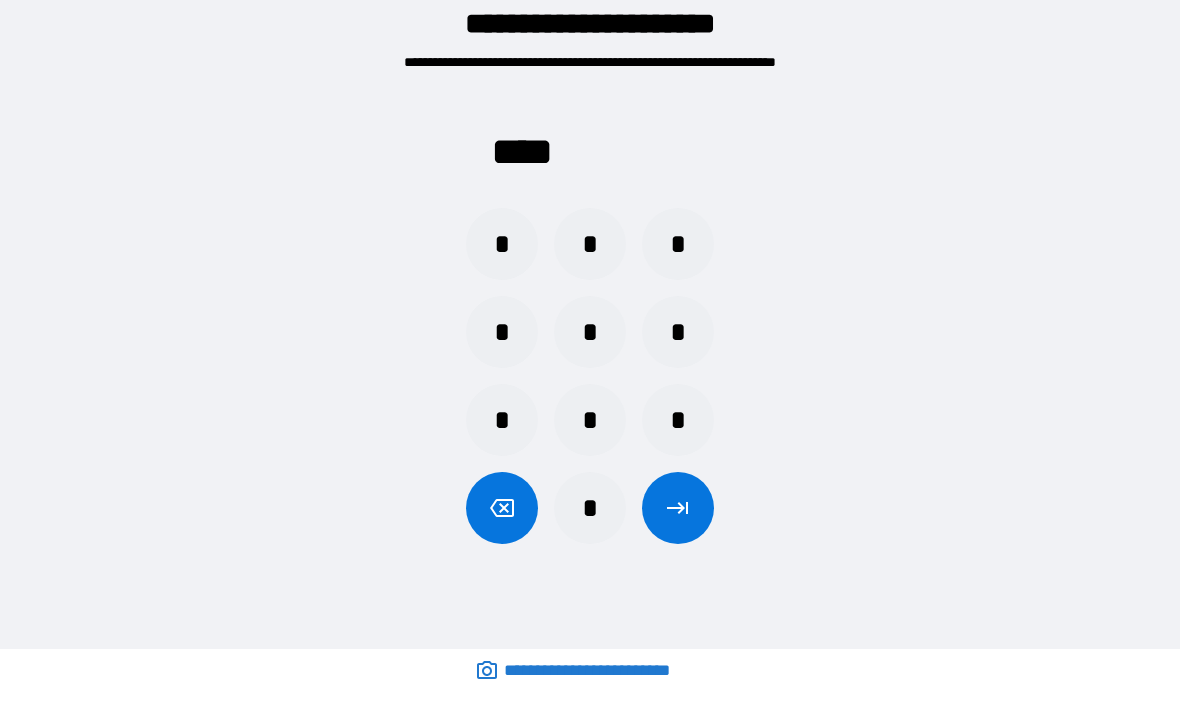 click at bounding box center [678, 508] 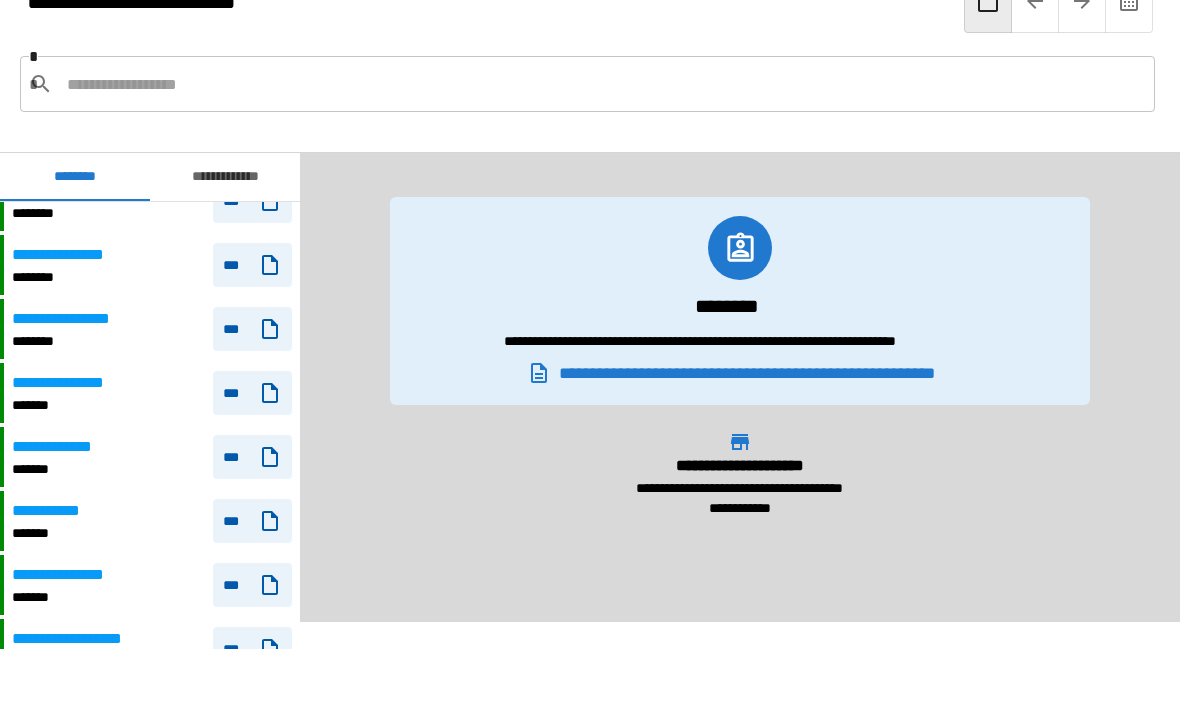 scroll, scrollTop: 872, scrollLeft: 0, axis: vertical 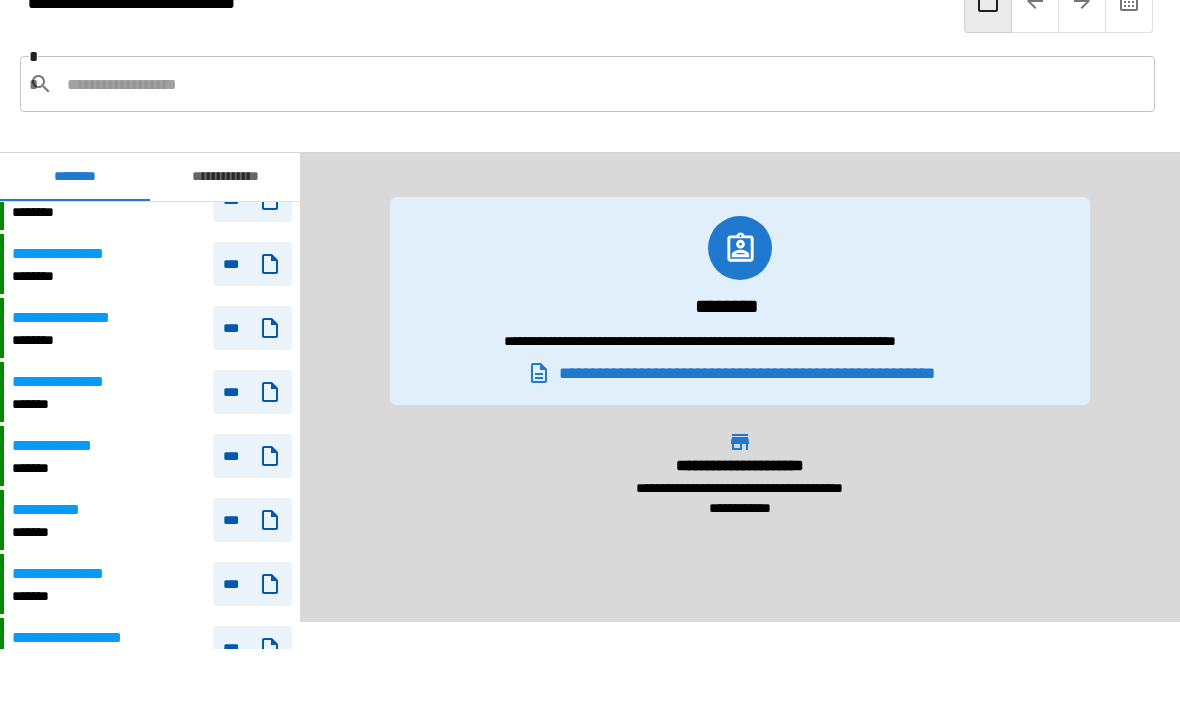click on "**********" at bounding box center (152, 584) 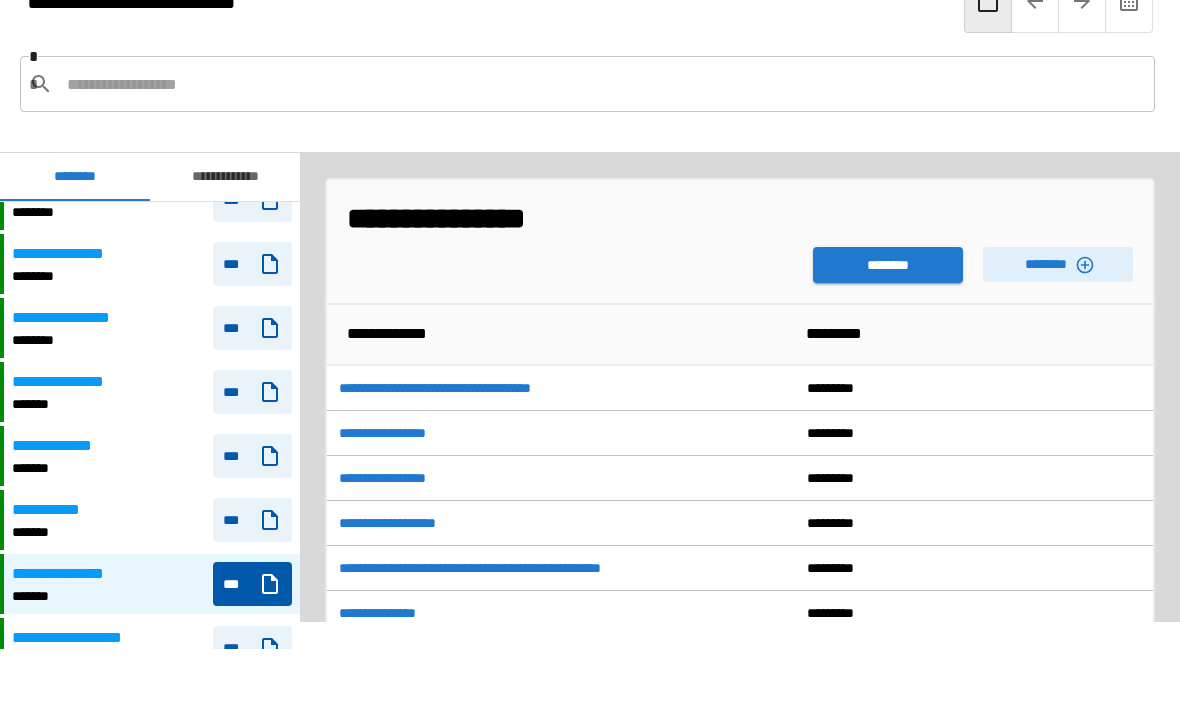 click on "********" at bounding box center (888, 265) 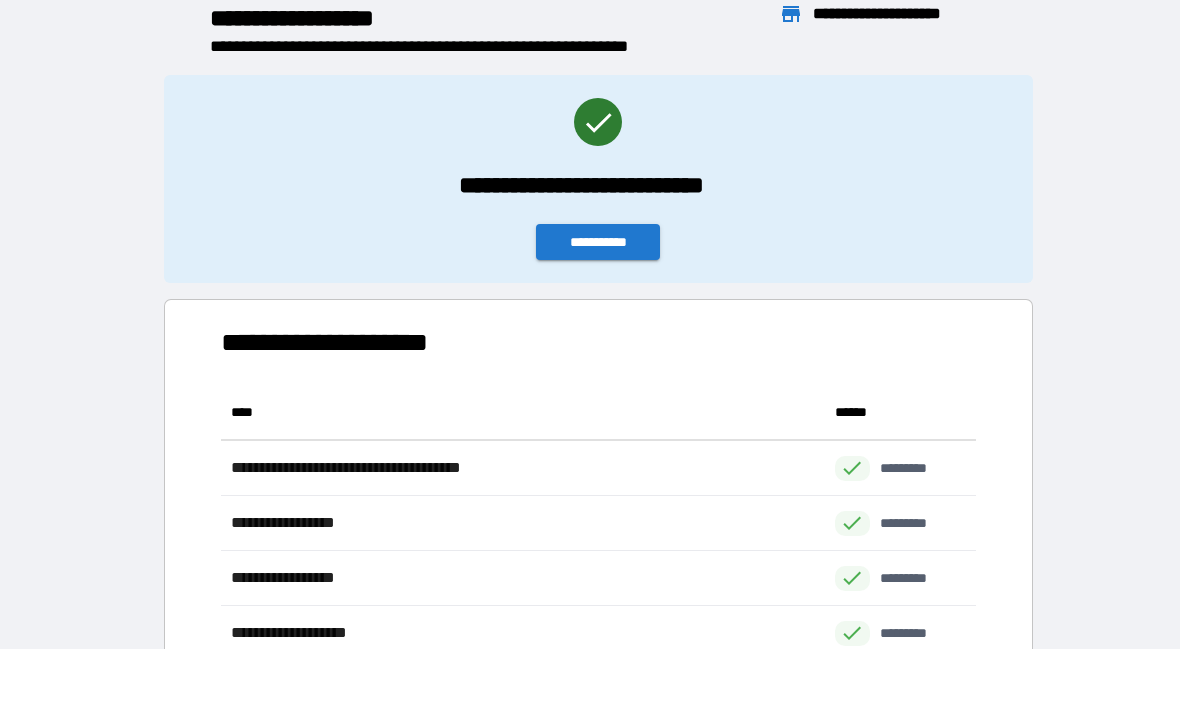 scroll, scrollTop: 1, scrollLeft: 1, axis: both 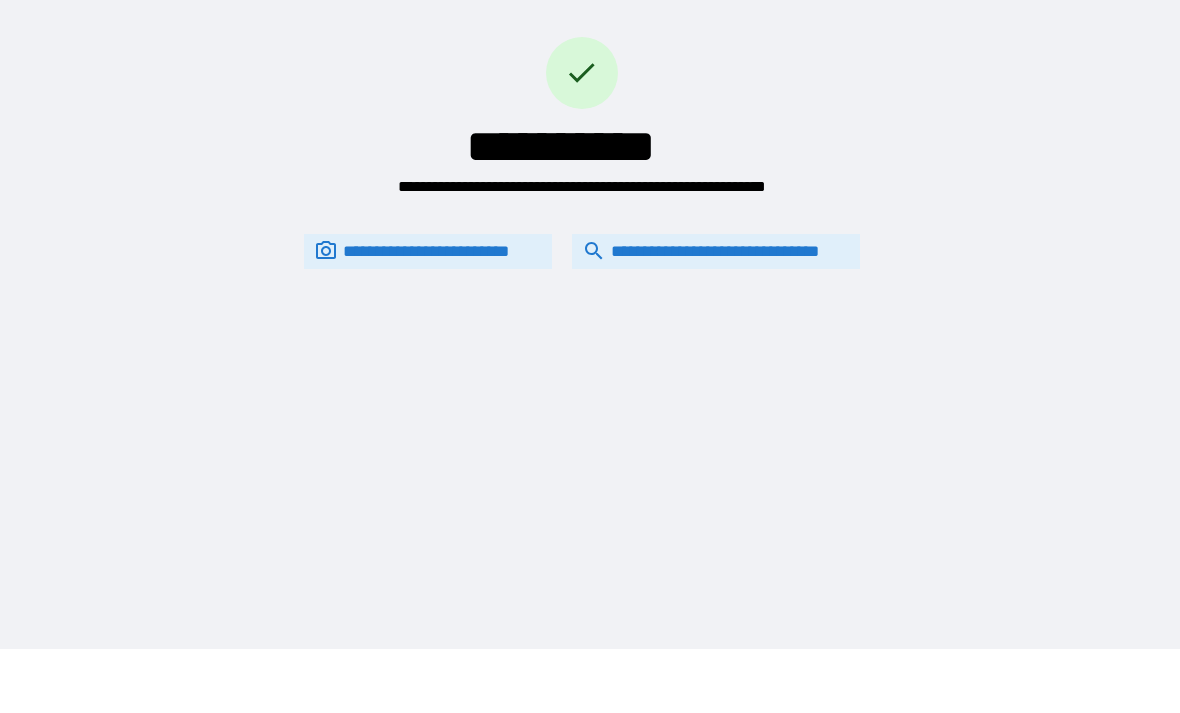 click on "**********" at bounding box center [716, 251] 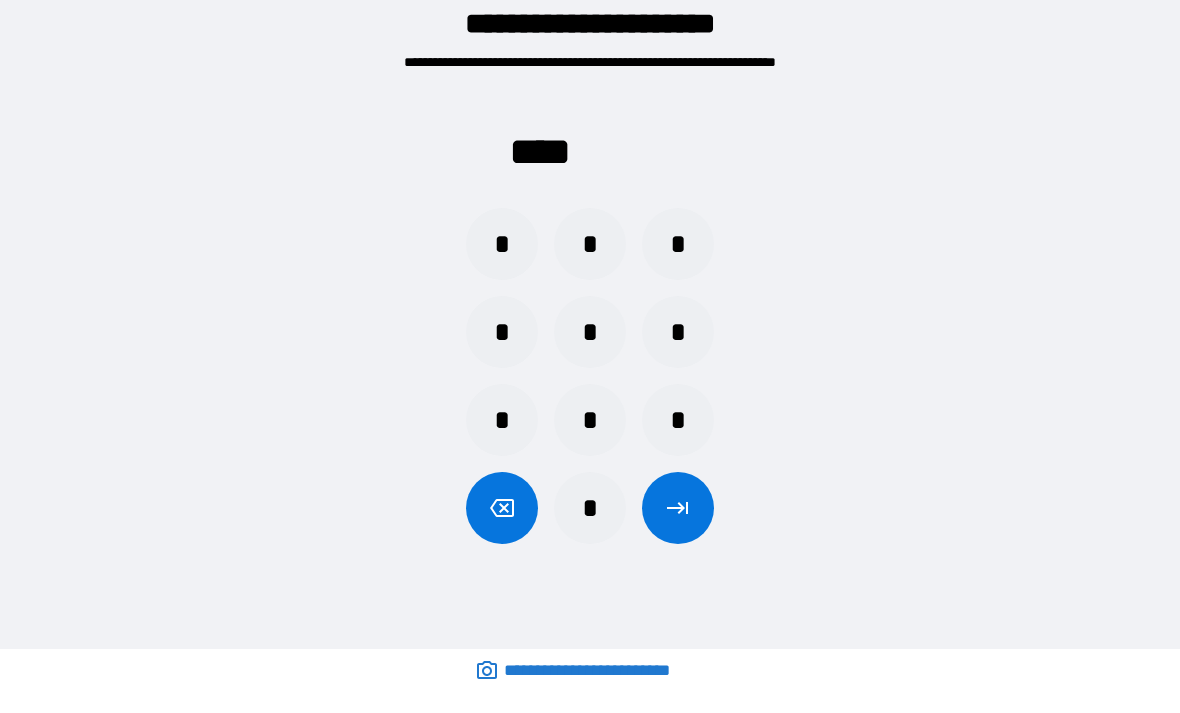 click on "*" at bounding box center [678, 244] 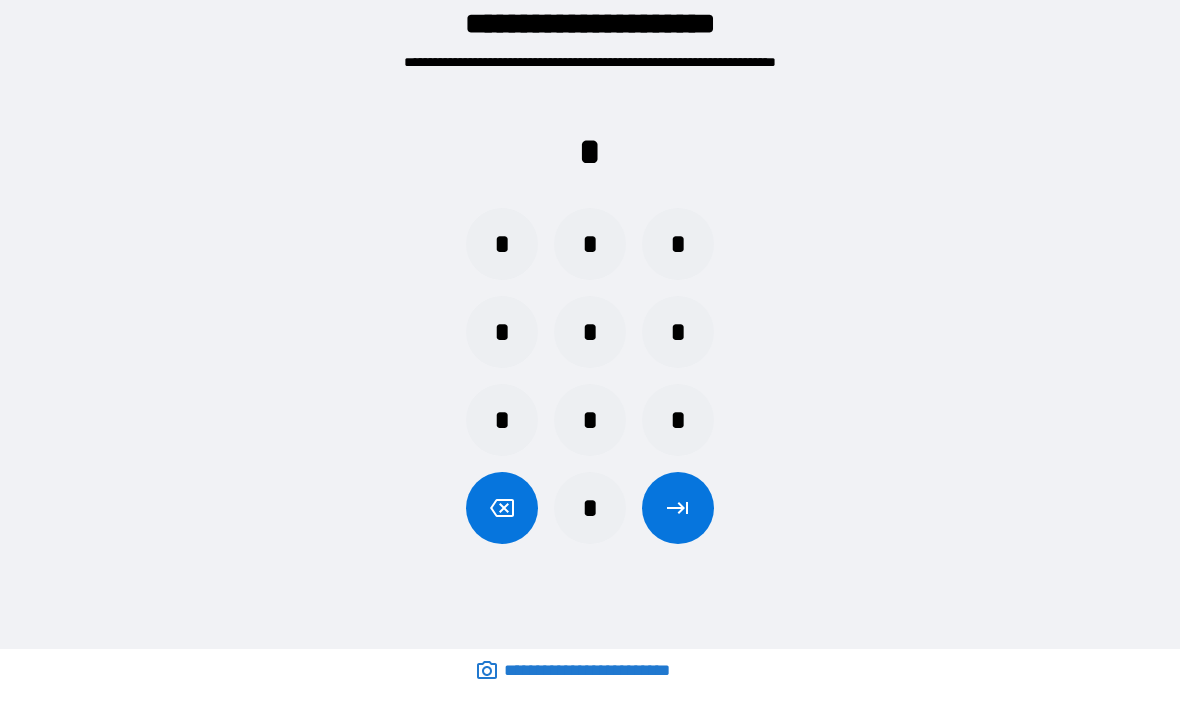 click on "*" at bounding box center (502, 244) 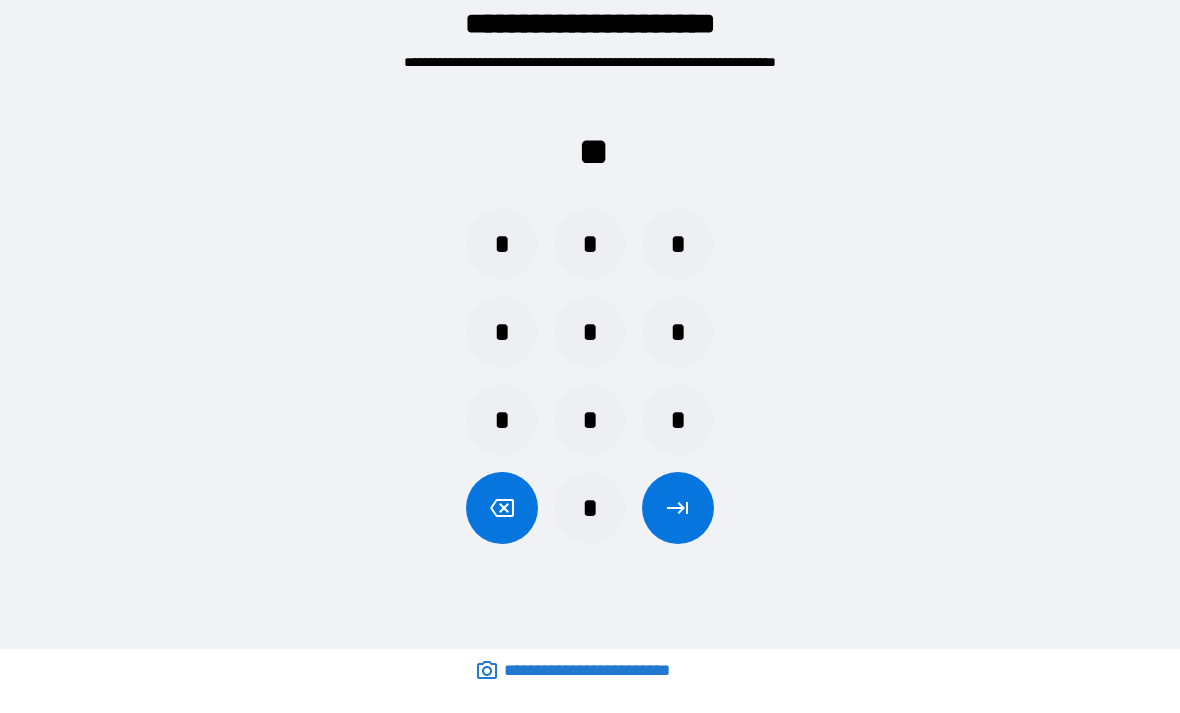 click on "*" at bounding box center [502, 332] 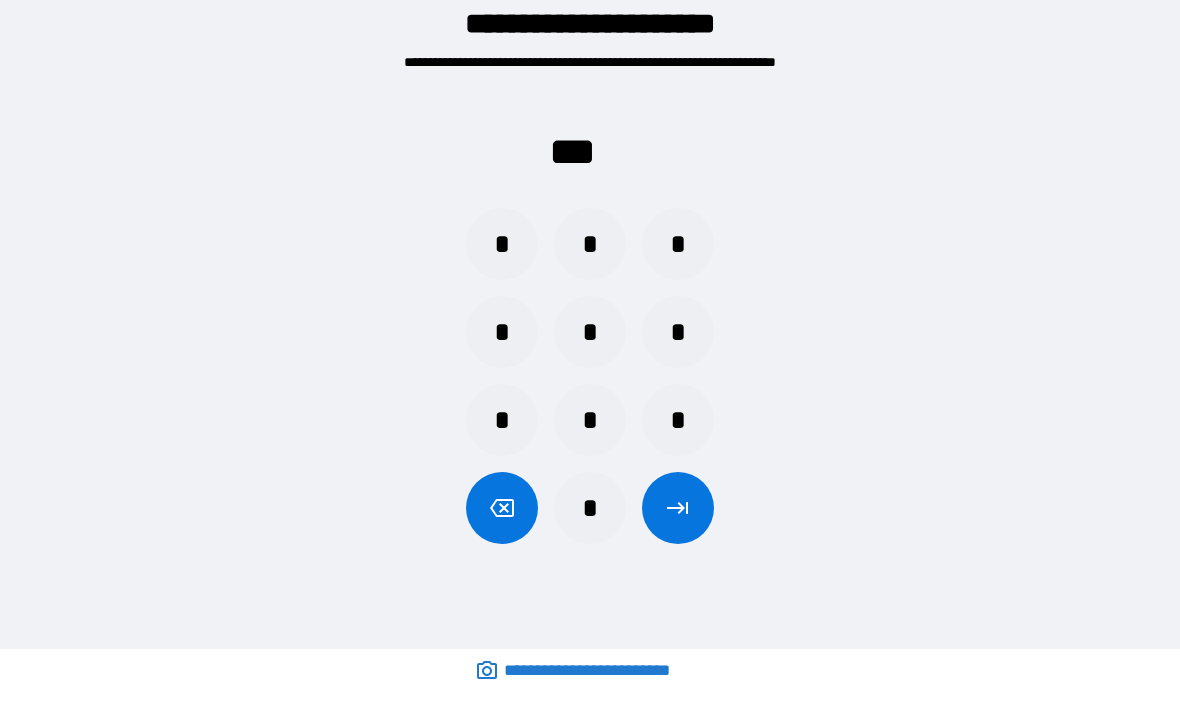 click on "*" at bounding box center [502, 244] 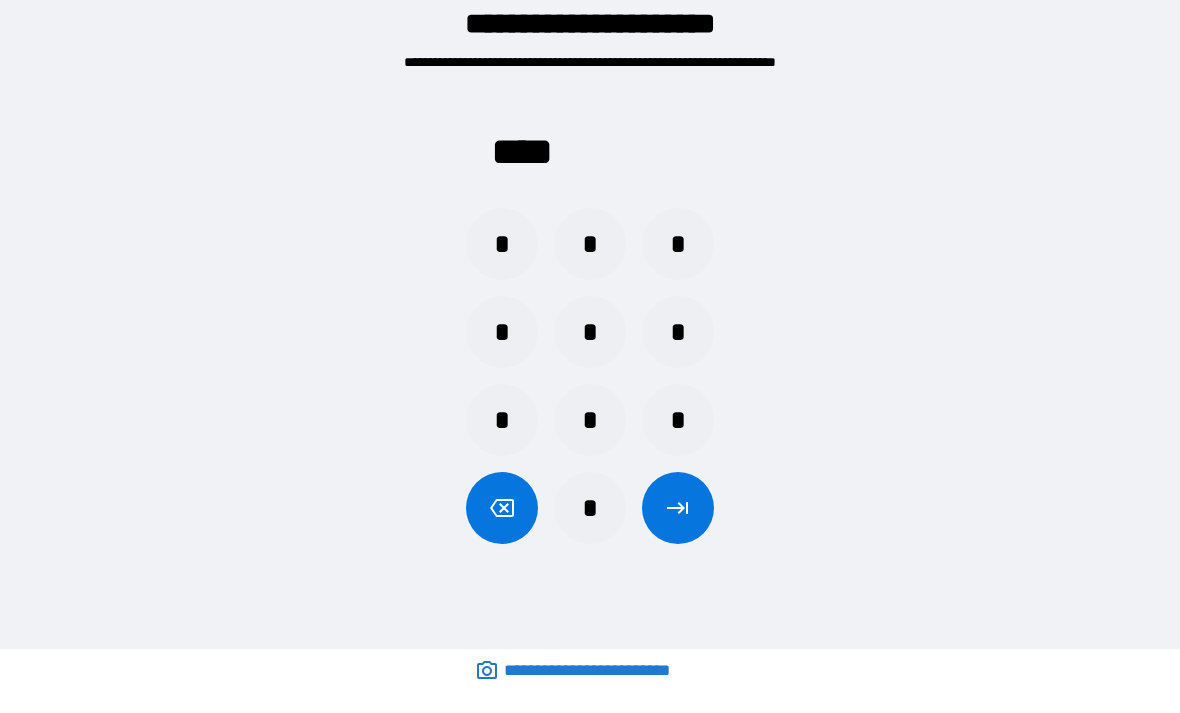 click 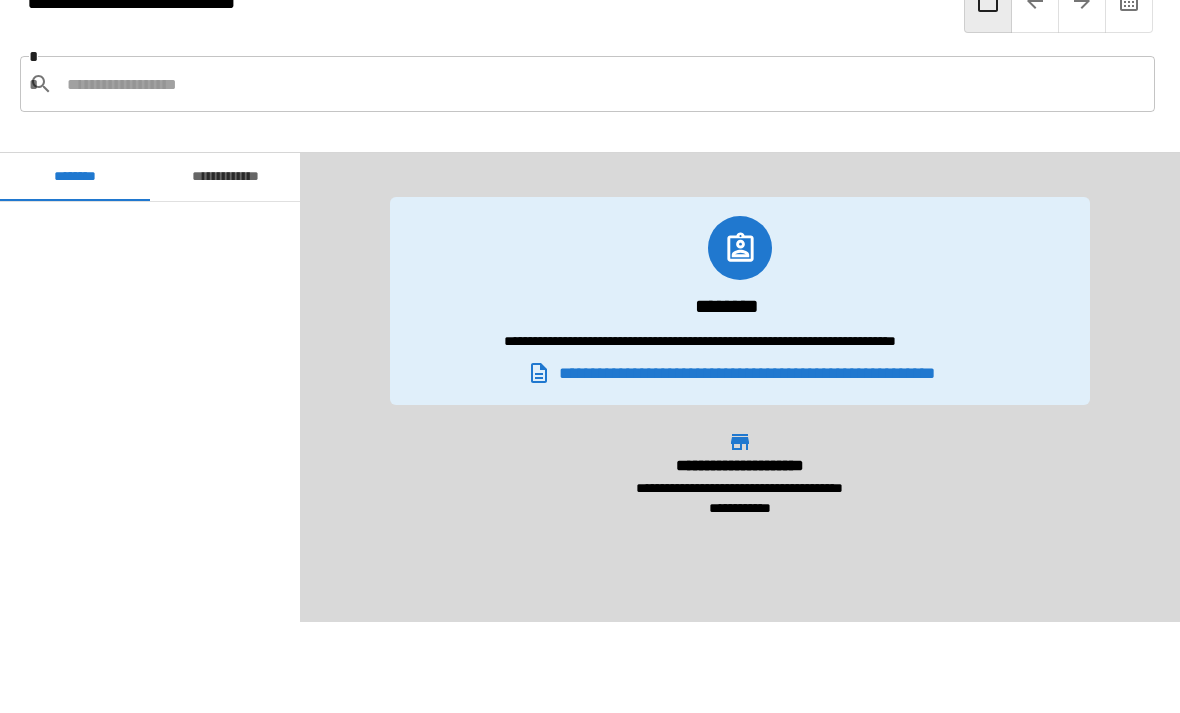 scroll, scrollTop: 1045, scrollLeft: 0, axis: vertical 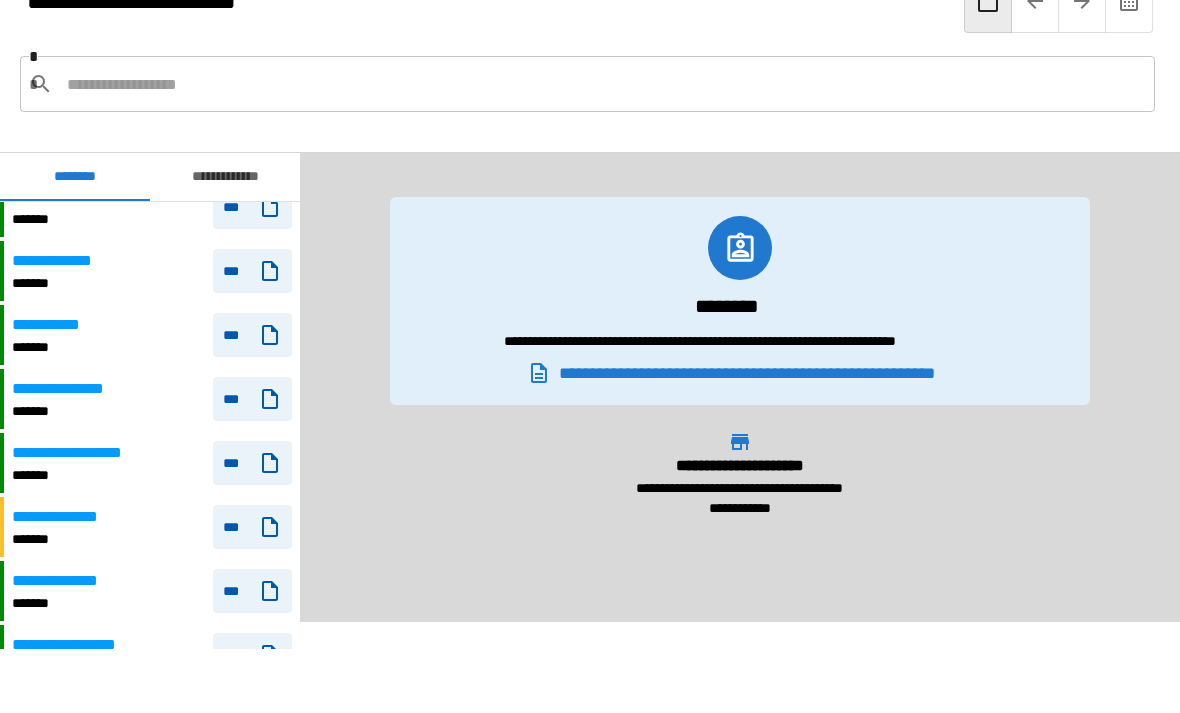 click on "**********" at bounding box center (152, 399) 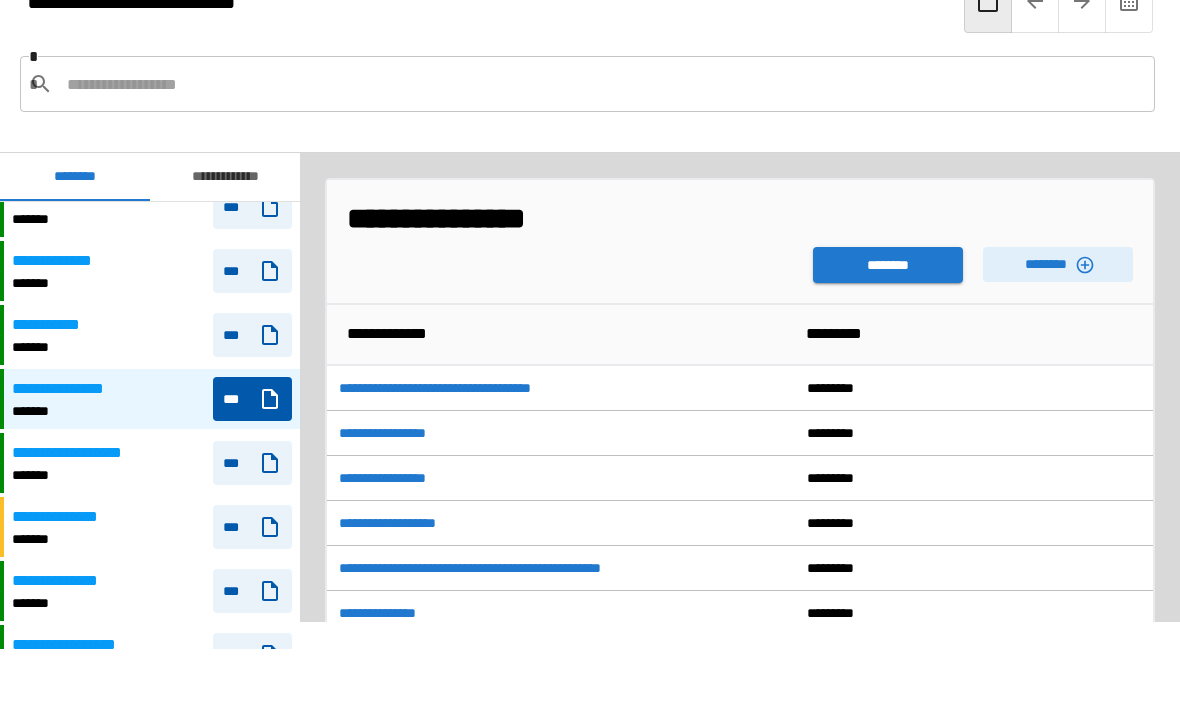 click on "********" at bounding box center [1058, 264] 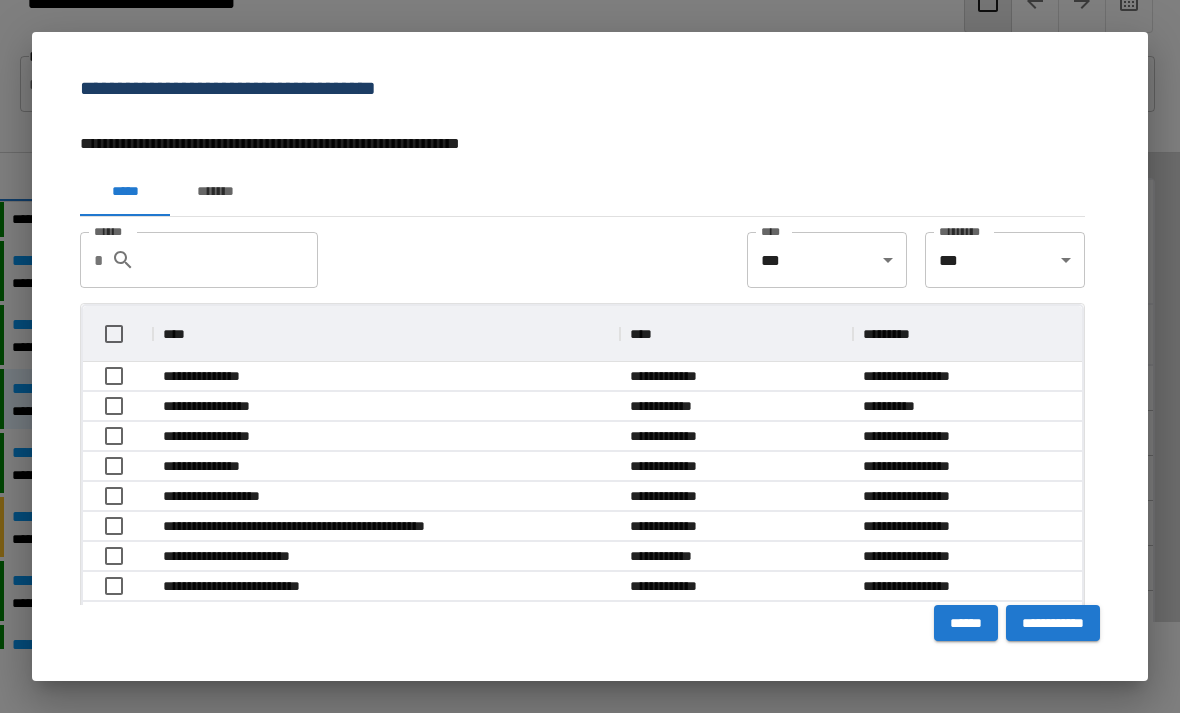 scroll, scrollTop: 1, scrollLeft: 1, axis: both 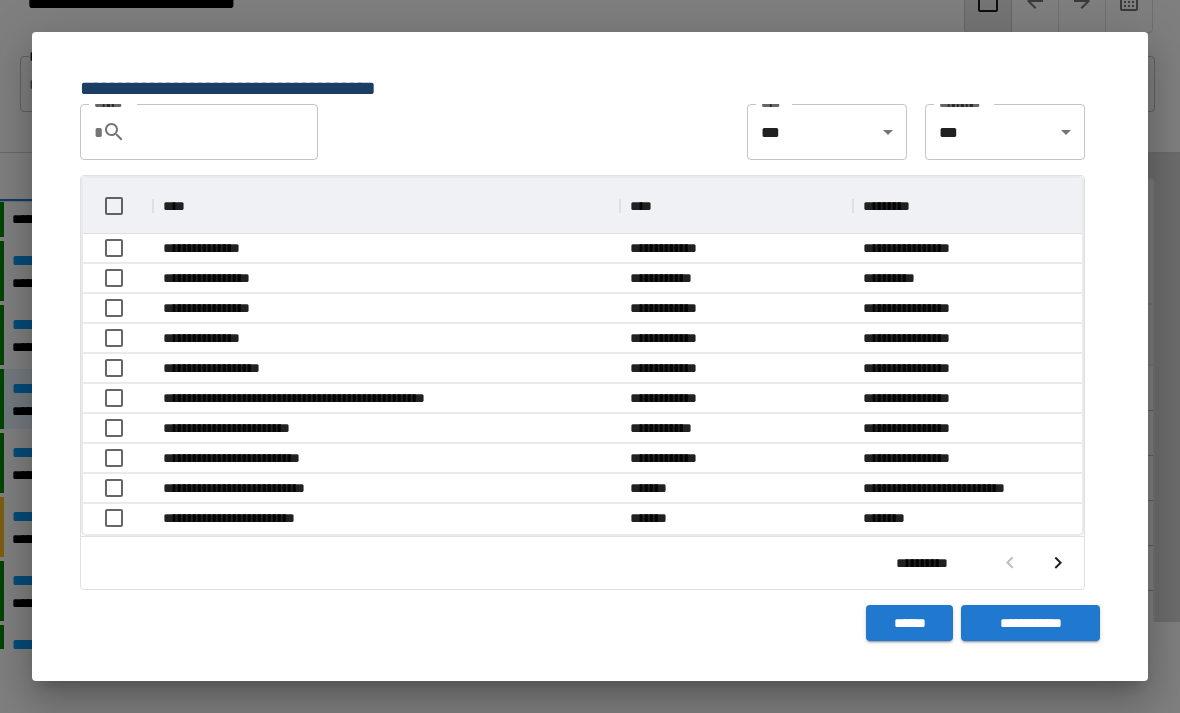 click at bounding box center (1058, 563) 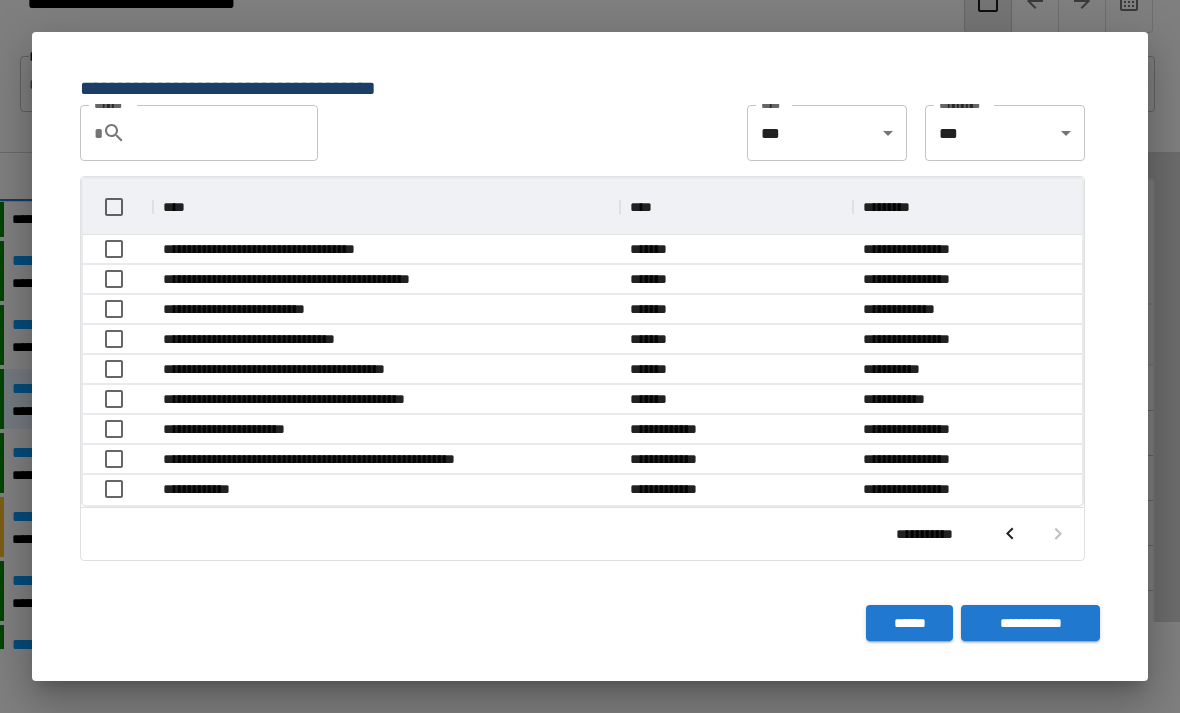 scroll, scrollTop: 129, scrollLeft: 0, axis: vertical 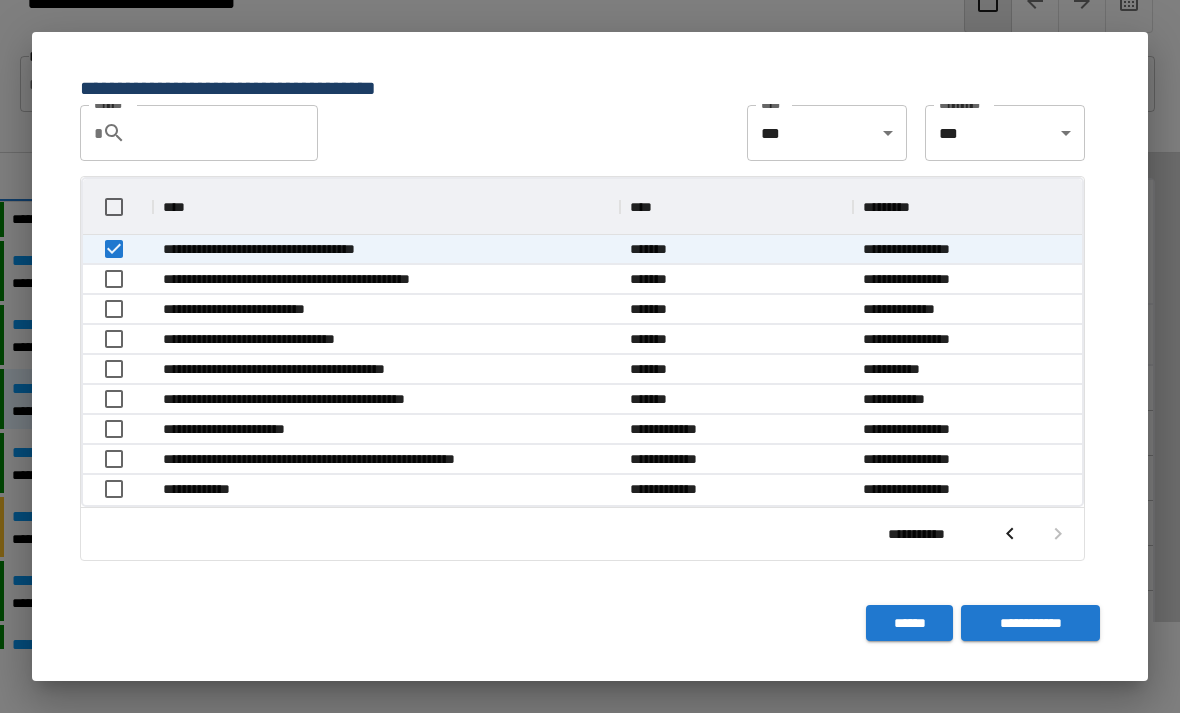 click on "**********" at bounding box center [1030, 623] 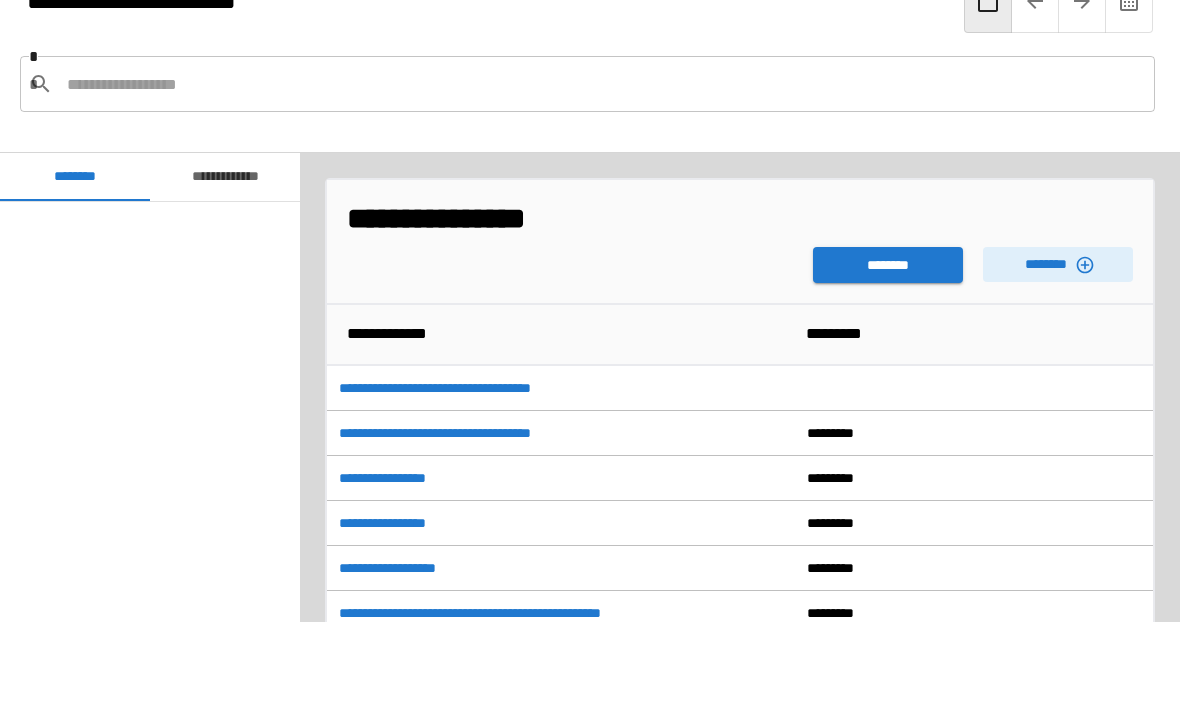 scroll, scrollTop: 1045, scrollLeft: 0, axis: vertical 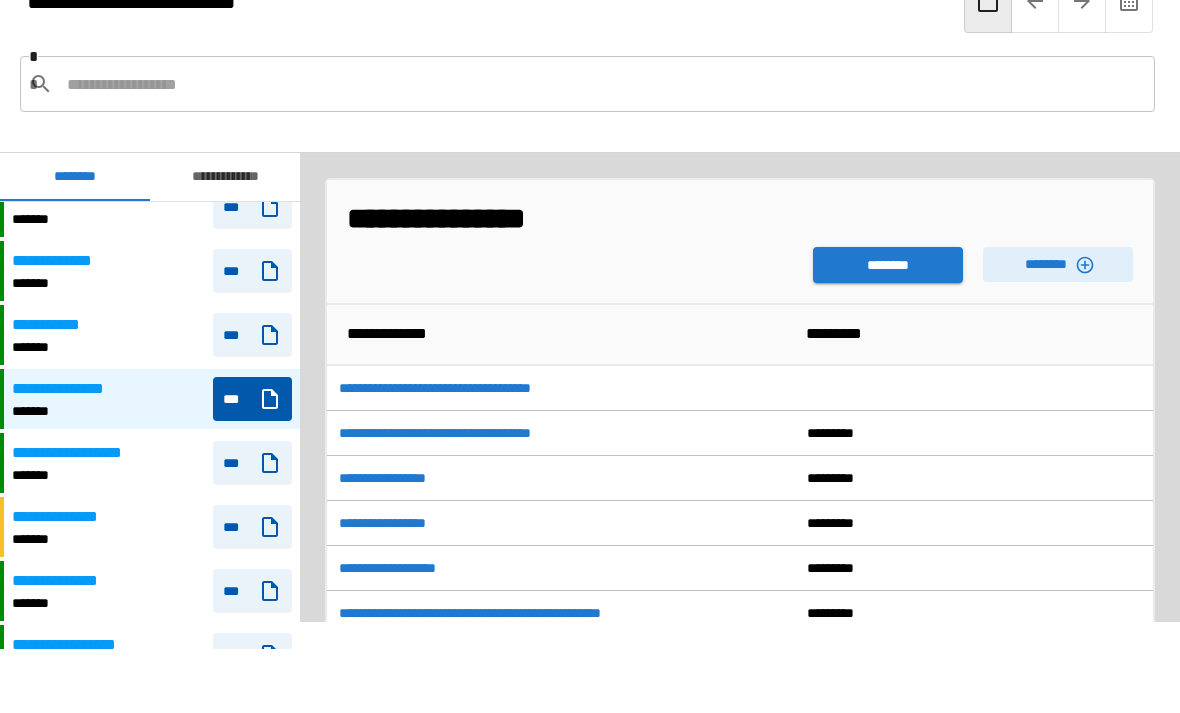 click on "********" at bounding box center [888, 265] 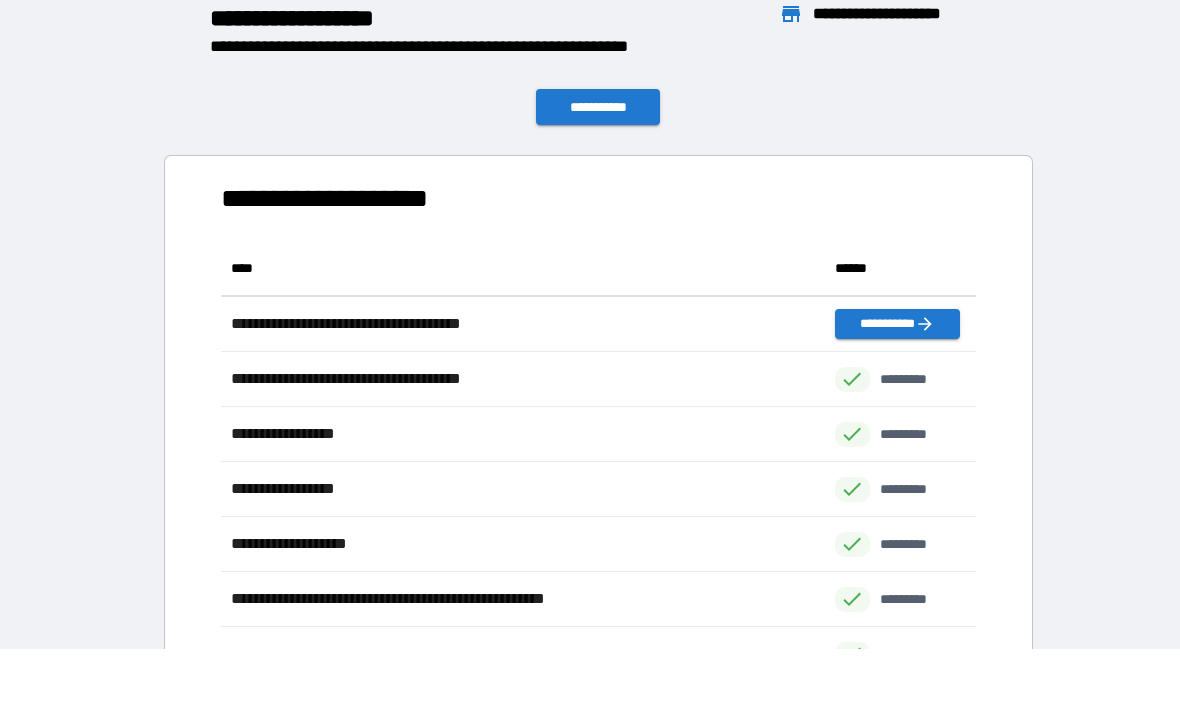 scroll, scrollTop: 1, scrollLeft: 1, axis: both 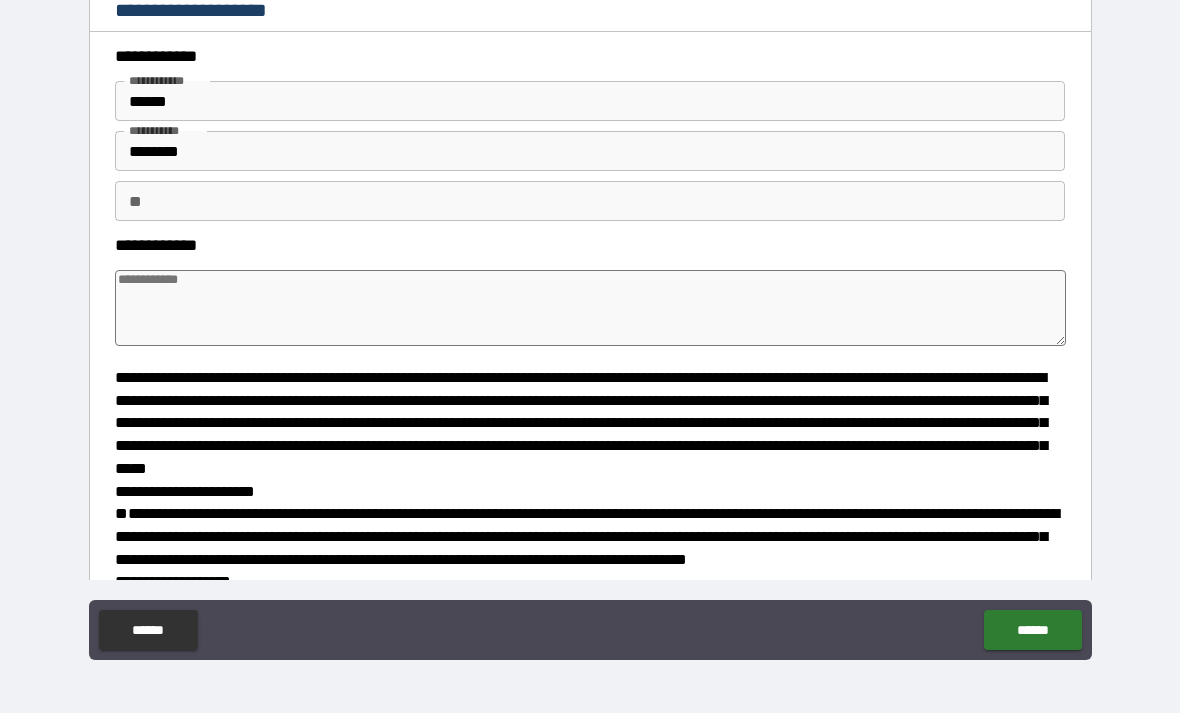 type on "*" 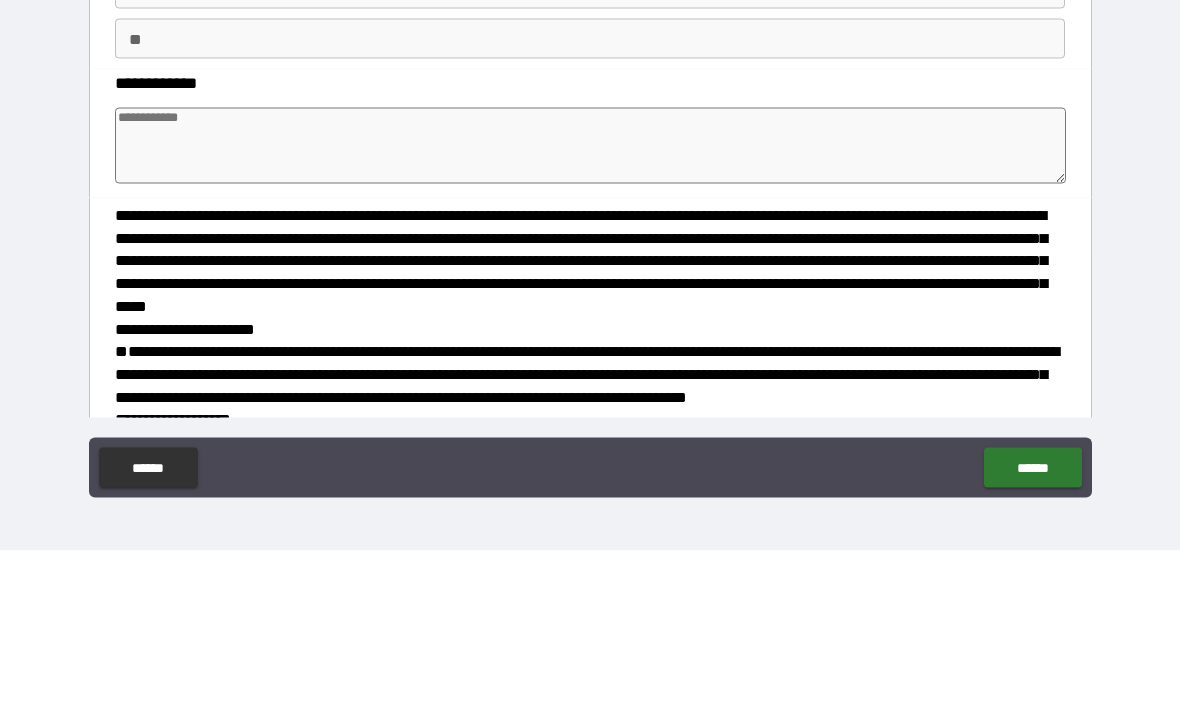 type on "*" 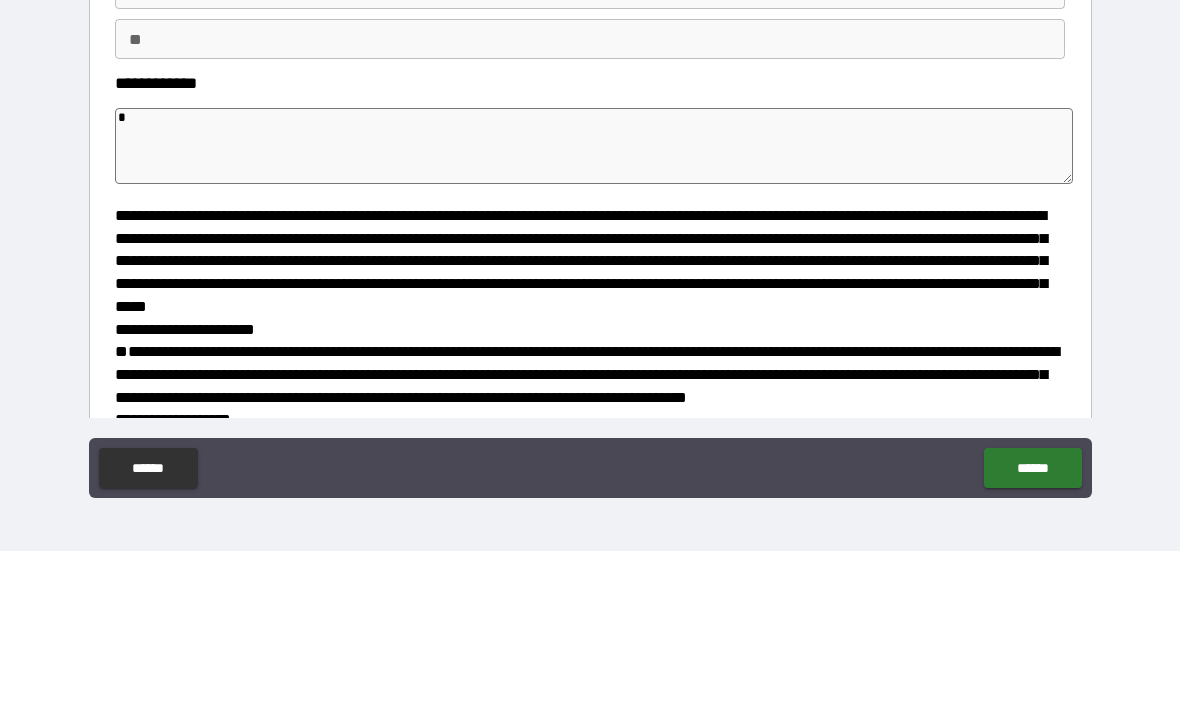 type on "*" 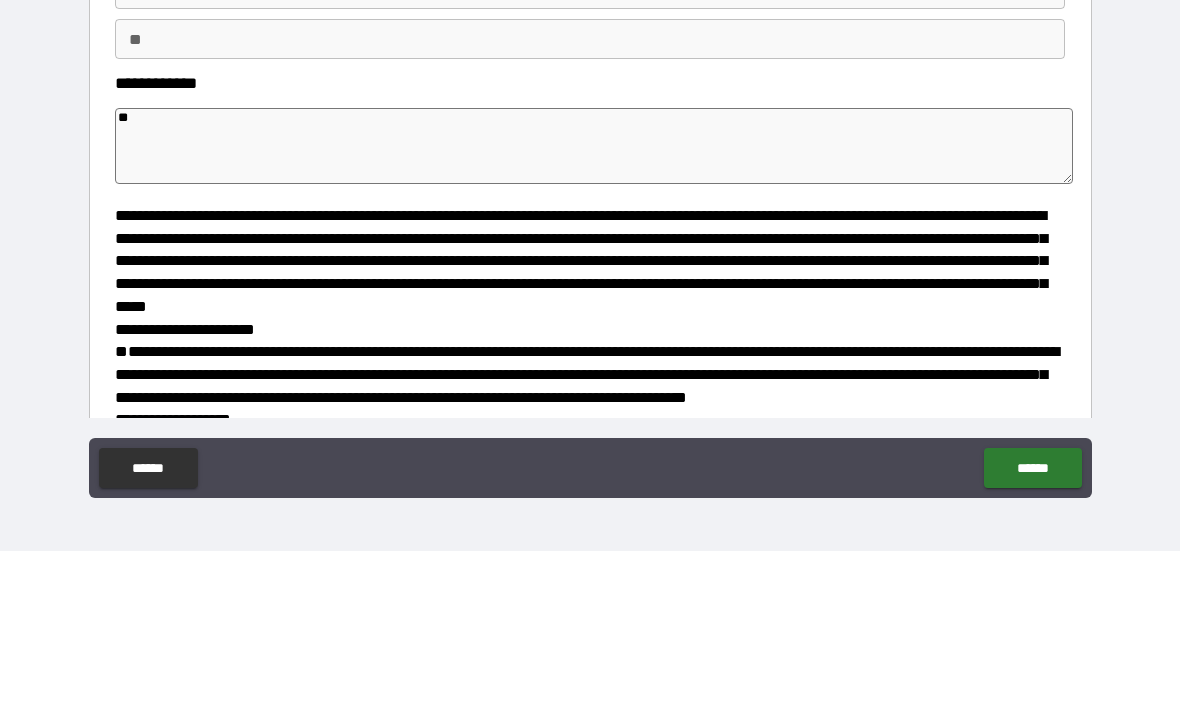 type on "*" 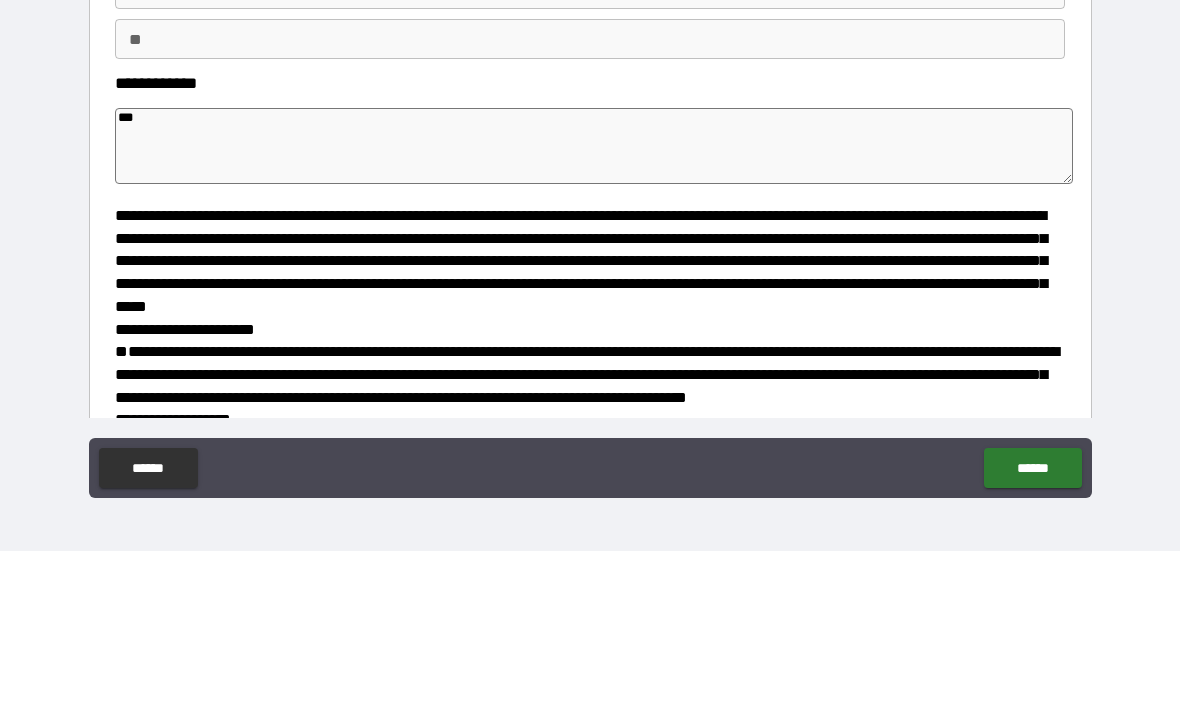 type on "*" 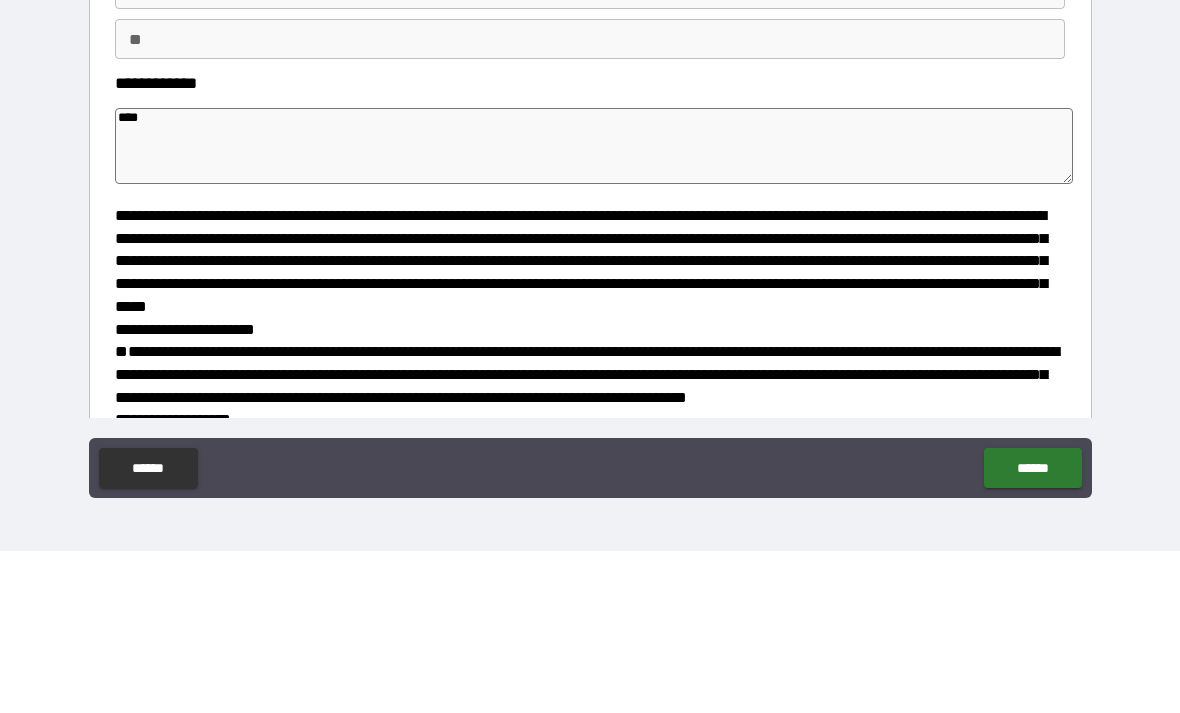 type on "*" 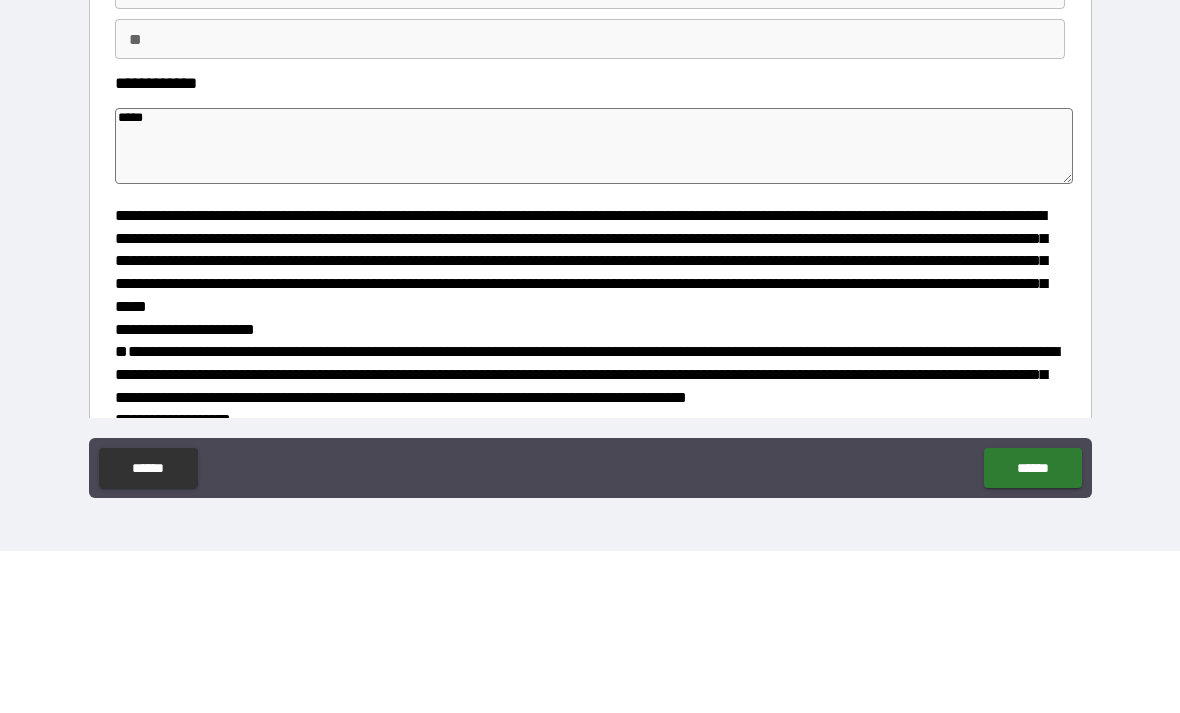 type on "*" 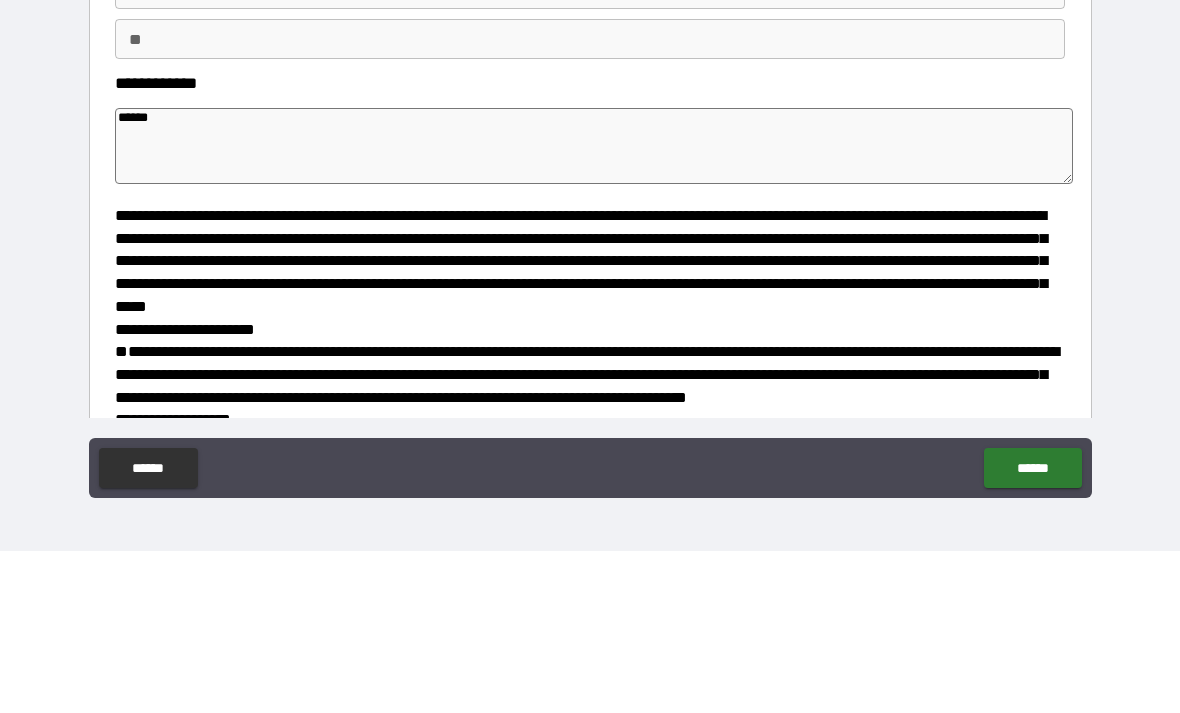 type on "*" 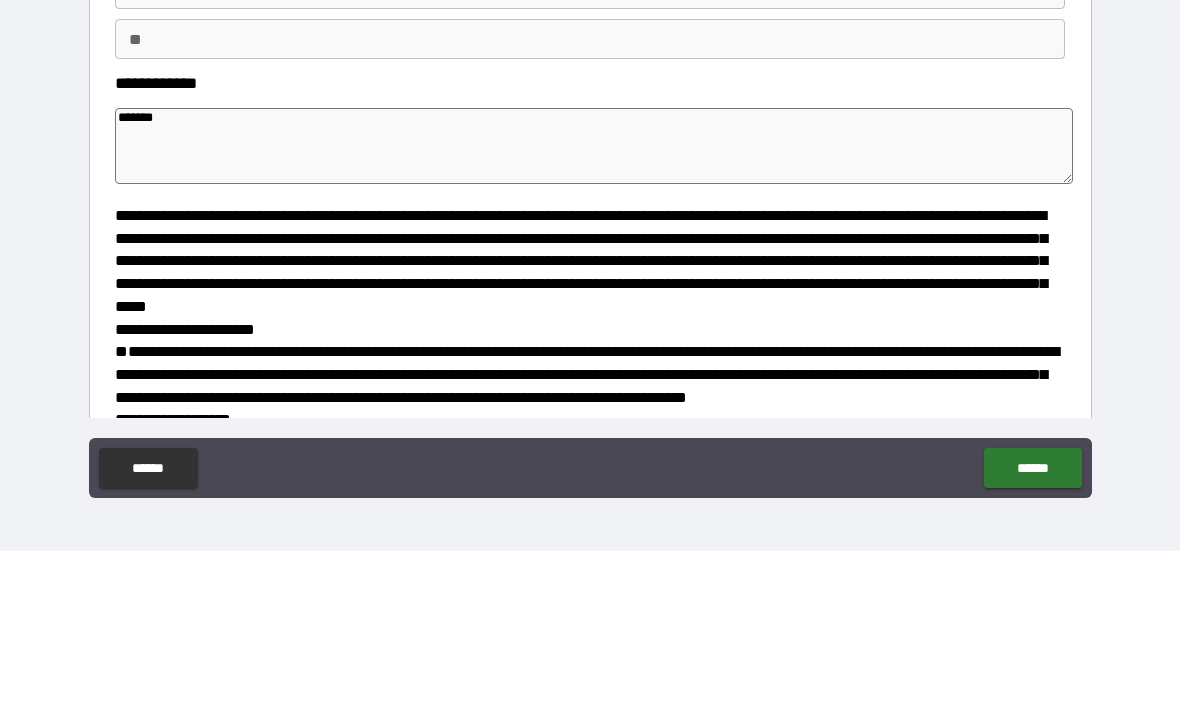 type on "*" 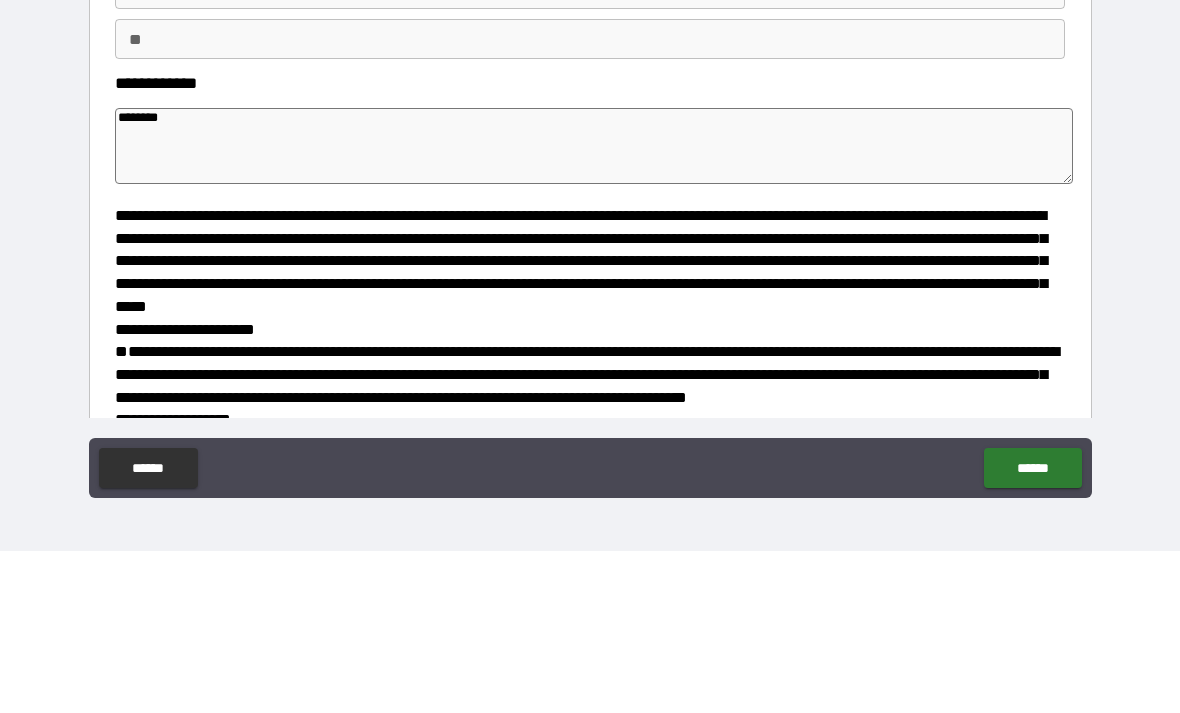 type on "*" 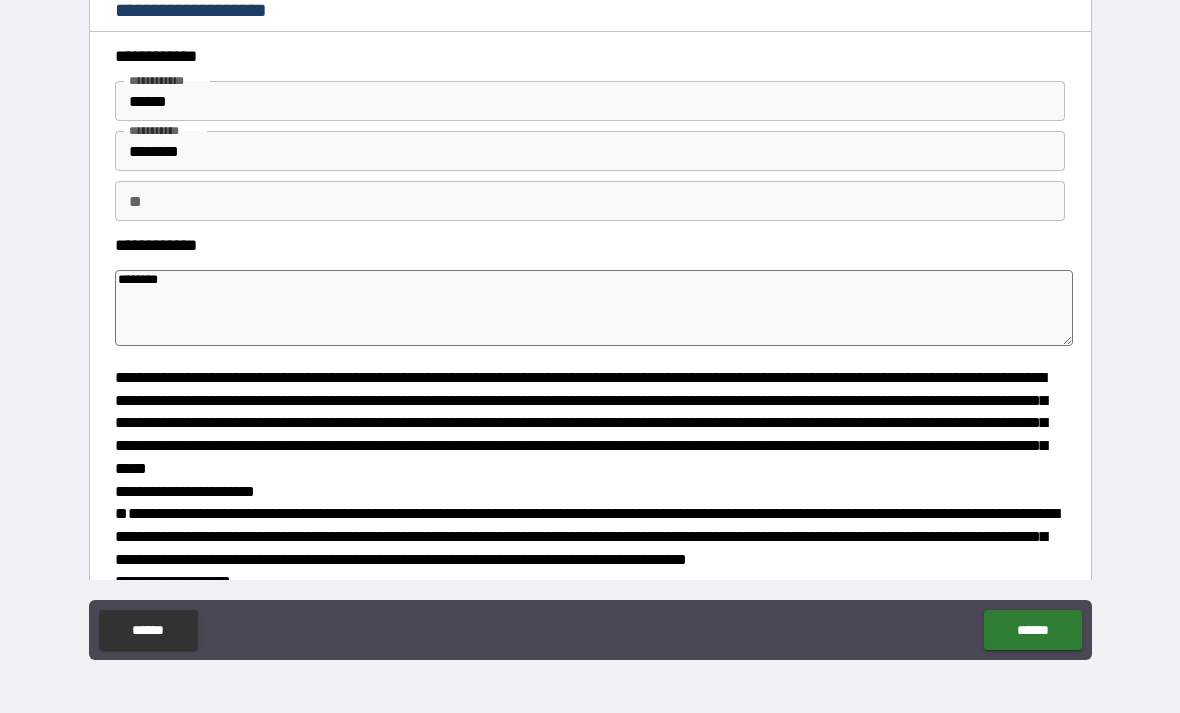 click on "********" at bounding box center (594, 308) 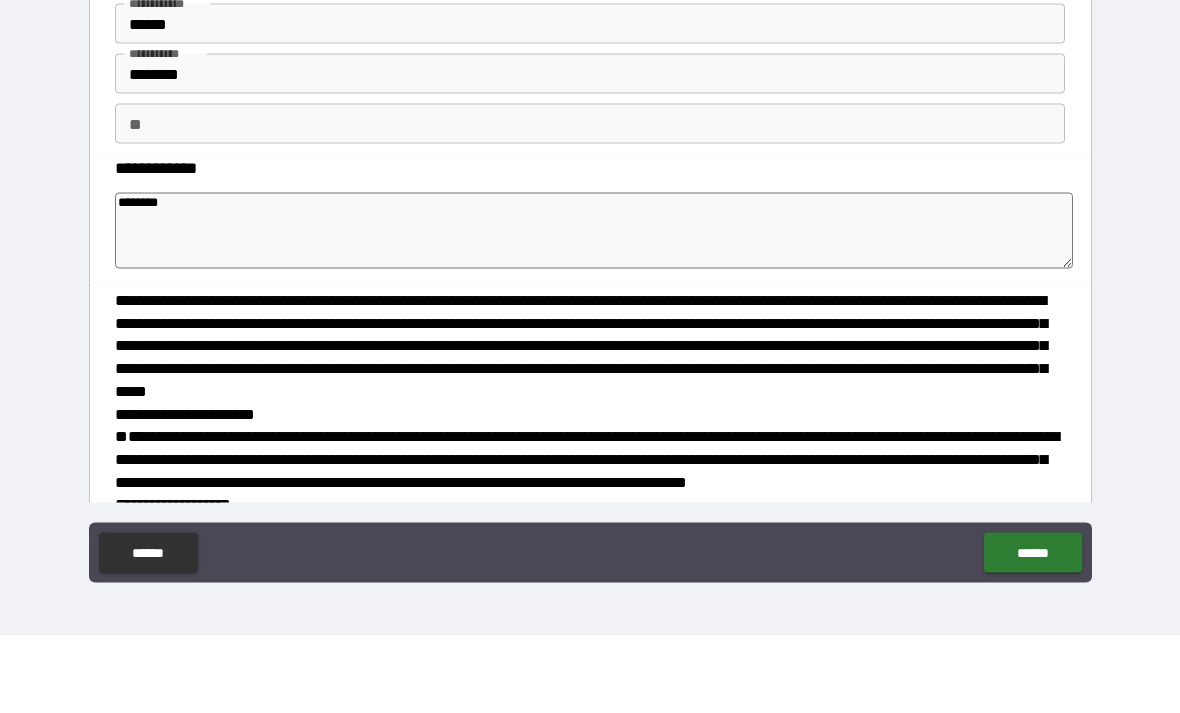 scroll, scrollTop: 0, scrollLeft: 0, axis: both 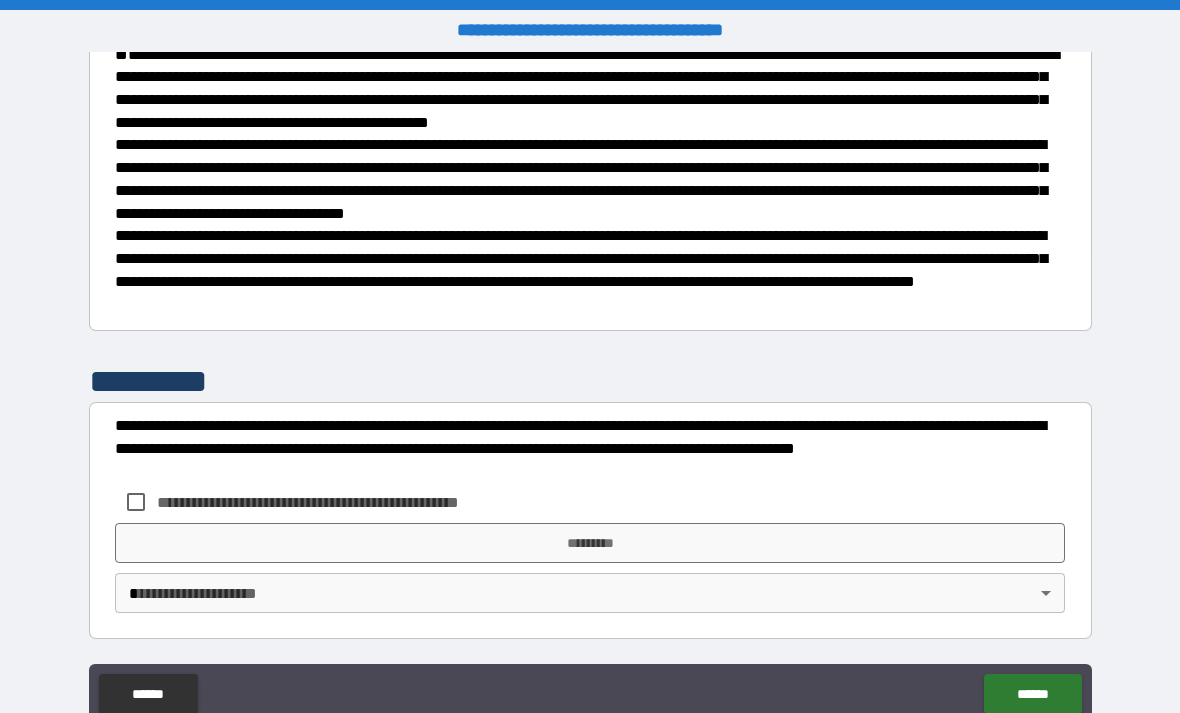 type on "********" 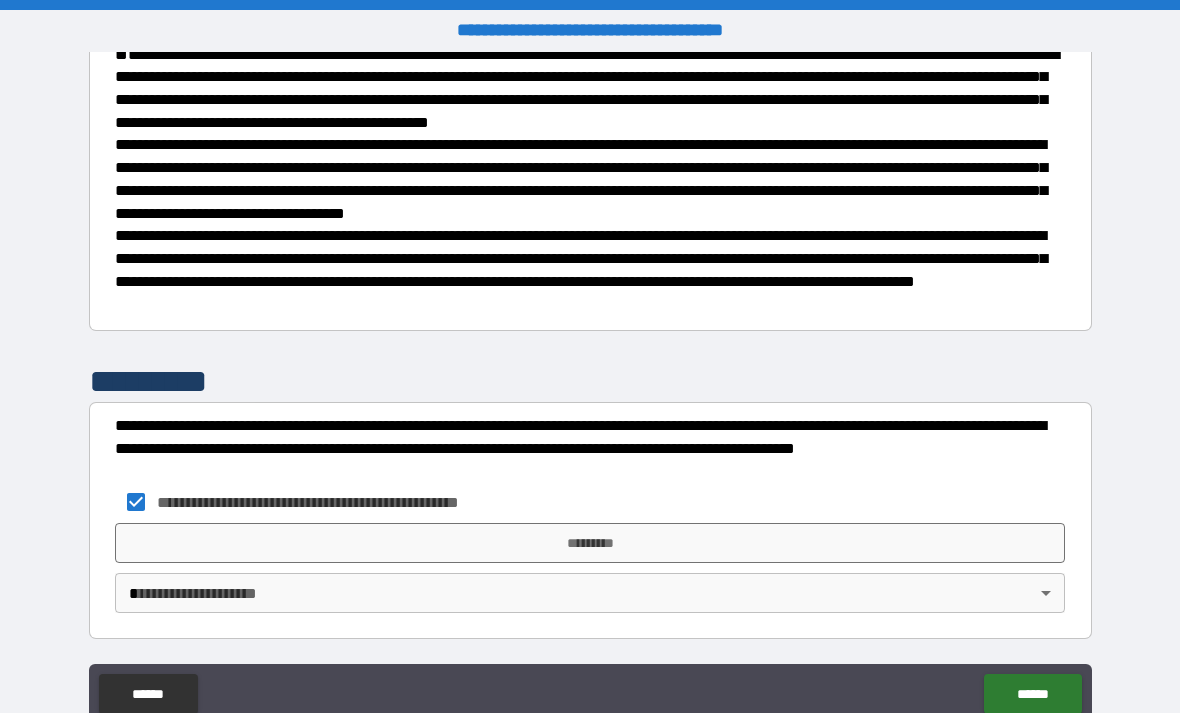 click on "**********" at bounding box center [590, 388] 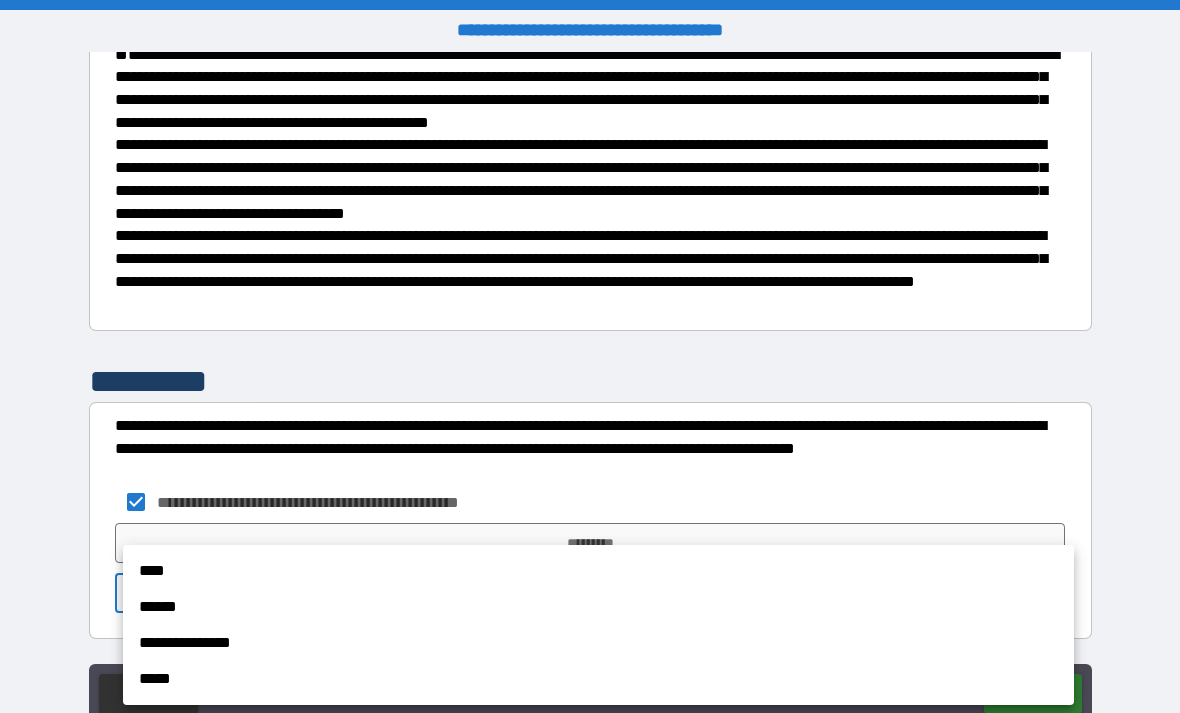 click on "**********" at bounding box center [598, 643] 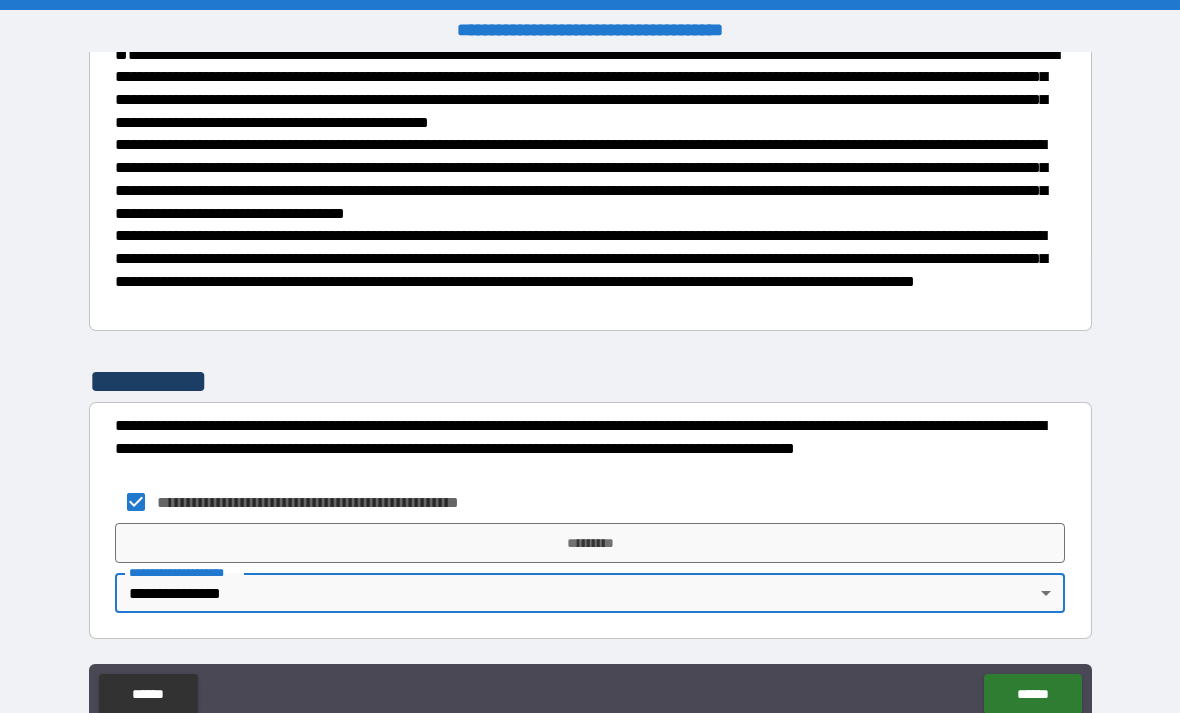 click on "*********" at bounding box center (590, 543) 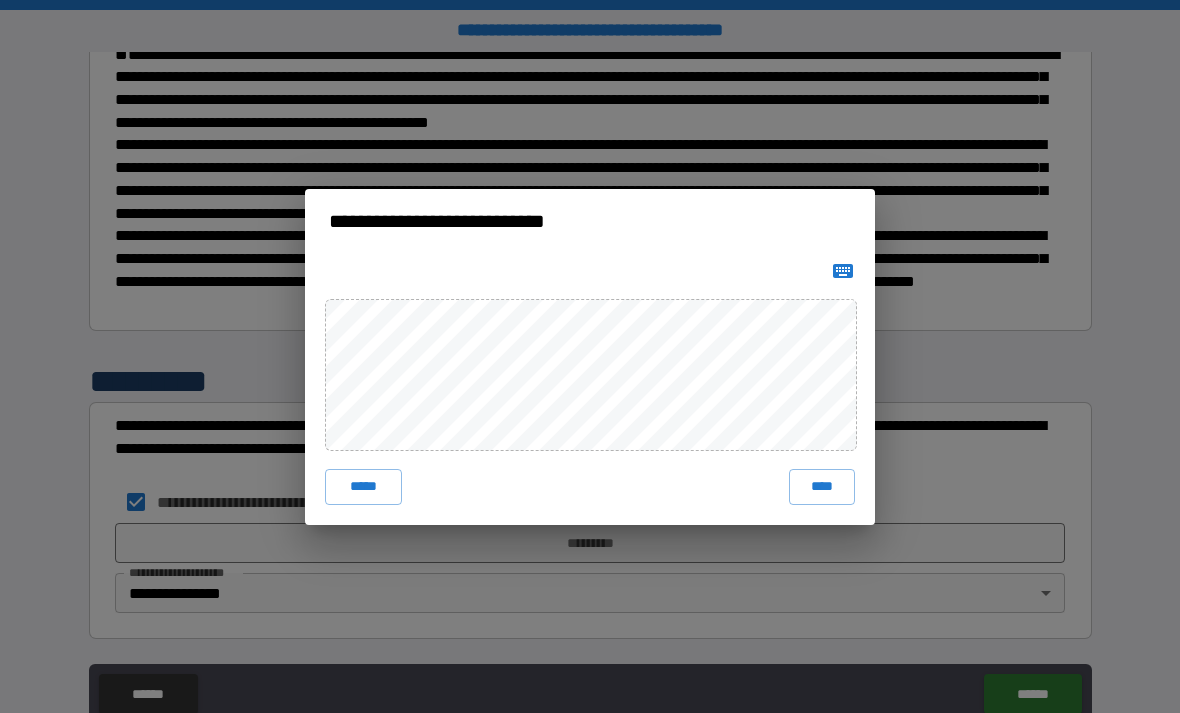click on "****" at bounding box center (822, 487) 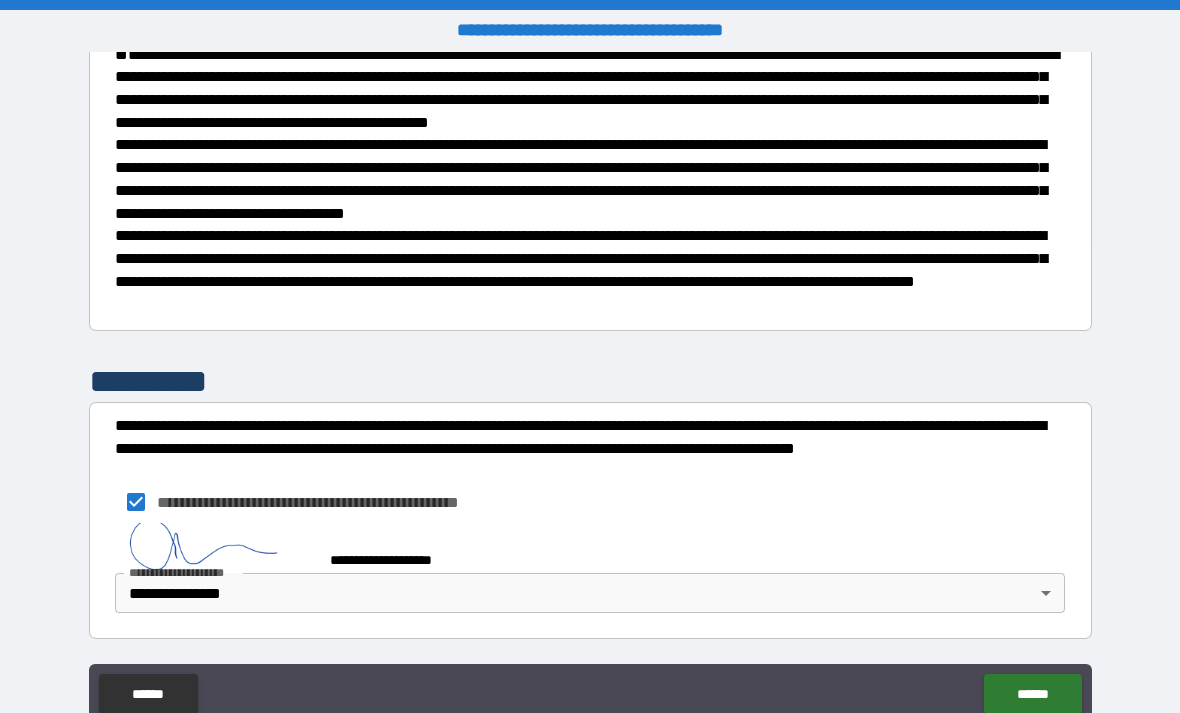 scroll, scrollTop: 1059, scrollLeft: 0, axis: vertical 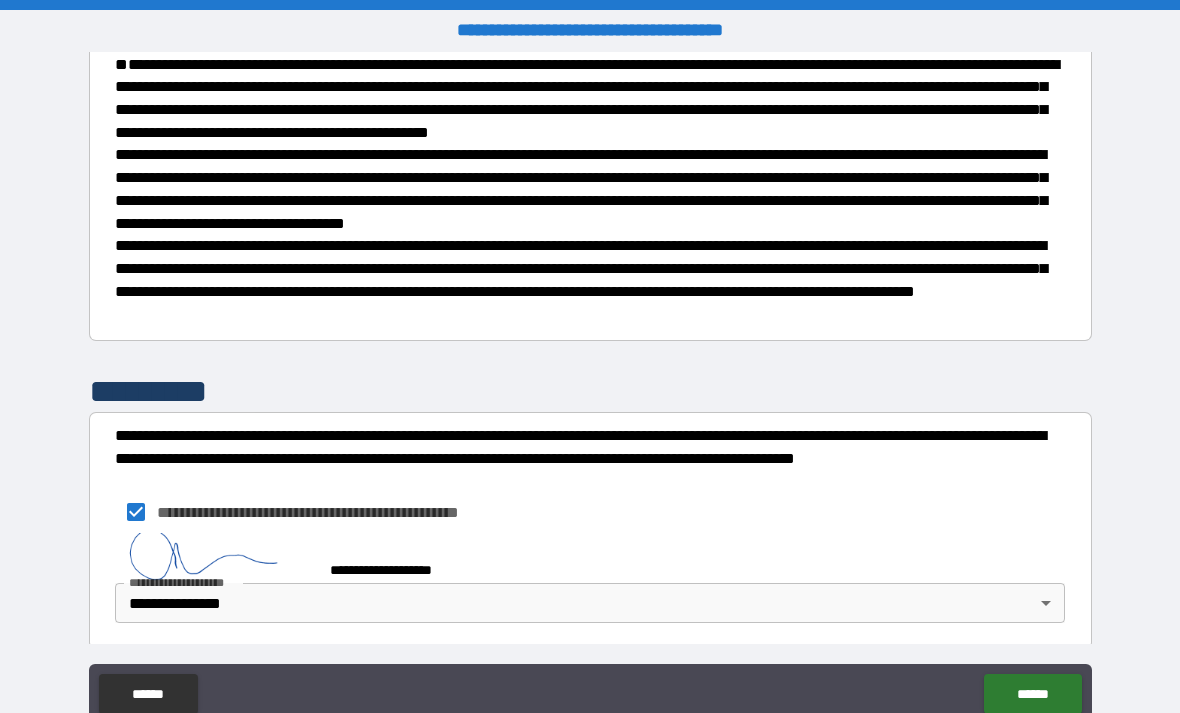 type on "*" 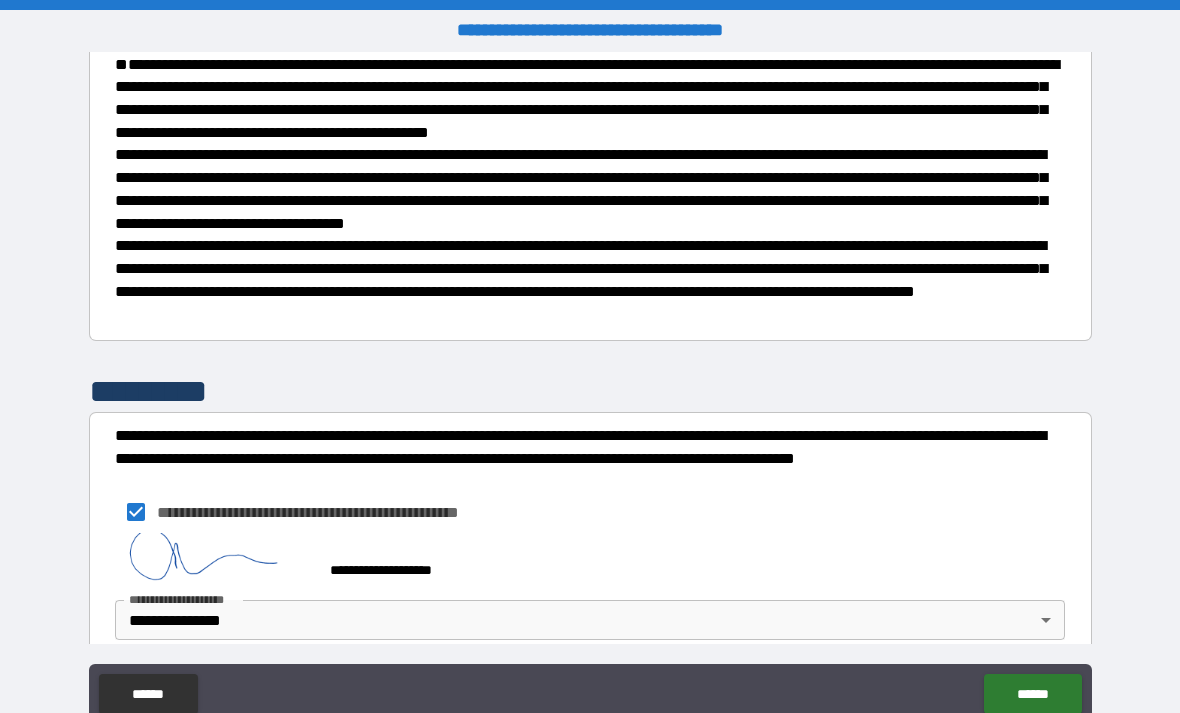 click on "******" at bounding box center (1032, 694) 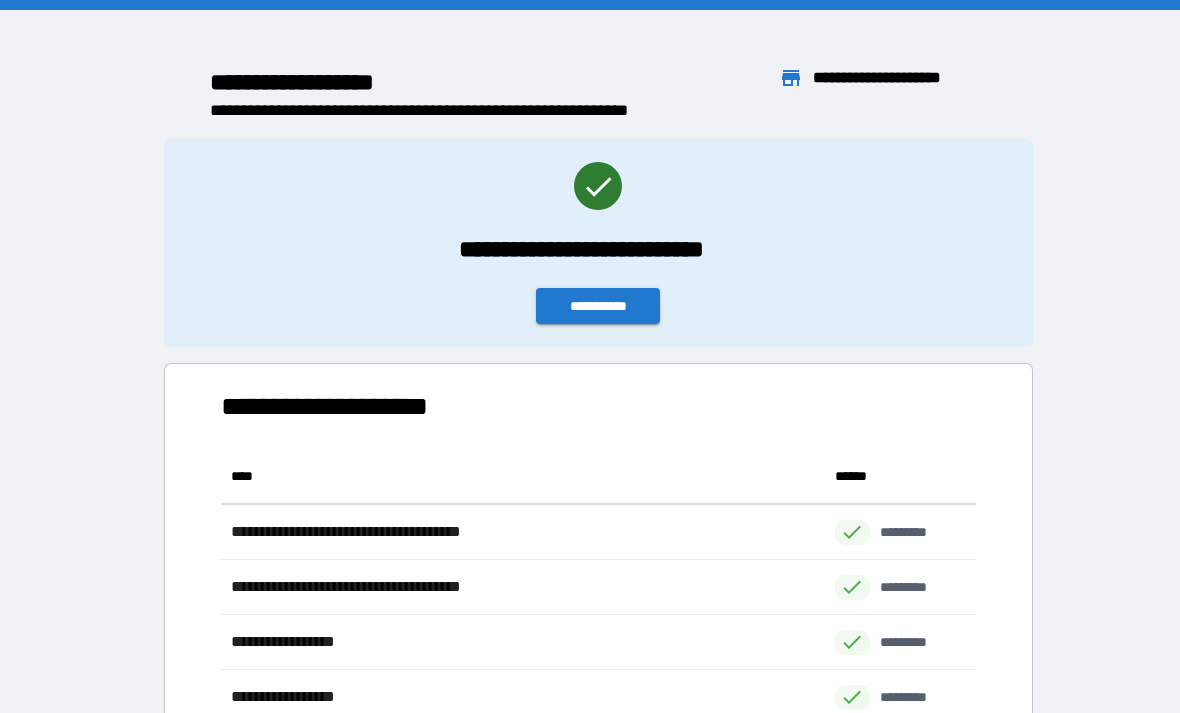 scroll, scrollTop: 1, scrollLeft: 1, axis: both 